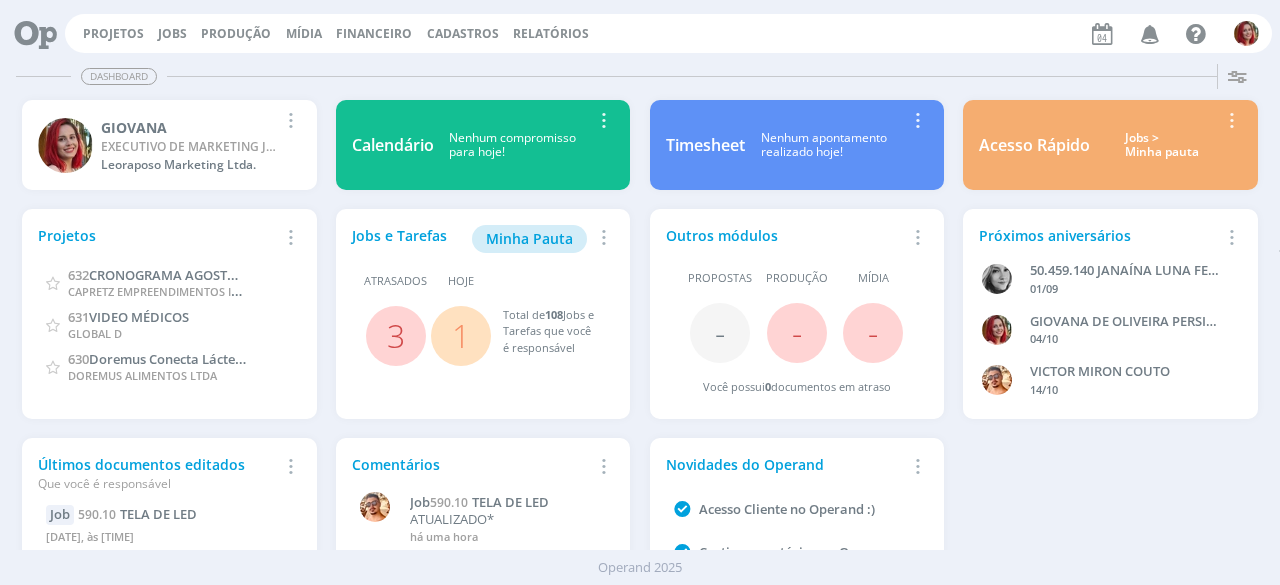 scroll, scrollTop: 0, scrollLeft: 0, axis: both 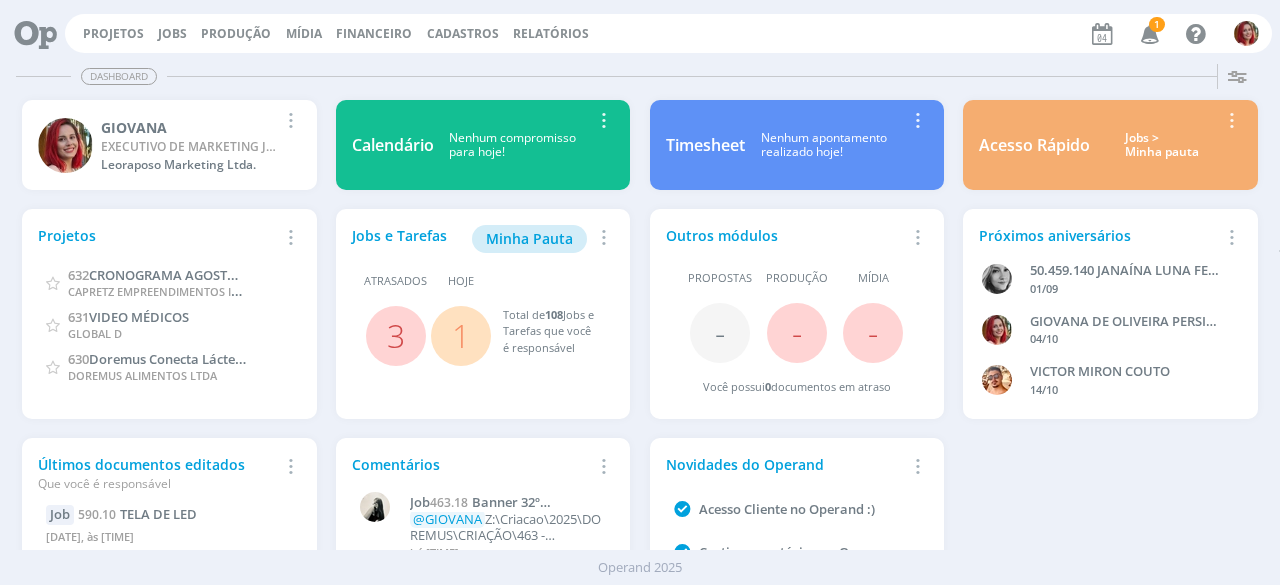 click at bounding box center (1150, 33) 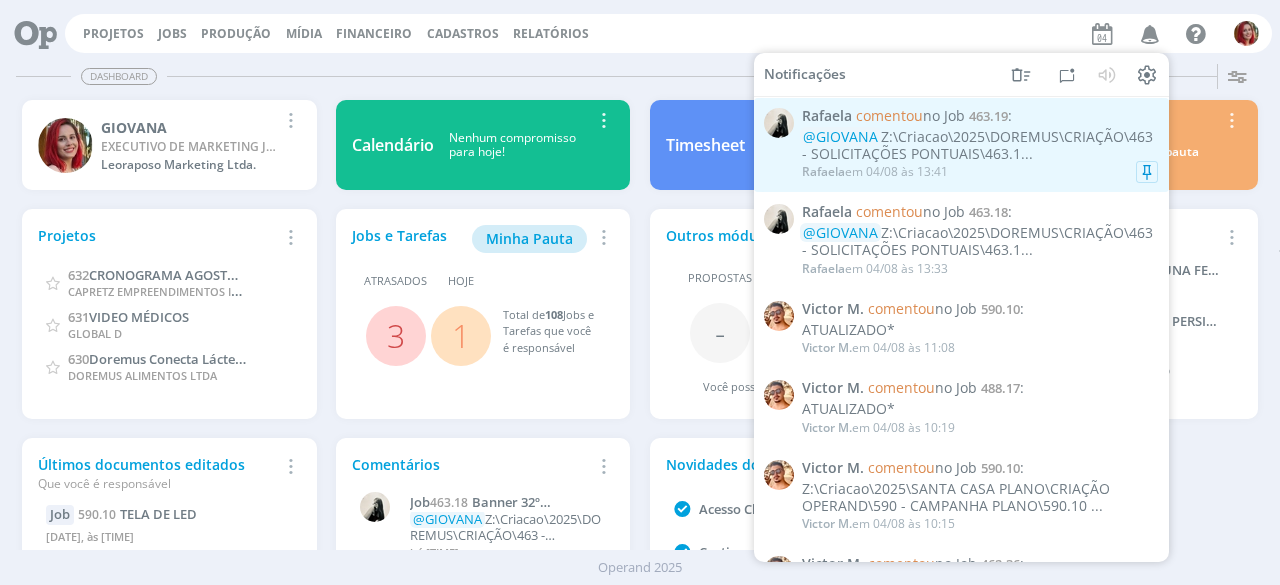click on "@GIOVANA  Z:\Criacao\2025\DOREMUS\CRIAÇÃO\463 - SOLICITAÇÕES PONTUAIS\463.1..." at bounding box center (980, 146) 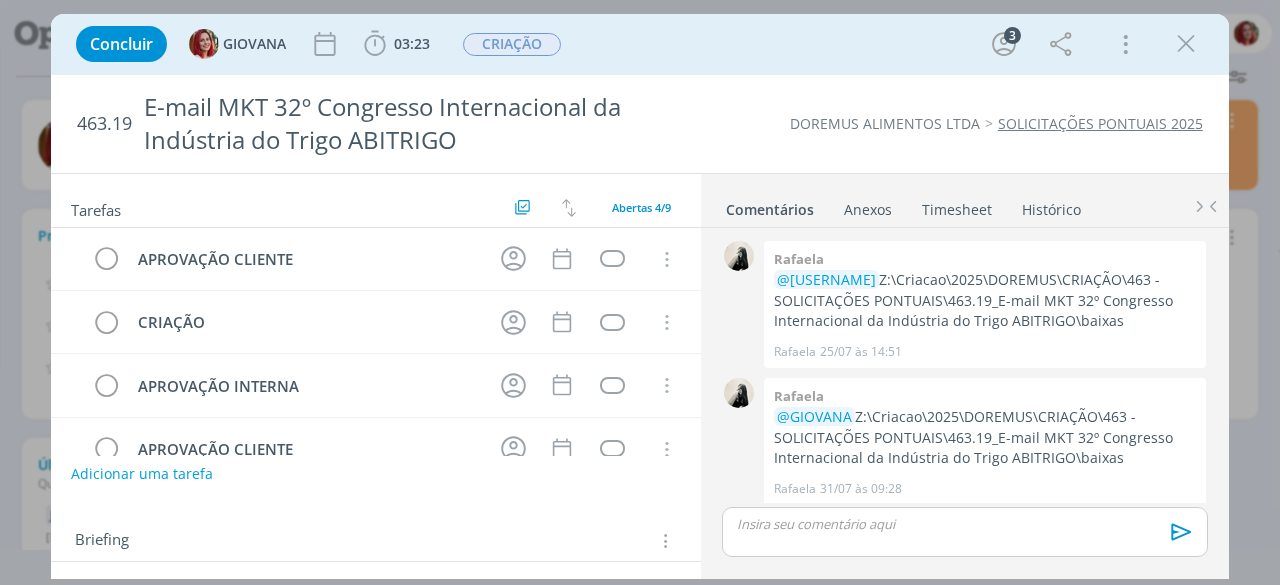 scroll, scrollTop: 142, scrollLeft: 0, axis: vertical 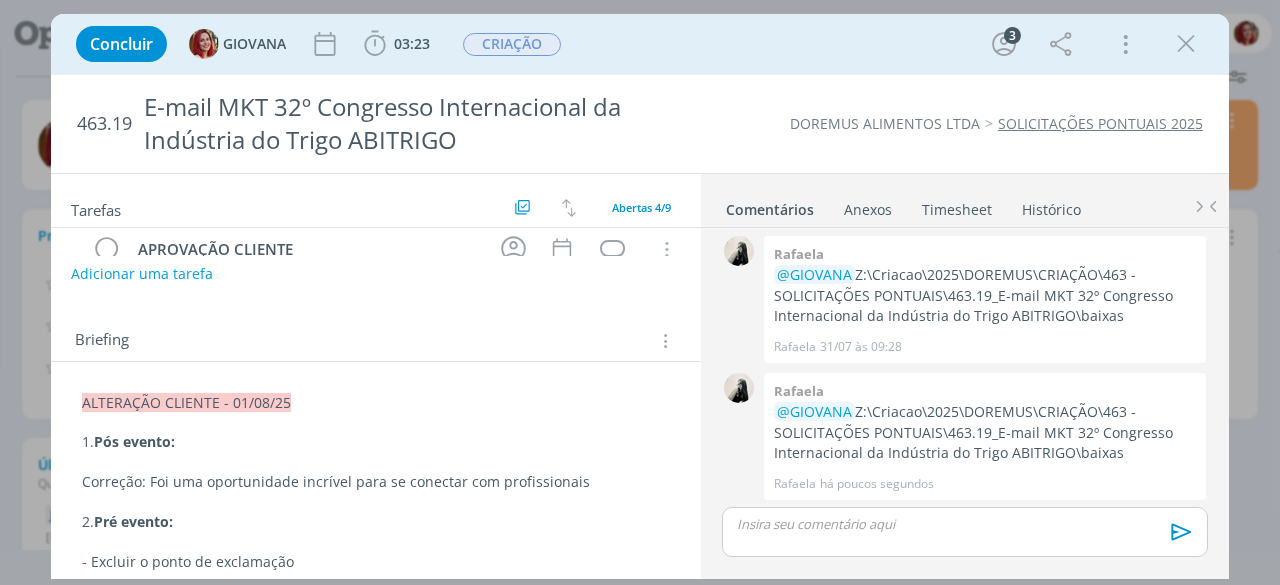 click on "ALTERAÇÃO CLIENTE - 01/08/25 1.  Pós evento: Correção: Foi uma oportunidade incrível para se conectar com profissionais 2.  Pré evento: - Excluir o ponto de exclamação  - Inverter a ordem dos textos   SUGESTÃO DO CLIENTE: A Doremus, sempre atenta às inovações e demandas do mercado, tem o prazer de anunciar que é patrocinadora do 32º Congresso Internacional da Indústria do Trigo! De 20 a 22 de outubro, a Associação Brasileira da Indústria do Trigo (ABITRIGO) realizará este importante evento no Rio de Janeiro. Serão três dias intensos com debates, mesas redondas e workshops conduzidos por renomados profissionais e especialistas do setor. Estaremos presentes para aprofundar as discussões sobre o mercado nacional e internacional de panificação, as mais recentes tecnologias na produção do trigo e novos modelos de crescimento para moinhos e grandes indústrias.  Não perca a oportunidade de participar e fazer parte deste momento crucial para o futuro da indústria! ALTERAÇÃO CLIENTE ." at bounding box center (376, 1943) 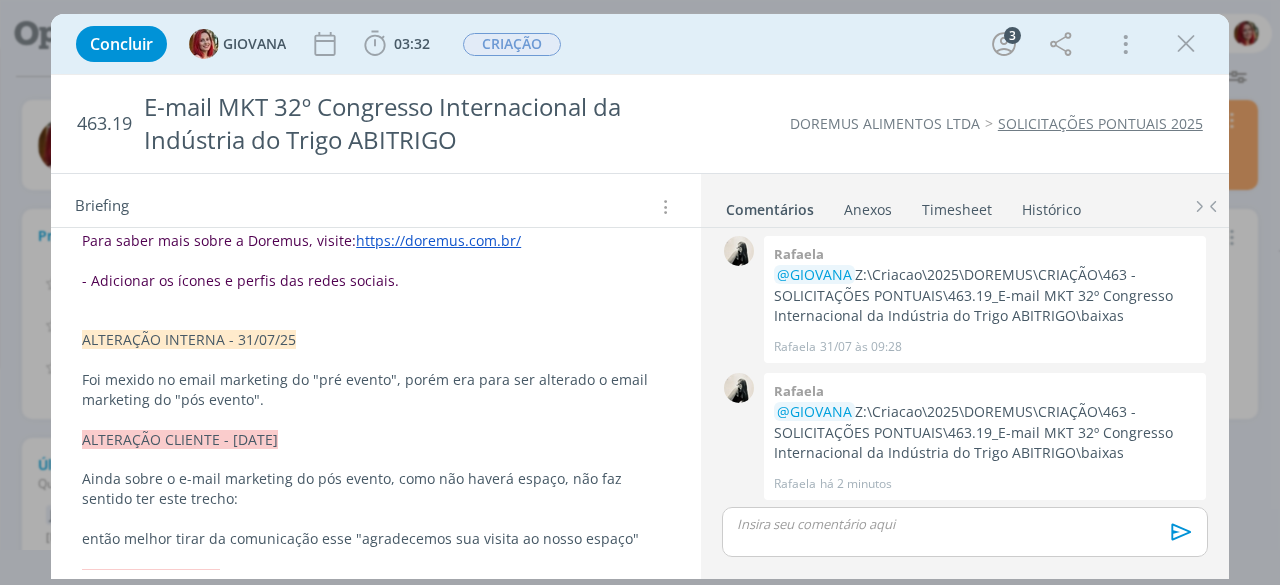 scroll, scrollTop: 1000, scrollLeft: 0, axis: vertical 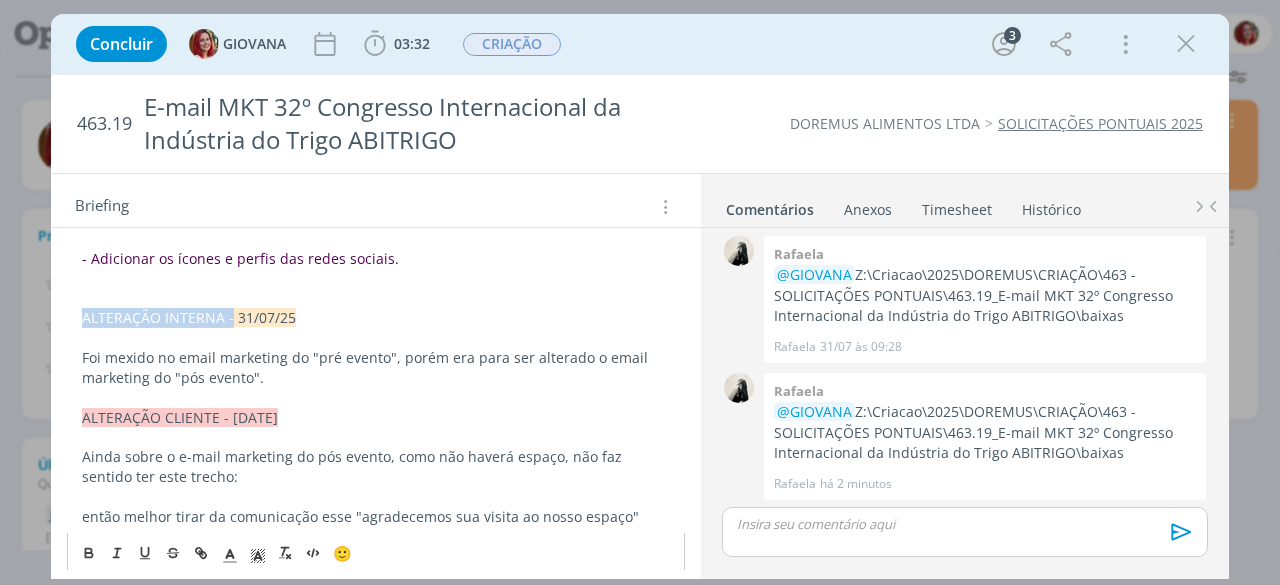 drag, startPoint x: 228, startPoint y: 312, endPoint x: 84, endPoint y: 311, distance: 144.00348 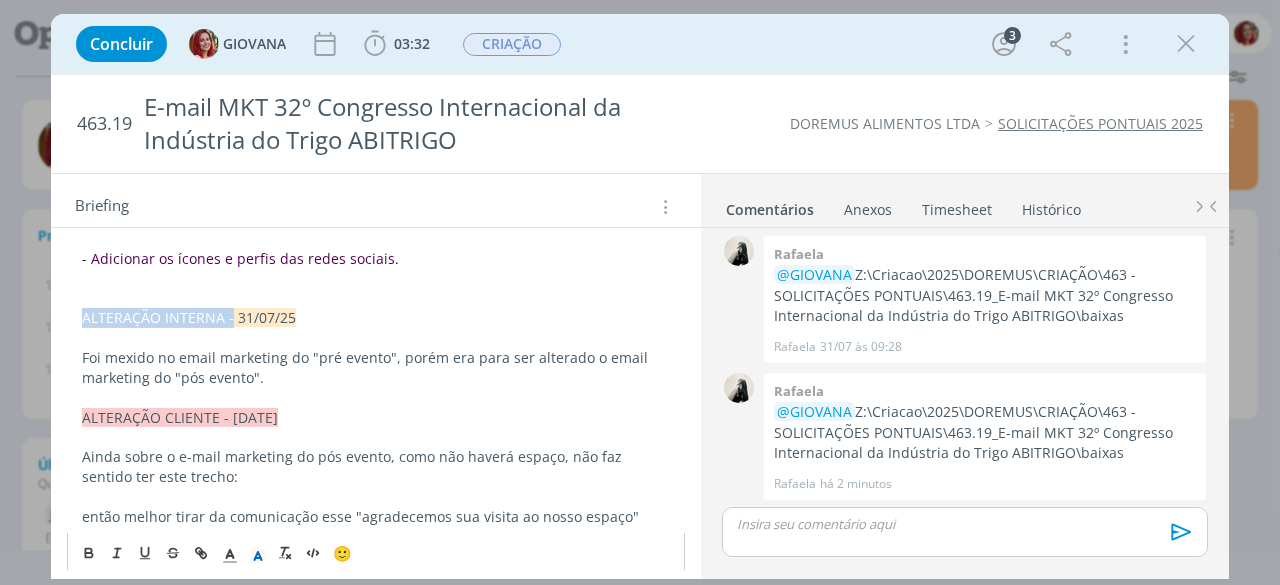 copy on "ALTERAÇÃO INTERNA -" 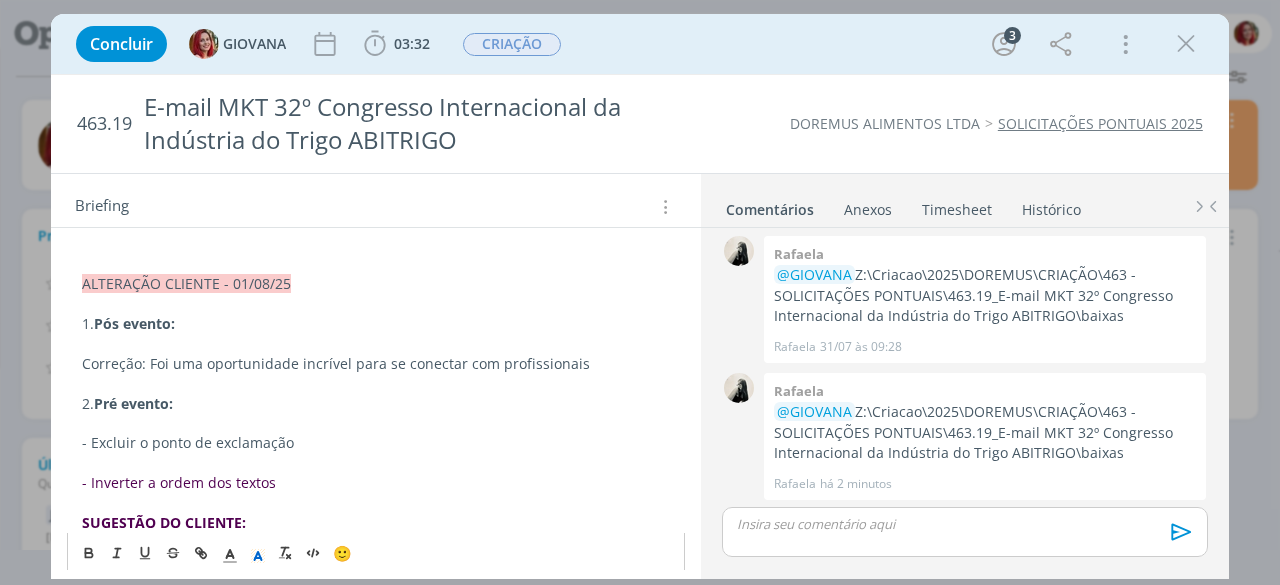 scroll, scrollTop: 0, scrollLeft: 0, axis: both 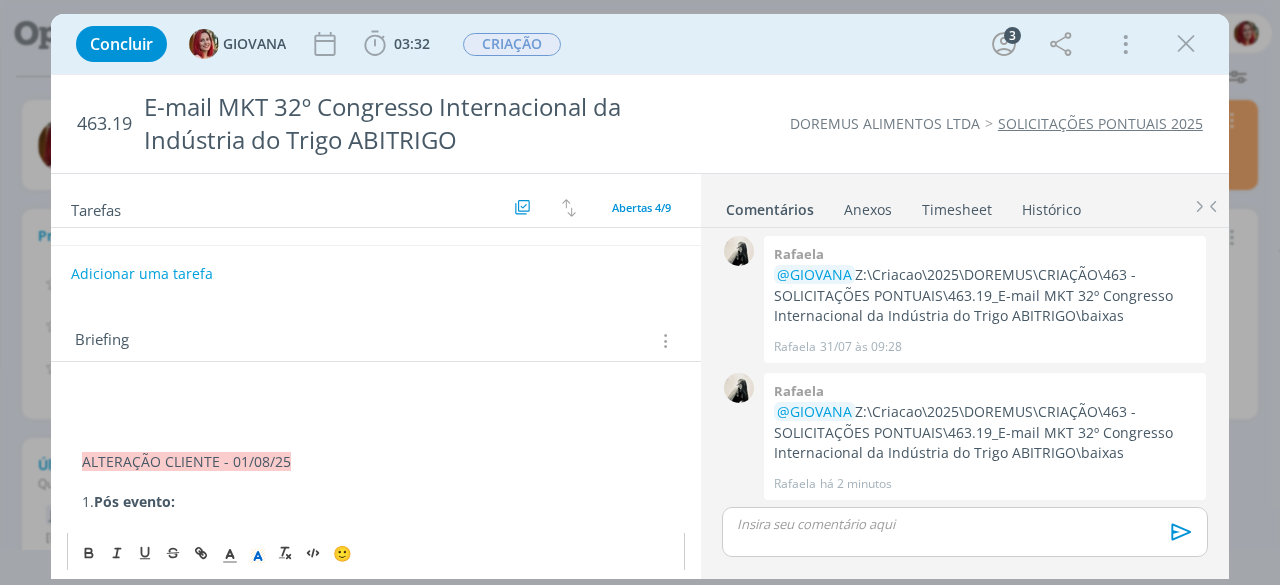 click on "ALTERAÇÃO CLIENTE - 01/08/25 1.  Pós evento: Correção: Foi uma oportunidade incrível para se conectar com profissionais 2.  Pré evento: - Excluir o ponto de exclamação  - Inverter a ordem dos textos   SUGESTÃO DO CLIENTE: A Doremus, sempre atenta às inovações e demandas do mercado, tem o prazer de anunciar que é patrocinadora do 32º Congresso Internacional da Indústria do Trigo! De 20 a 22 de outubro, a Associação Brasileira da Indústria do Trigo (ABITRIGO) realizará este importante evento no Rio de Janeiro. Serão três dias intensos com debates, mesas redondas e workshops conduzidos por renomados profissionais e especialistas do setor. Estaremos presentes para aprofundar as discussões sobre o mercado nacional e internacional de panificação, as mais recentes tecnologias na produção do trigo e novos modelos de crescimento para moinhos e grandes indústrias.  Não perca a oportunidade de participar e fazer parte deste momento crucial para o futuro da indústria! ALTERAÇÃO CLIENTE ." at bounding box center [376, 1984] 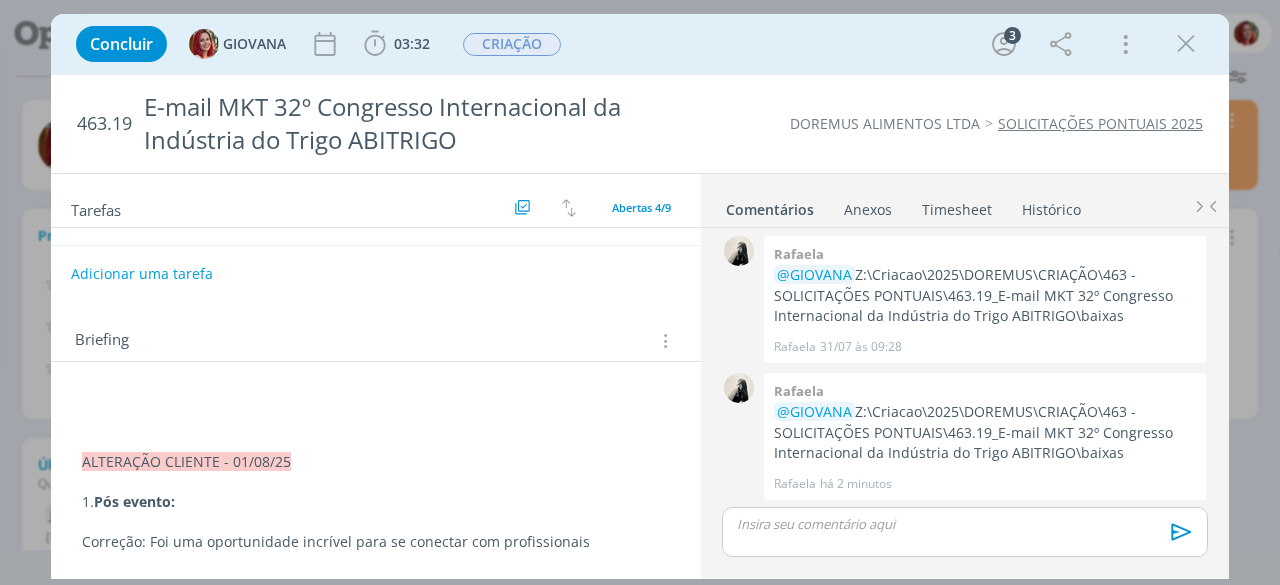 click on "ALTERAÇÃO CLIENTE - 01/08/25 1.  Pós evento: Correção: Foi uma oportunidade incrível para se conectar com profissionais 2.  Pré evento: - Excluir o ponto de exclamação  - Inverter a ordem dos textos   SUGESTÃO DO CLIENTE: A Doremus, sempre atenta às inovações e demandas do mercado, tem o prazer de anunciar que é patrocinadora do 32º Congresso Internacional da Indústria do Trigo! De 20 a 22 de outubro, a Associação Brasileira da Indústria do Trigo (ABITRIGO) realizará este importante evento no Rio de Janeiro. Serão três dias intensos com debates, mesas redondas e workshops conduzidos por renomados profissionais e especialistas do setor. Estaremos presentes para aprofundar as discussões sobre o mercado nacional e internacional de panificação, as mais recentes tecnologias na produção do trigo e novos modelos de crescimento para moinhos e grandes indústrias.  Não perca a oportunidade de participar e fazer parte deste momento crucial para o futuro da indústria! ALTERAÇÃO CLIENTE ." at bounding box center [376, 1965] 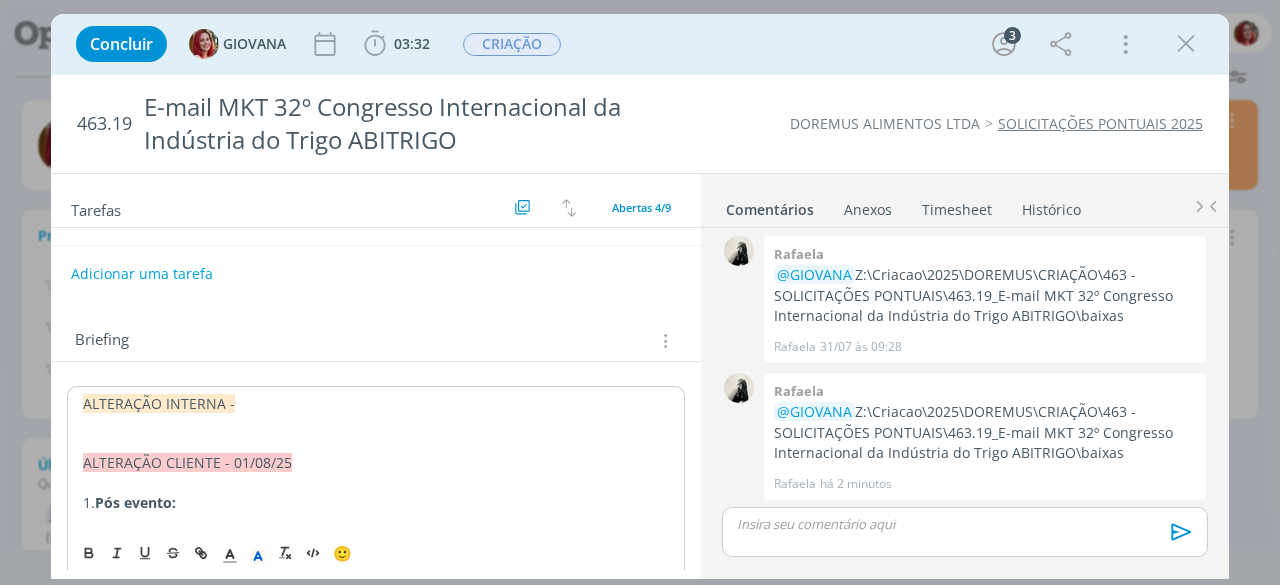 type 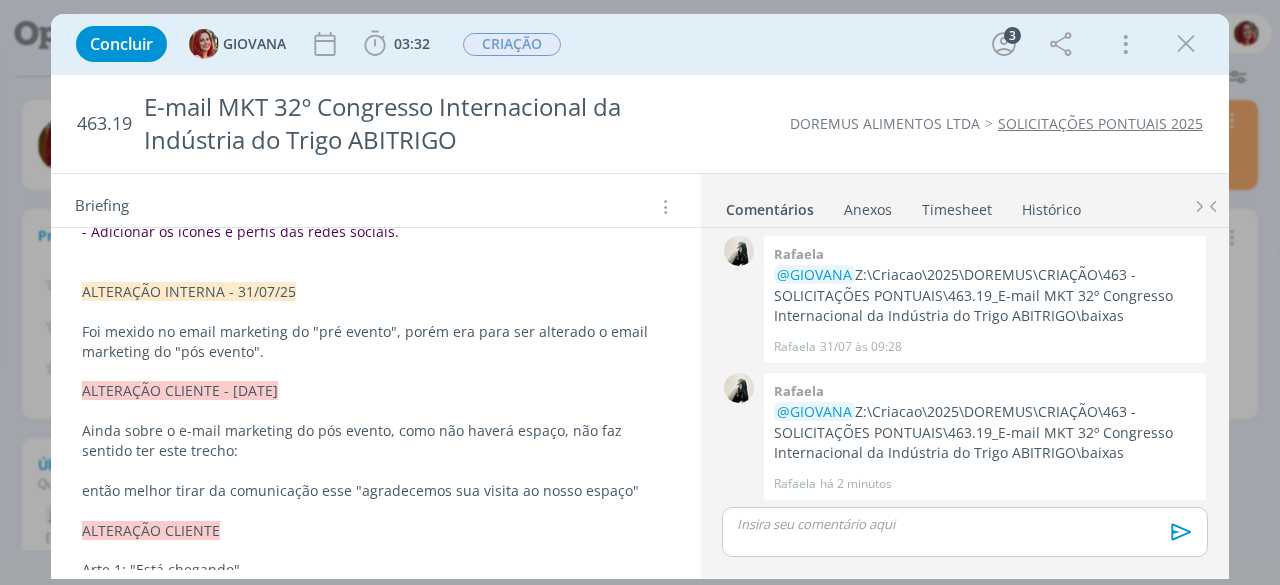 scroll, scrollTop: 1100, scrollLeft: 0, axis: vertical 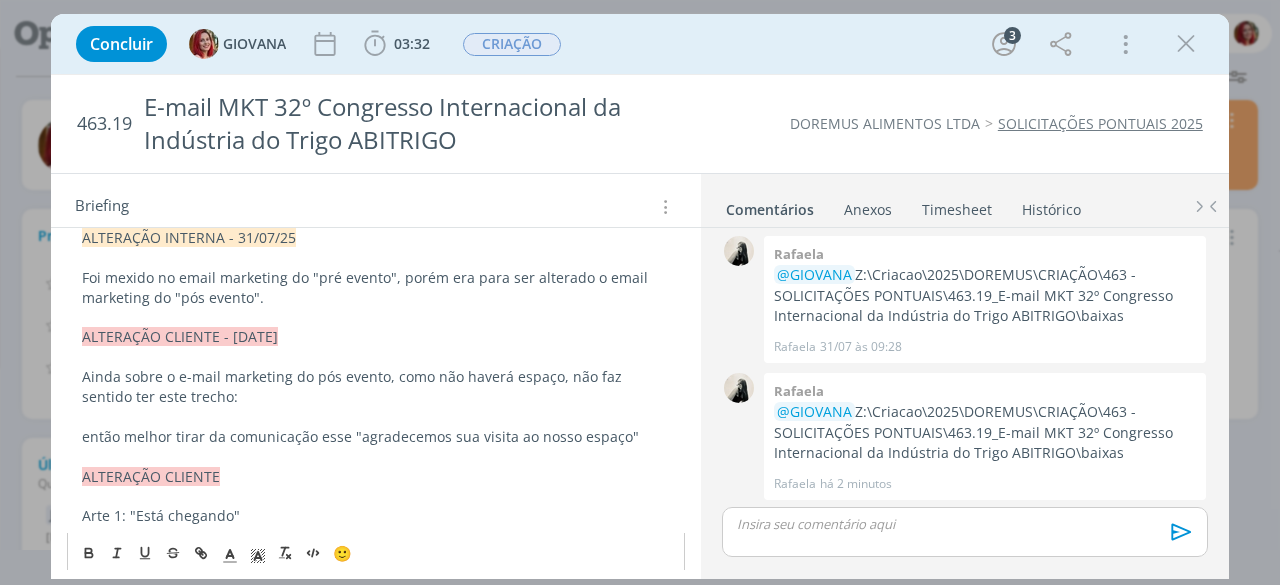 click on "Foi mexido no email marketing do "pré evento", porém era para ser alterado o email marketing do "pós evento"." at bounding box center [376, 288] 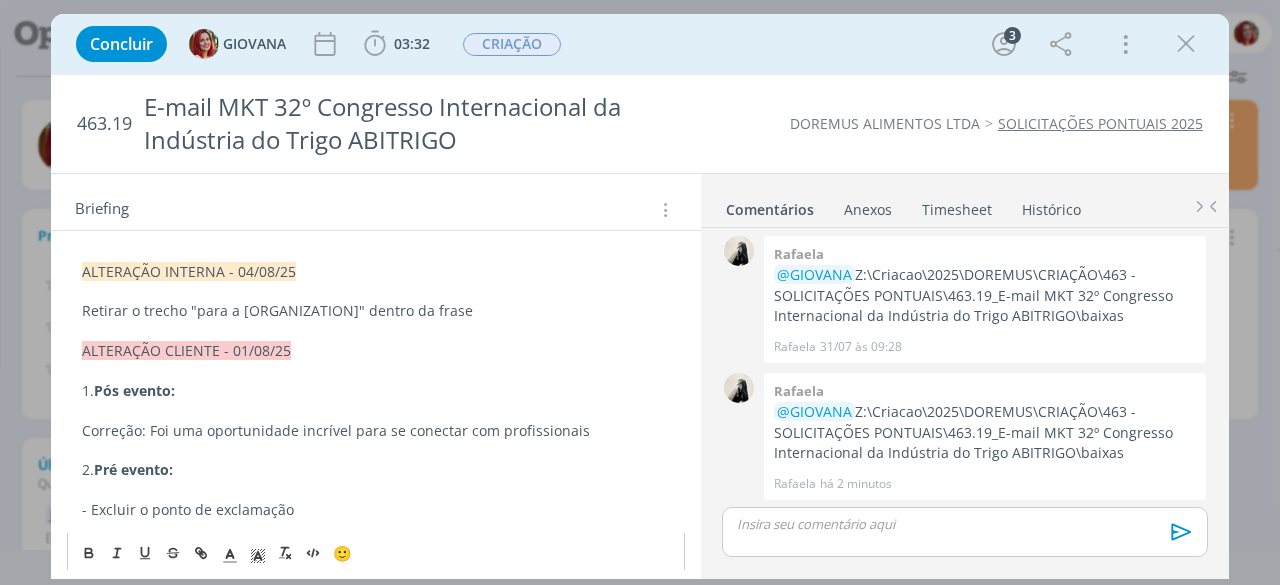 scroll, scrollTop: 300, scrollLeft: 0, axis: vertical 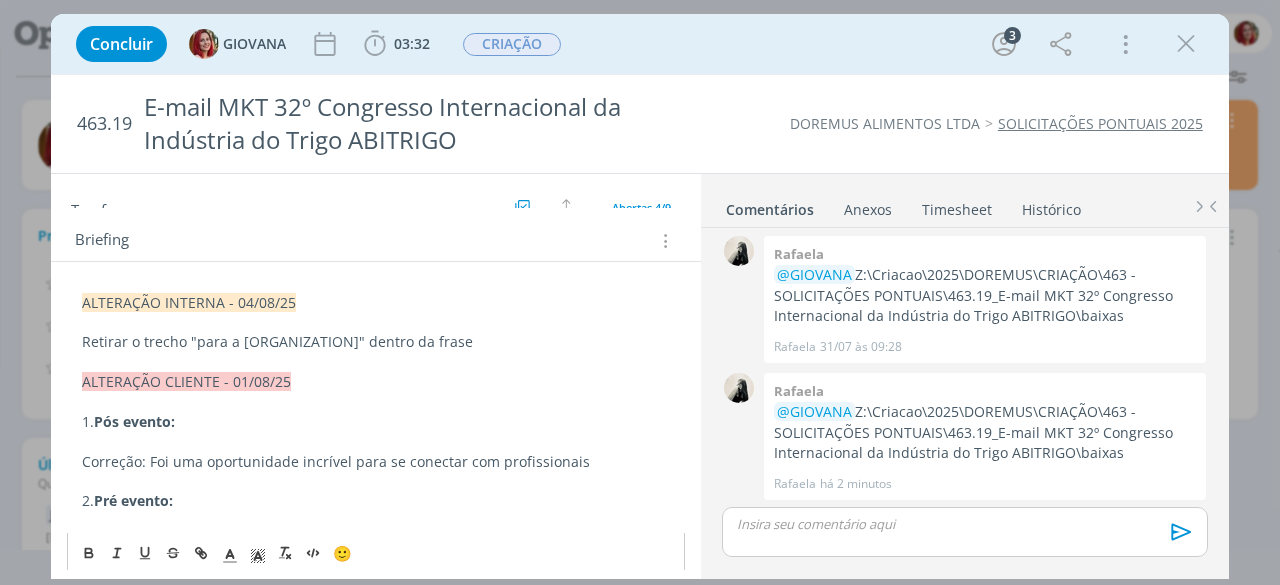 click at bounding box center [376, 362] 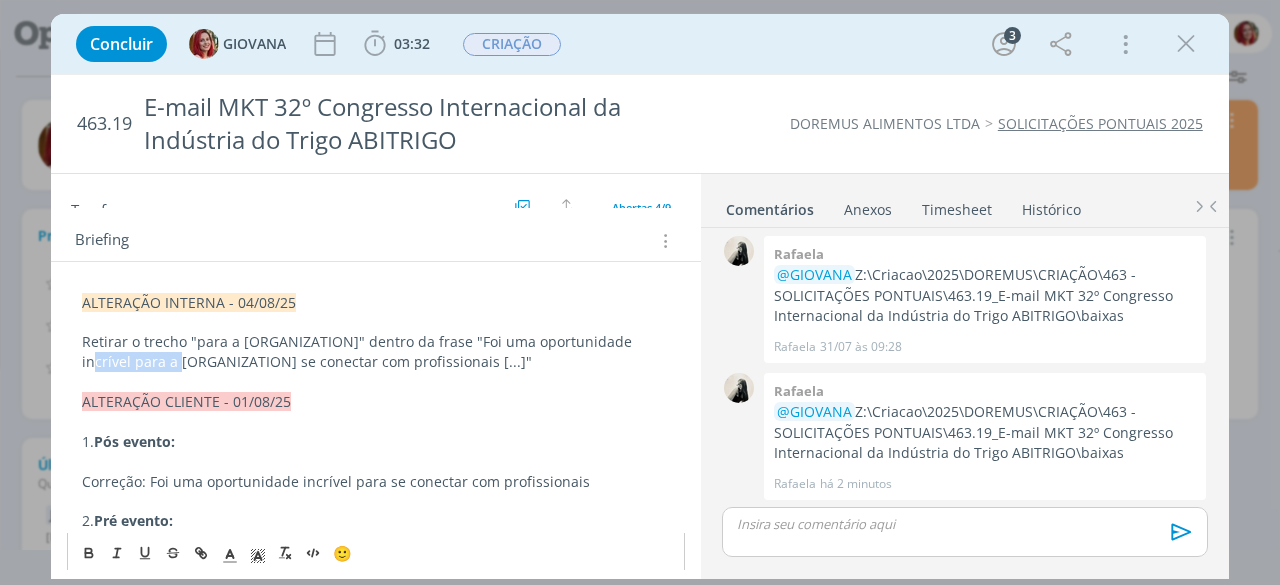 drag, startPoint x: 618, startPoint y: 342, endPoint x: 142, endPoint y: 361, distance: 476.37906 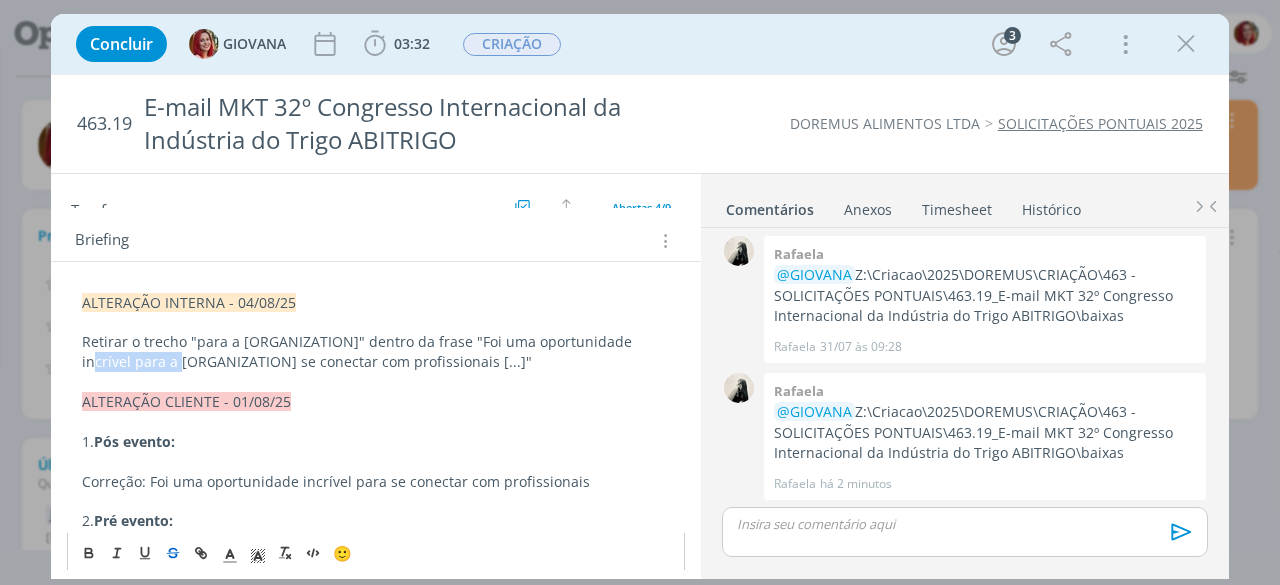 click 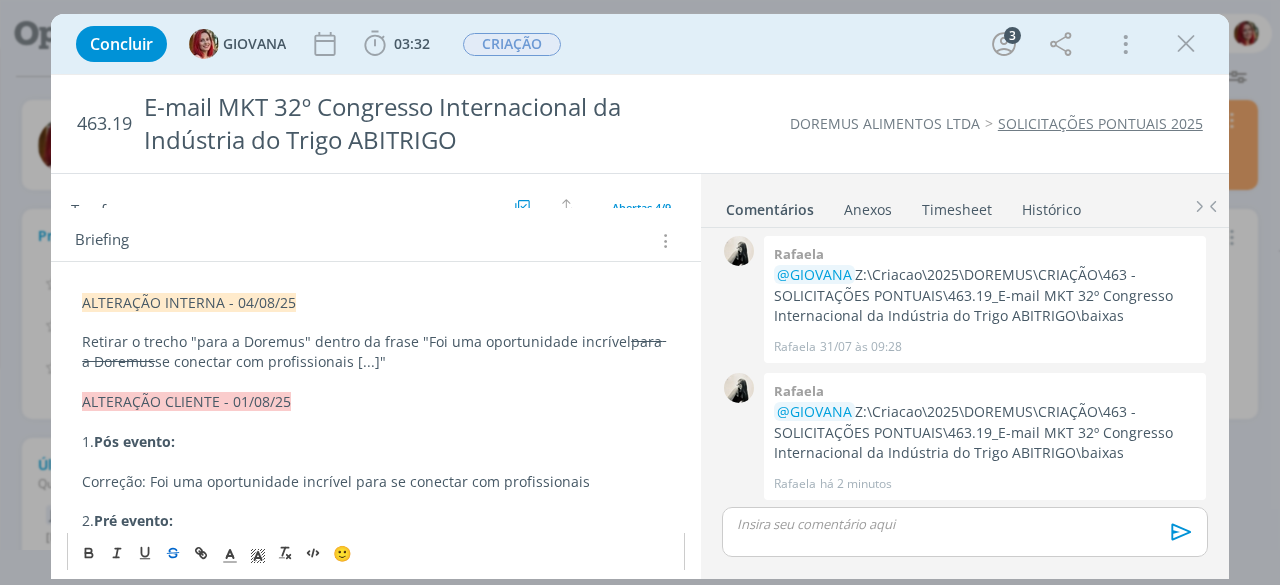 click on "Retirar o trecho "para a Doremus" dentro da frase "Foi uma oportunidade incrível  para a Doremus  se conectar com profissionais [...]"" at bounding box center [376, 352] 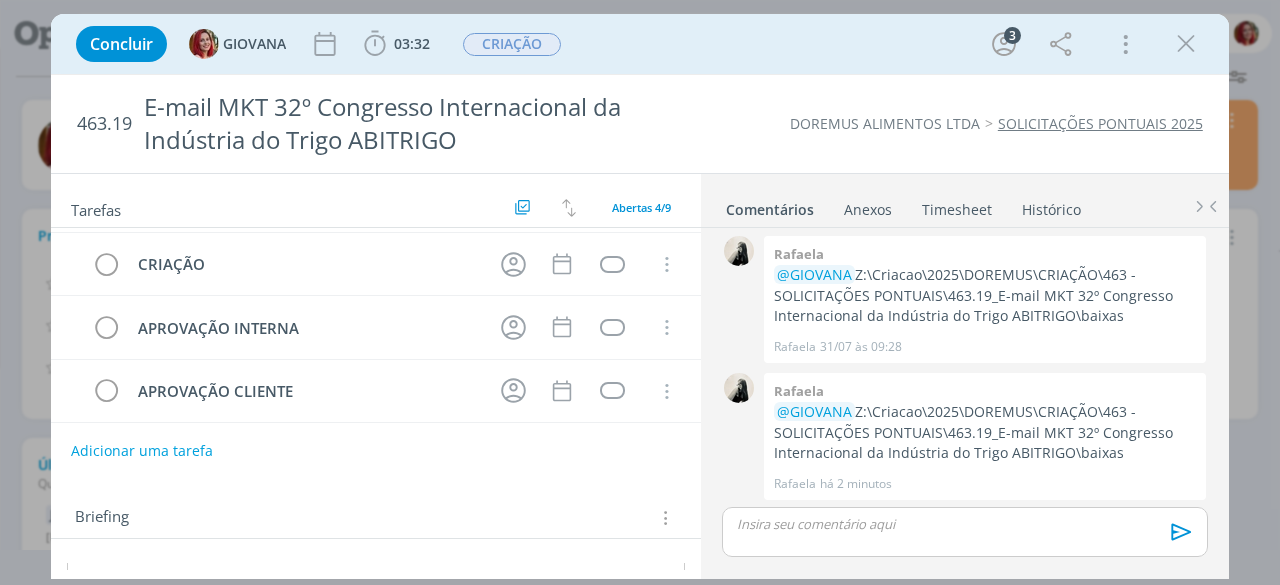 scroll, scrollTop: 0, scrollLeft: 0, axis: both 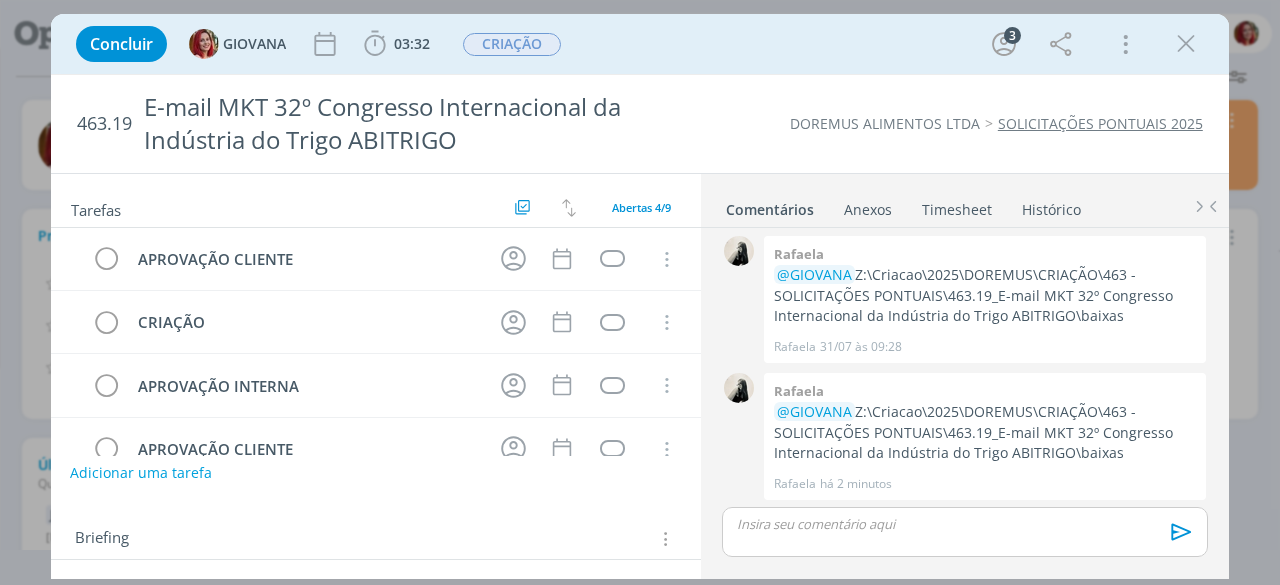 click on "Adicionar uma tarefa" at bounding box center [141, 473] 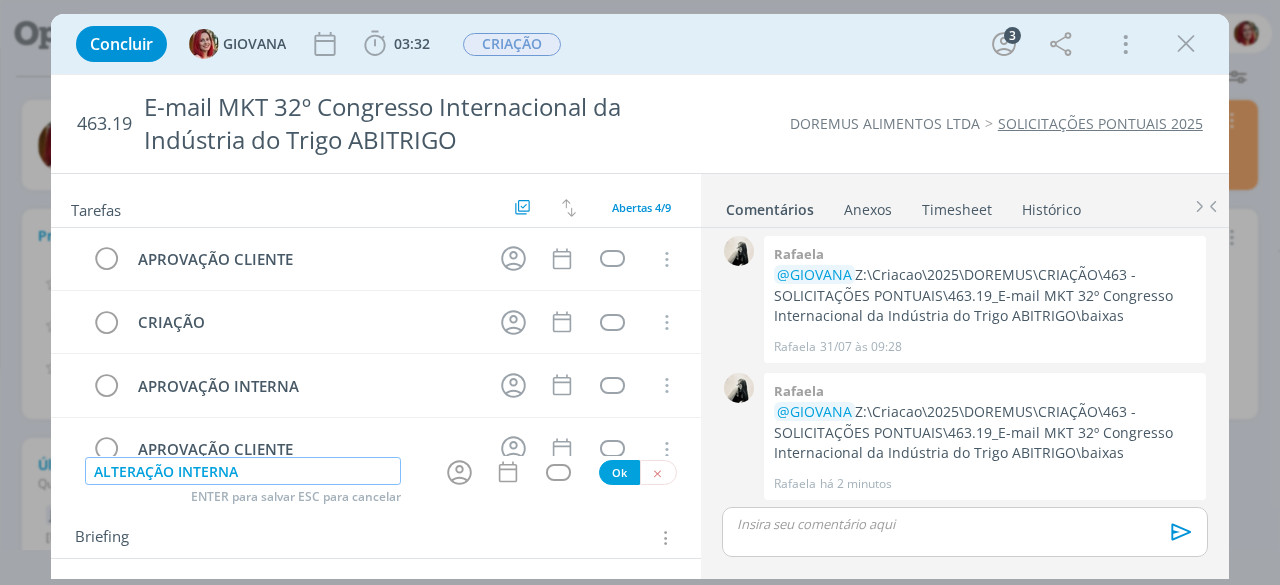 type on "ALTERAÇÃO INTERNA" 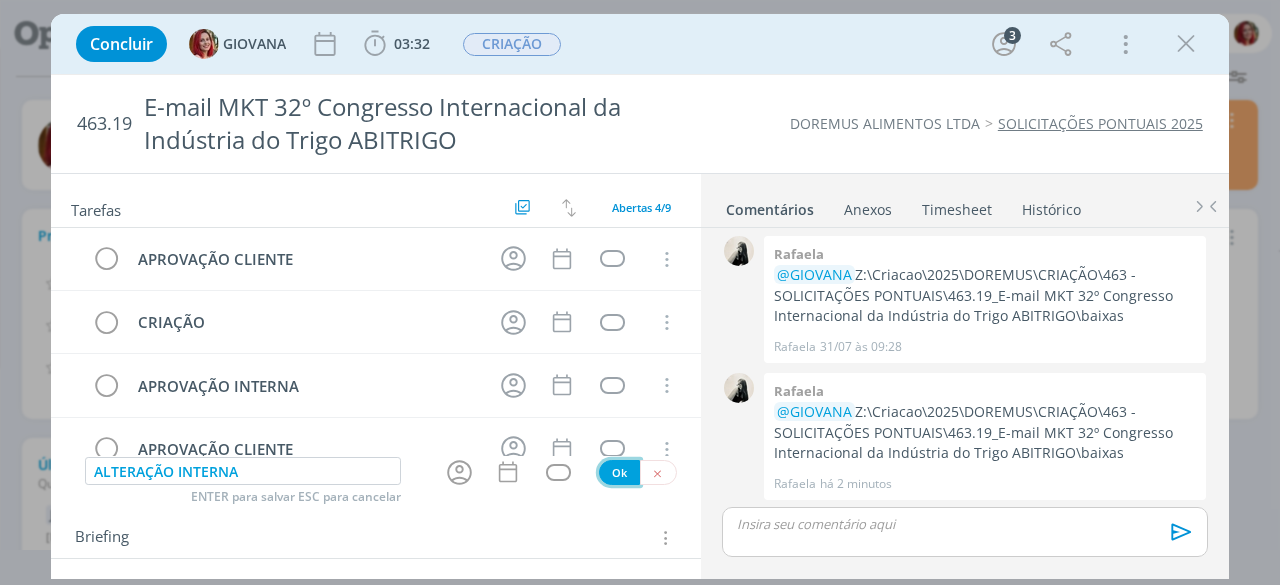 click on "Ok" at bounding box center [619, 472] 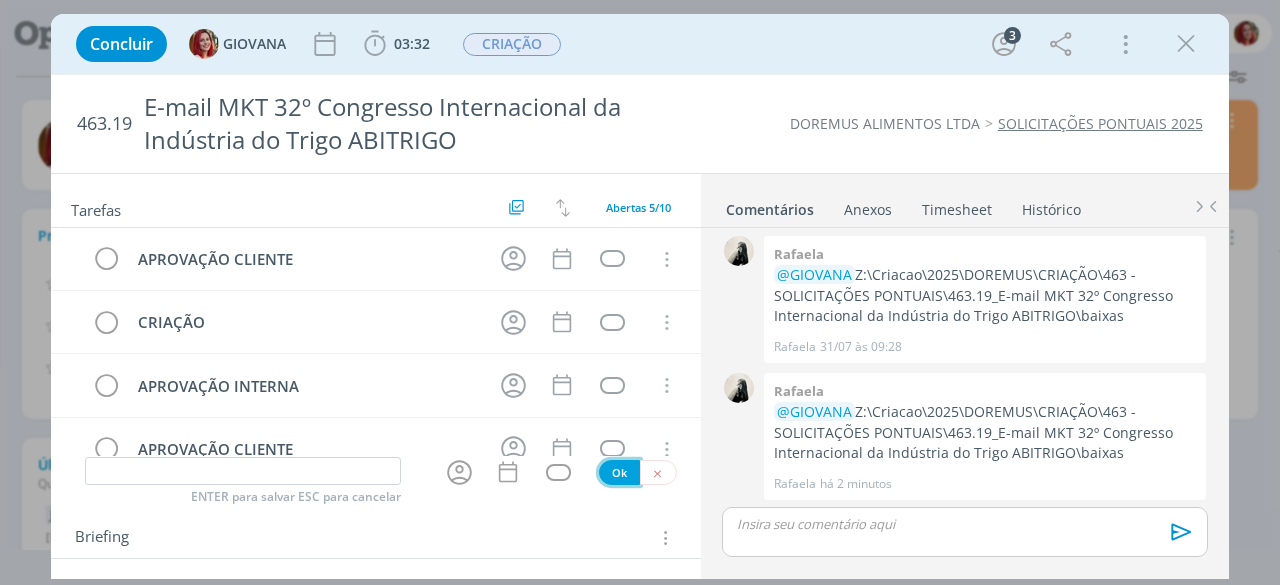 scroll, scrollTop: 80, scrollLeft: 0, axis: vertical 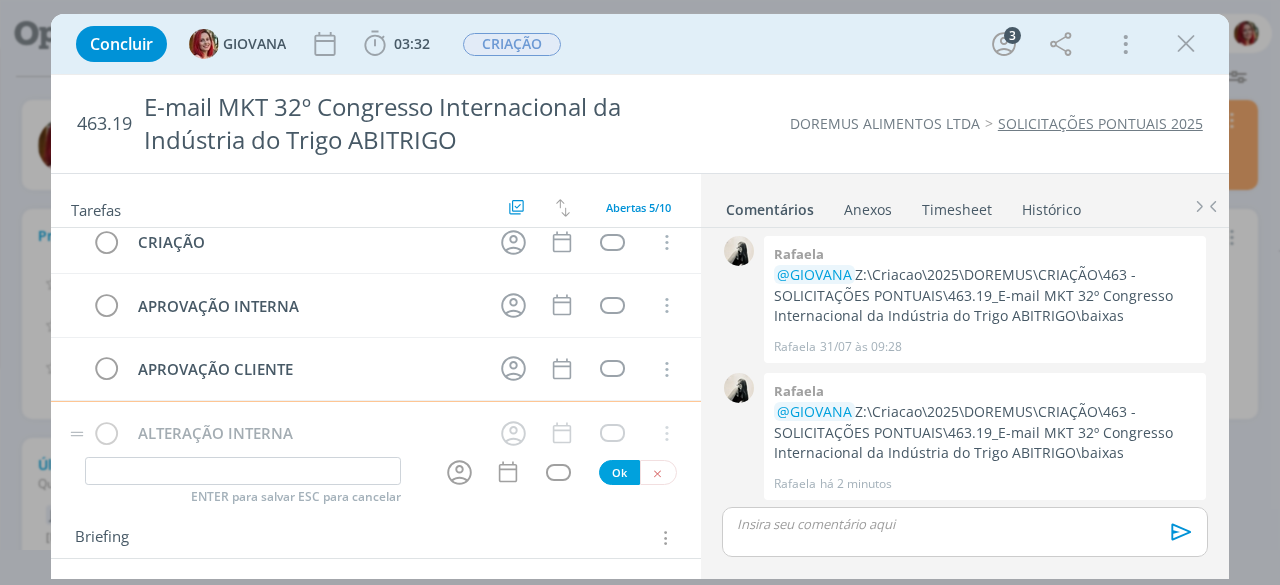 type 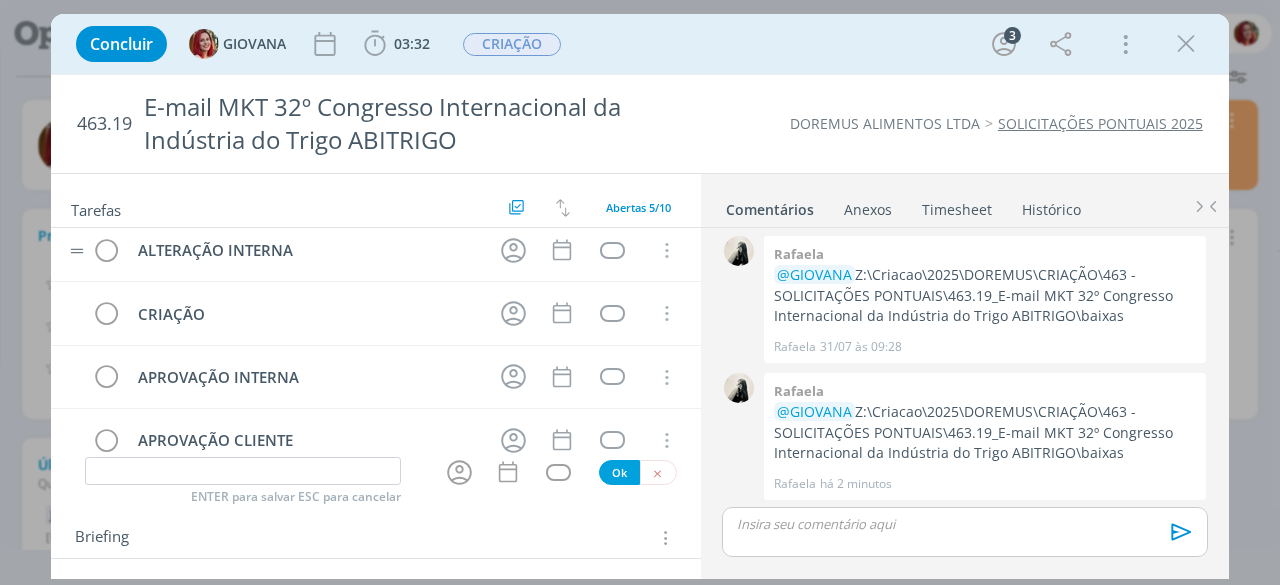 scroll, scrollTop: 0, scrollLeft: 0, axis: both 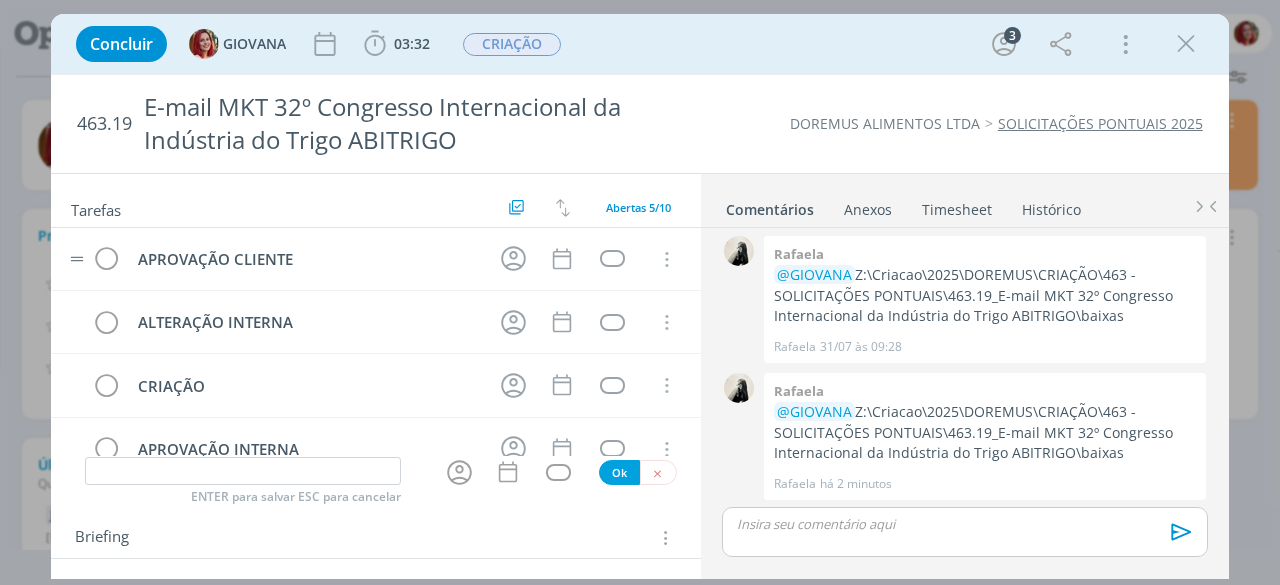 drag, startPoint x: 68, startPoint y: 315, endPoint x: 83, endPoint y: 245, distance: 71.5891 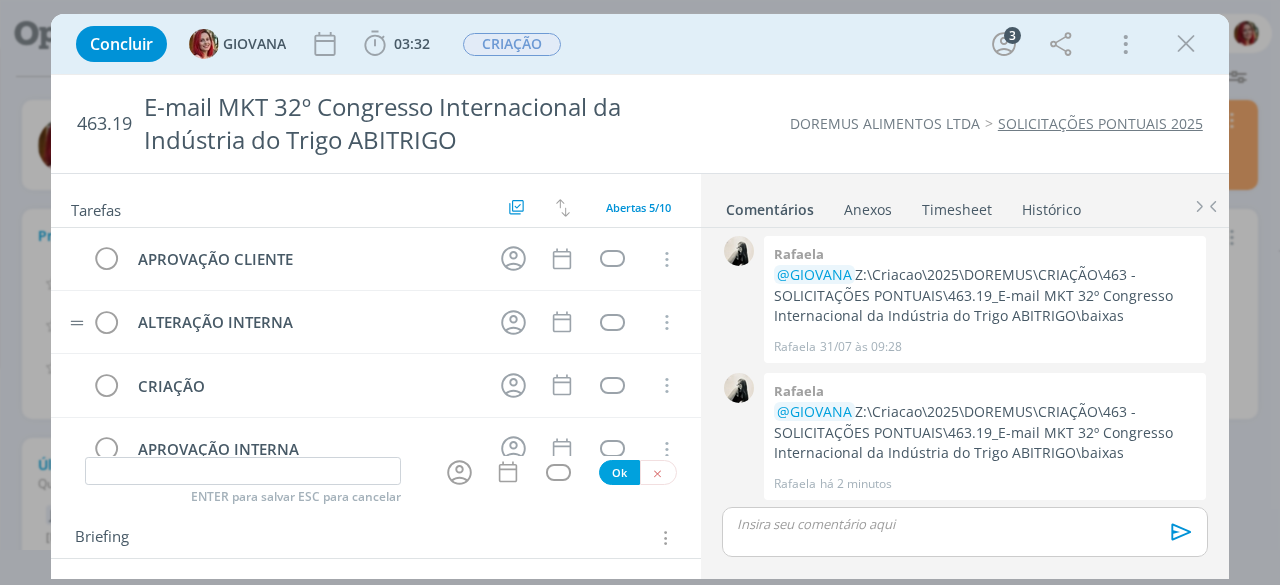 click on "ALTERAÇÃO INTERNA Cancelar" at bounding box center [376, 322] 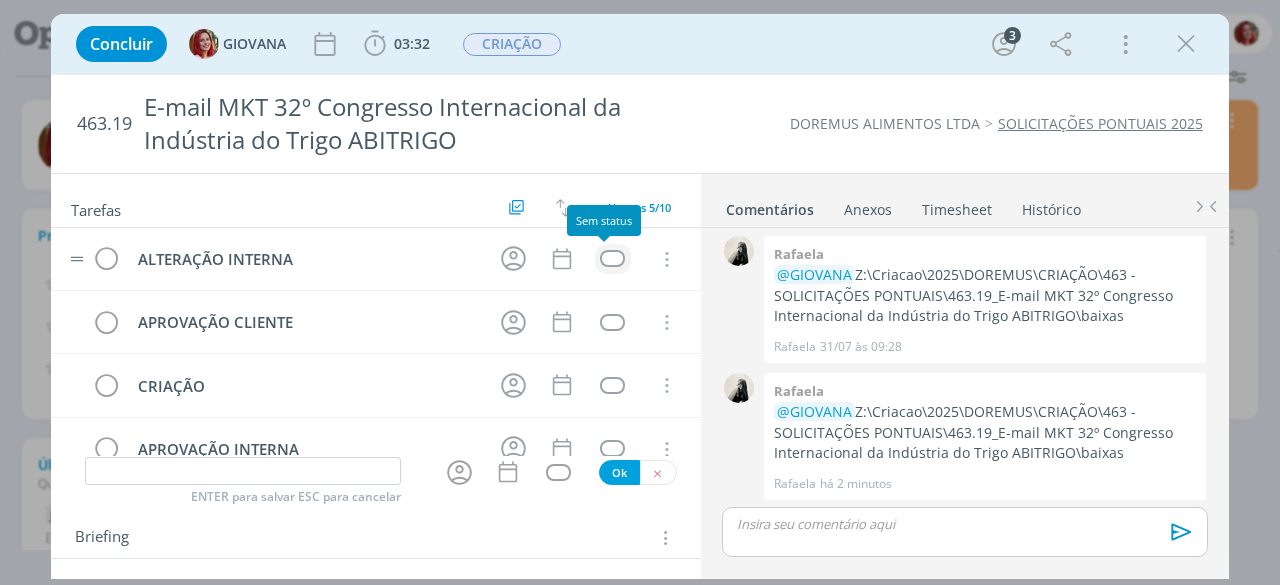 click at bounding box center (612, 258) 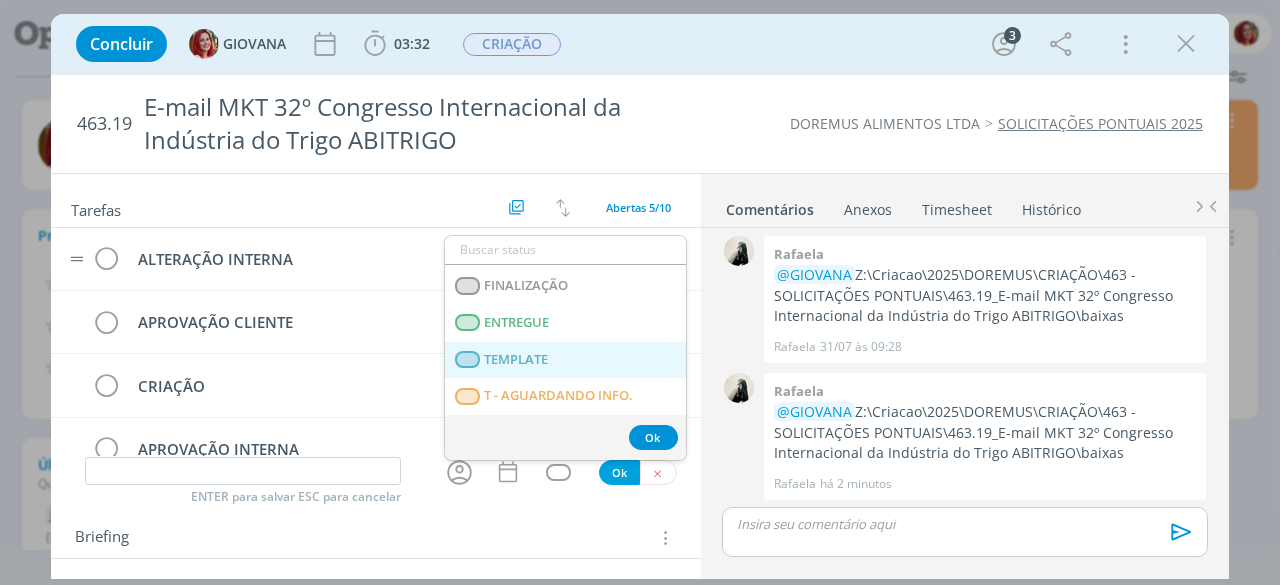 scroll, scrollTop: 500, scrollLeft: 0, axis: vertical 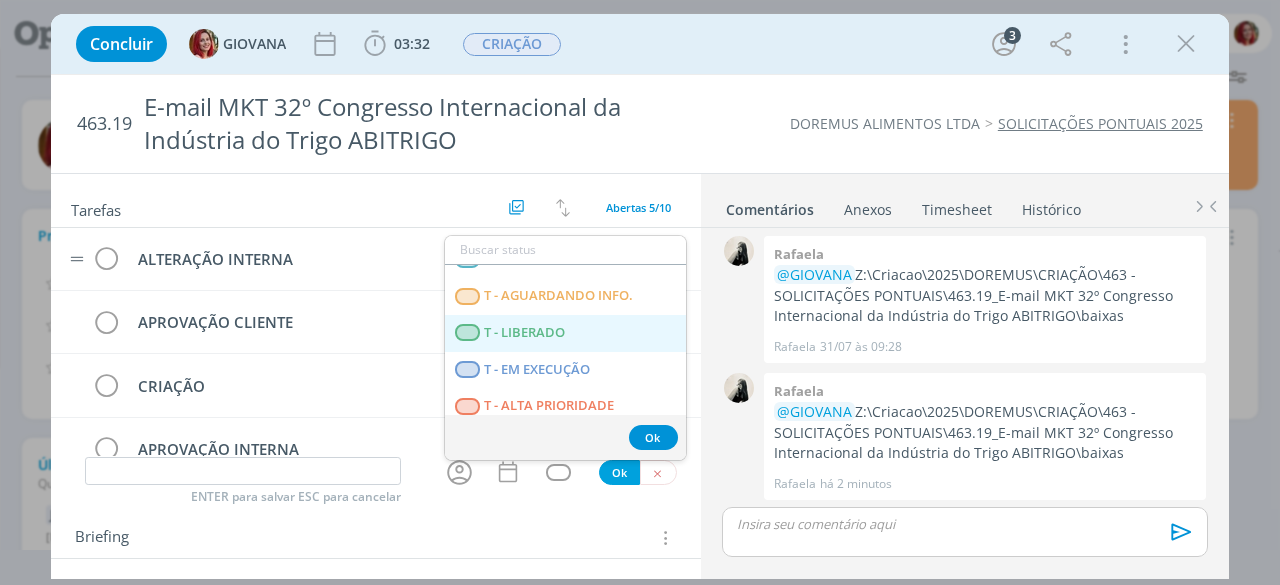 click on "T - LIBERADO" at bounding box center (565, 333) 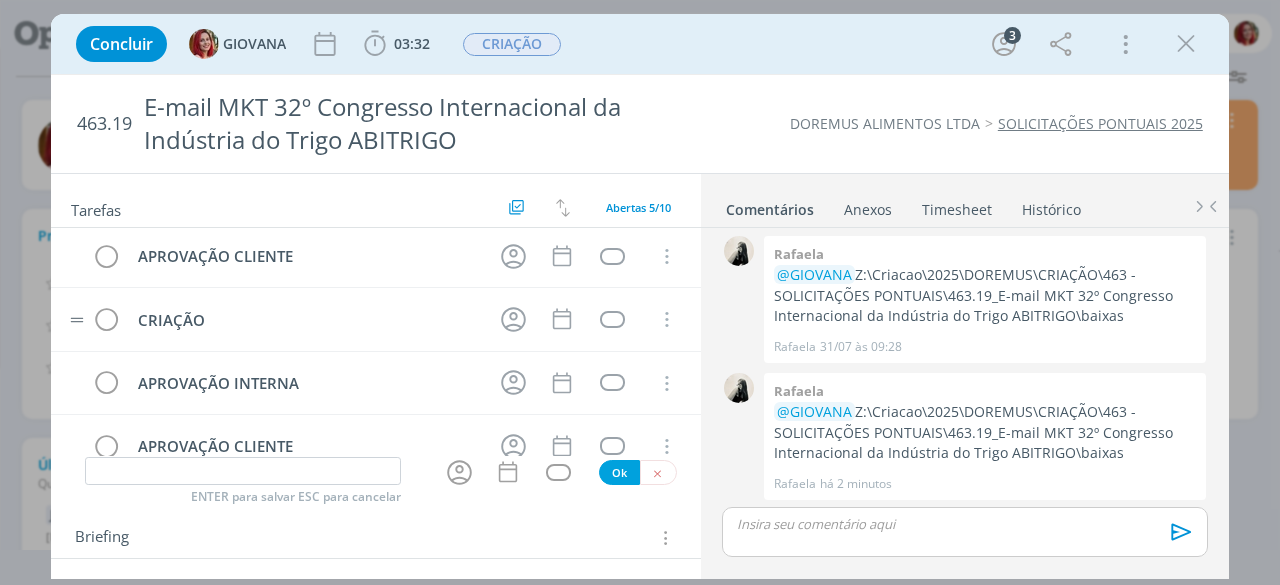 scroll, scrollTop: 97, scrollLeft: 0, axis: vertical 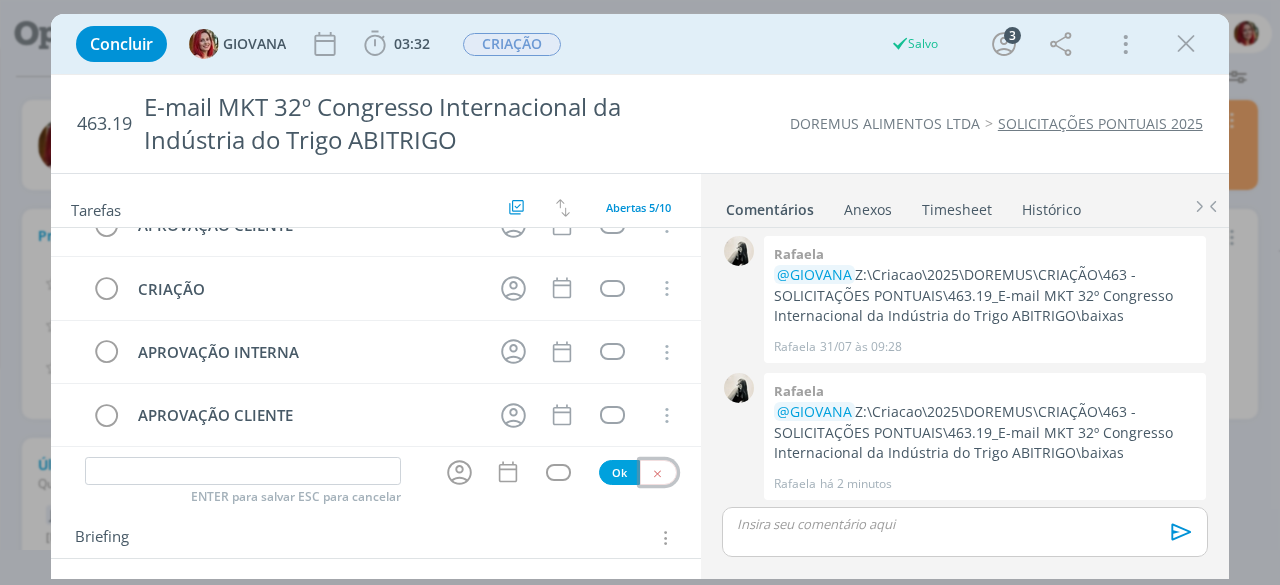 click at bounding box center [658, 472] 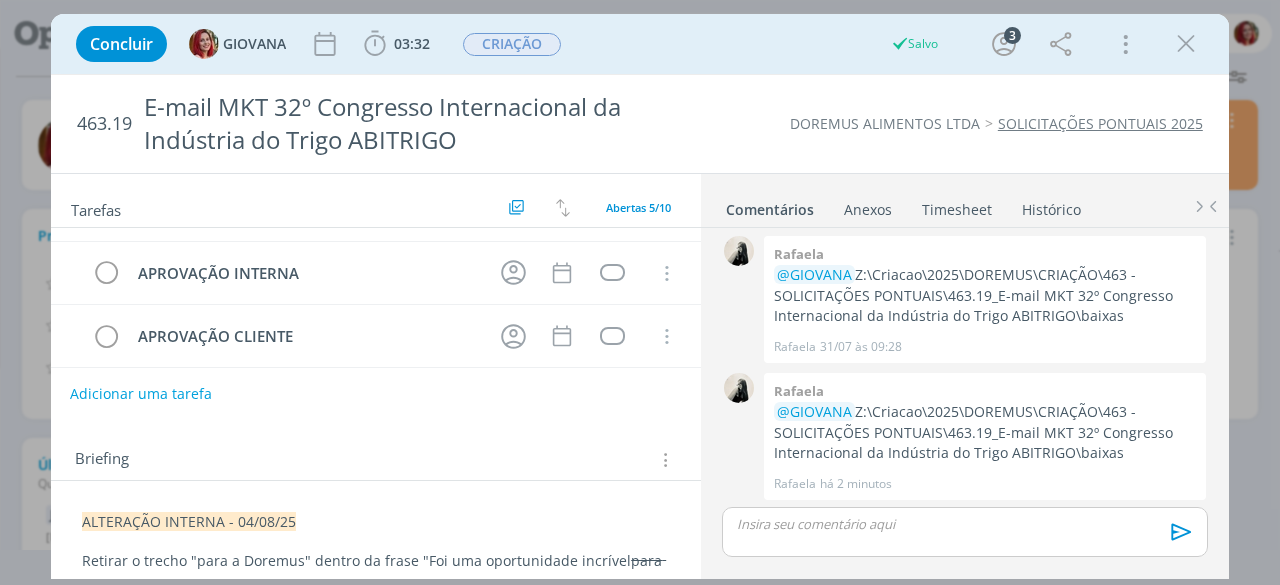 scroll, scrollTop: 200, scrollLeft: 0, axis: vertical 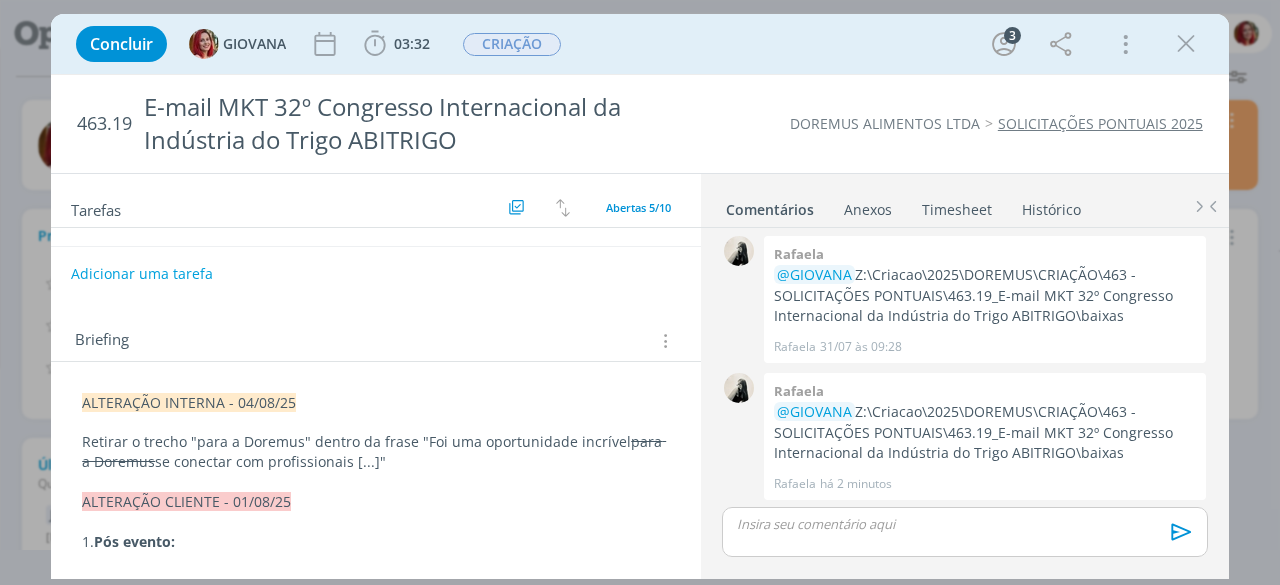 click on "Retirar o trecho "para a Doremus" dentro da frase "Foi uma oportunidade incrível  para a Doremus  se conectar com profissionais [...]"" at bounding box center [376, 452] 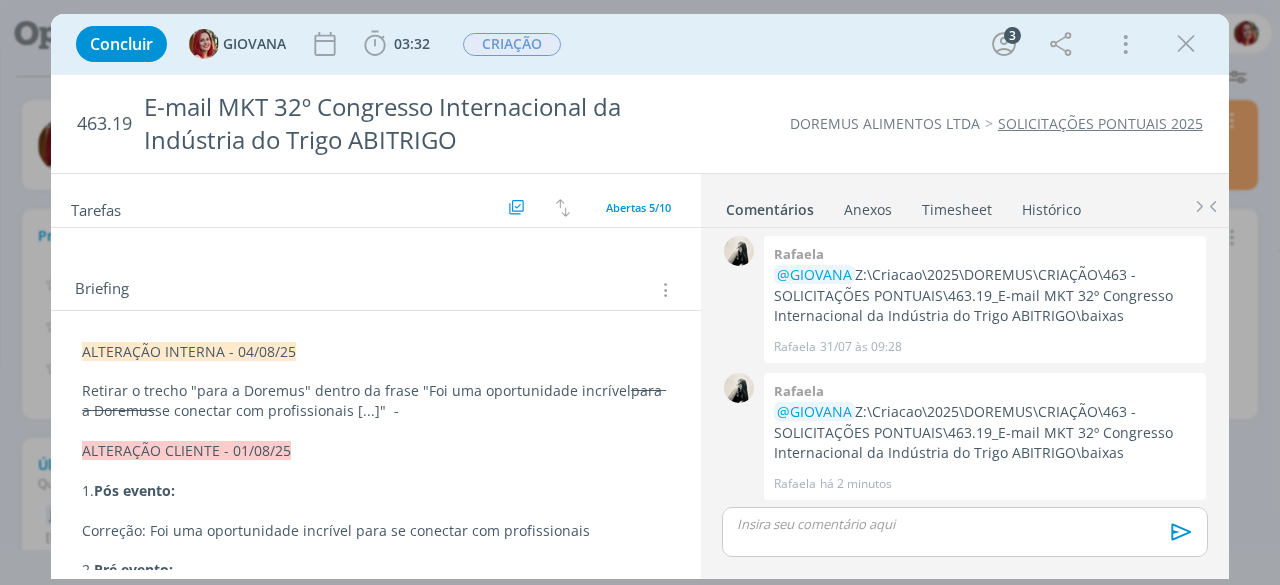 scroll, scrollTop: 248, scrollLeft: 0, axis: vertical 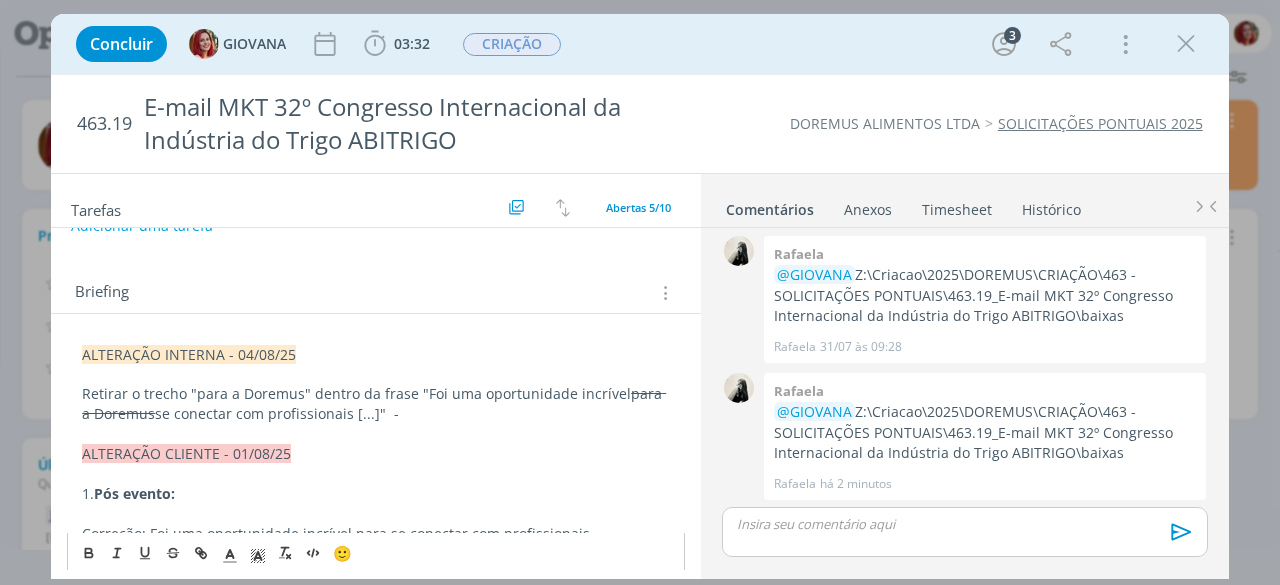 click on "Retirar o trecho "para a Doremus" dentro da frase "Foi uma oportunidade incrível  para a Doremus  se conectar com profissionais [...]"  -" at bounding box center (376, 404) 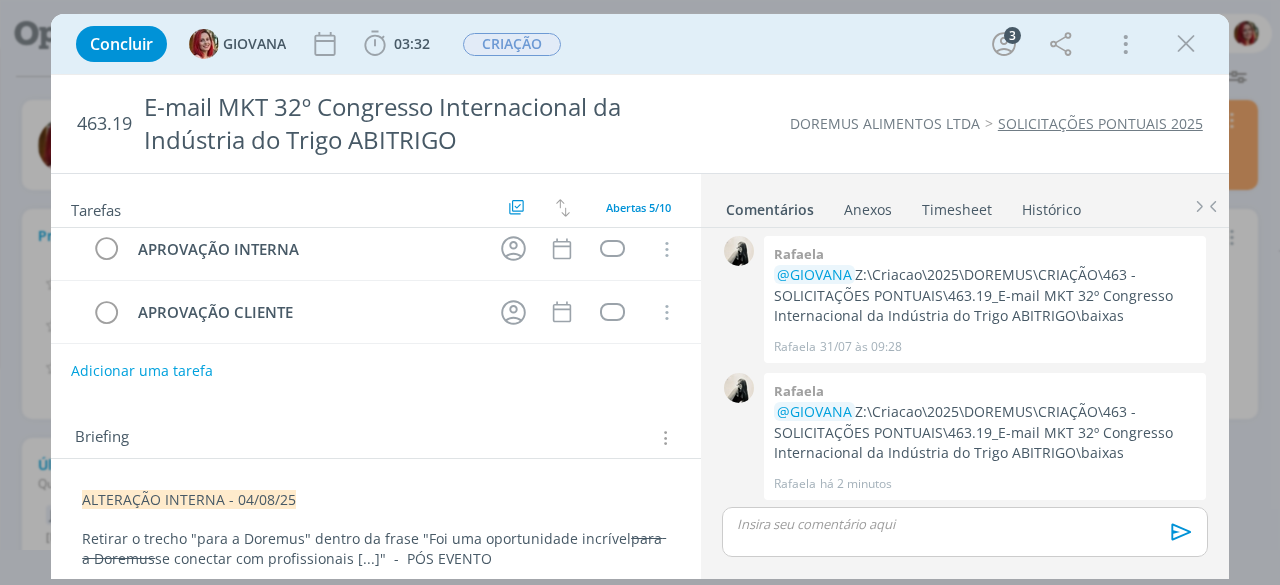 scroll, scrollTop: 0, scrollLeft: 0, axis: both 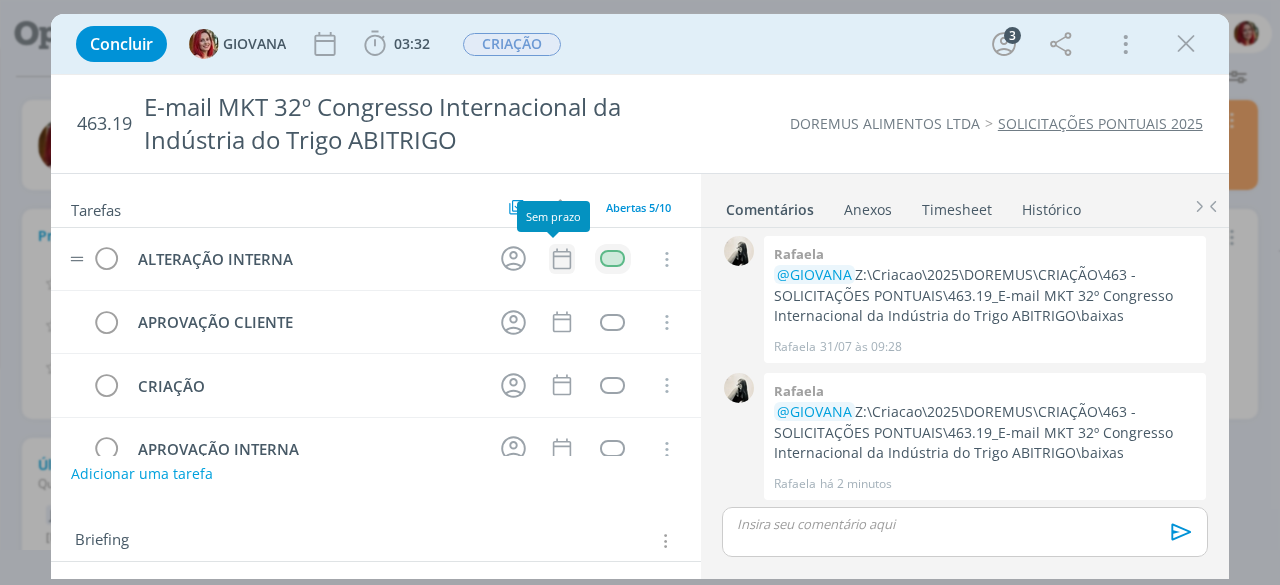 click 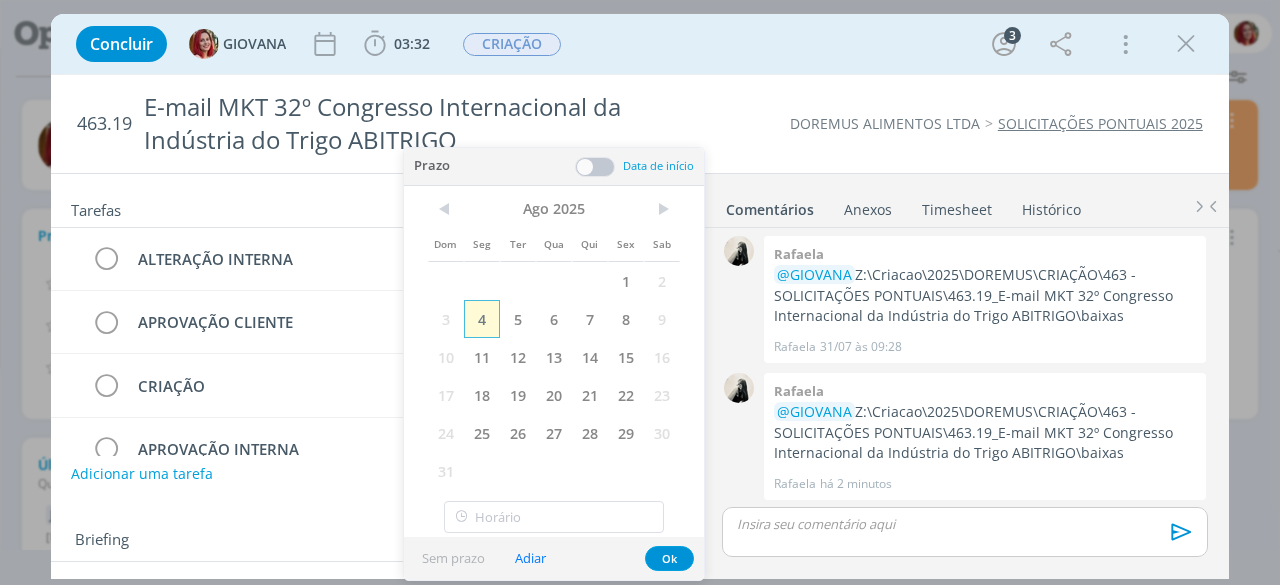 click on "4" at bounding box center (482, 319) 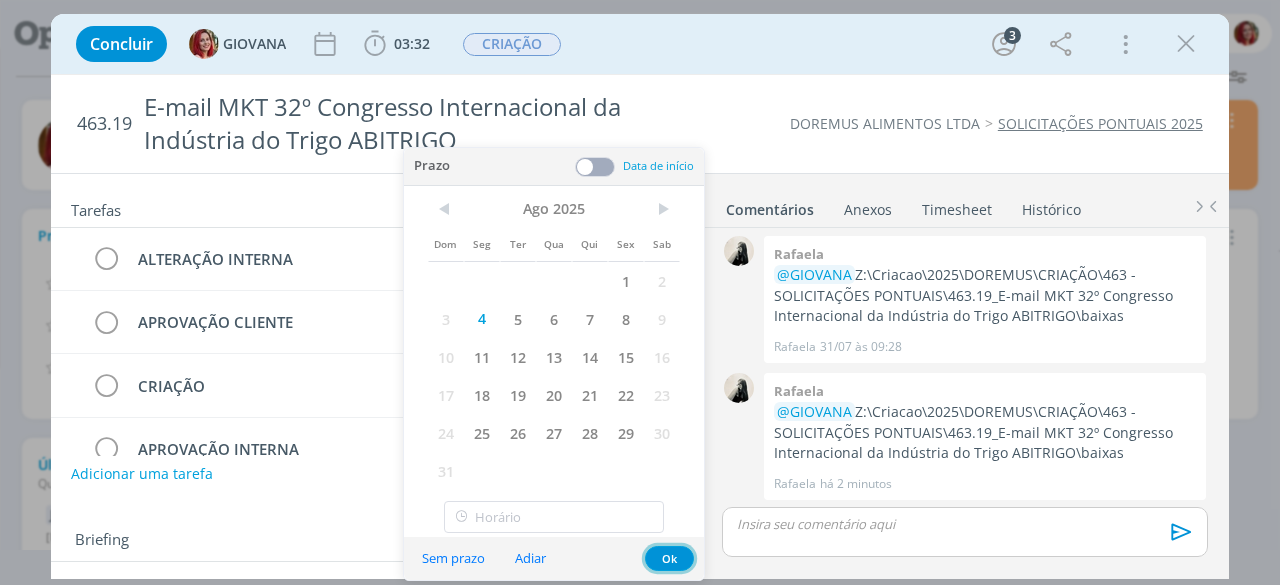 click on "Ok" at bounding box center (669, 558) 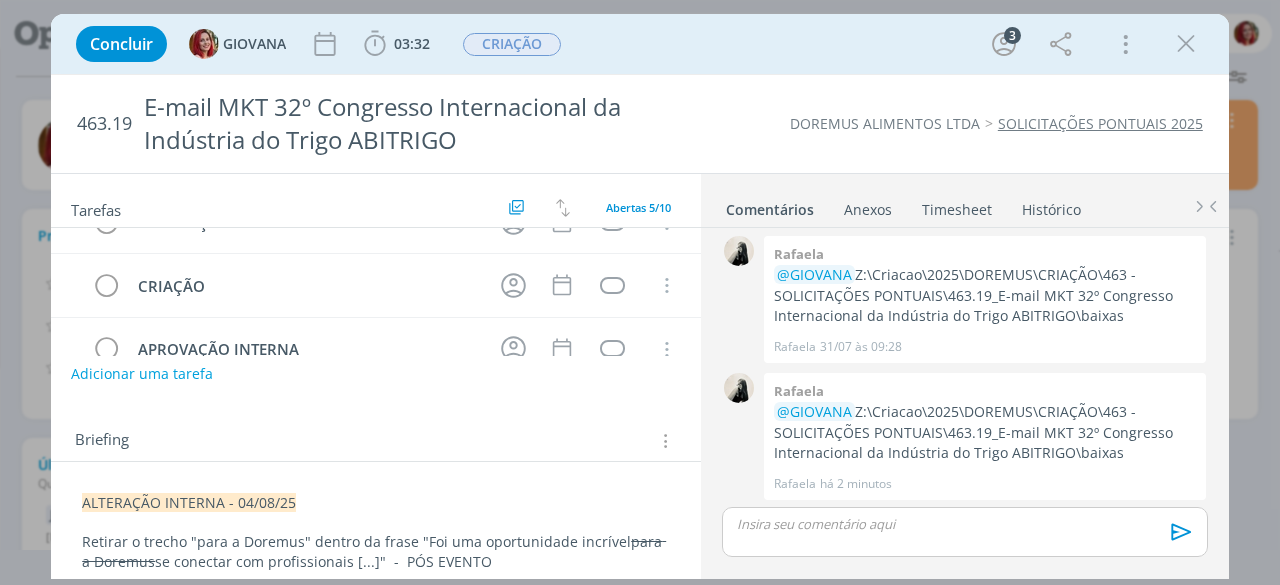 scroll, scrollTop: 300, scrollLeft: 0, axis: vertical 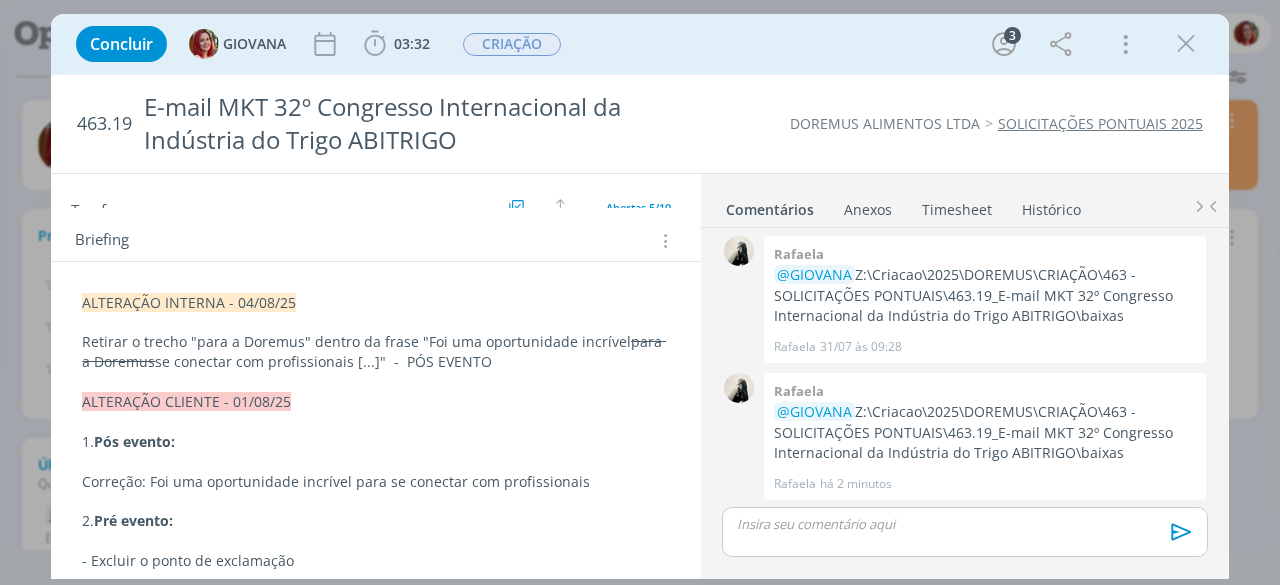 click at bounding box center (376, 382) 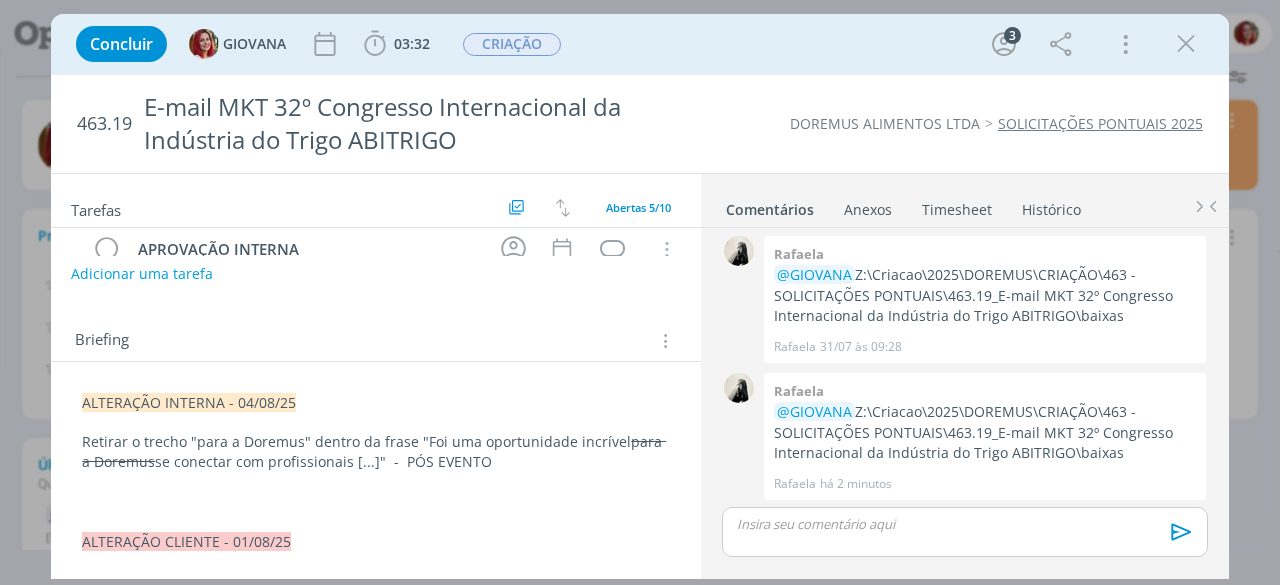 scroll, scrollTop: 200, scrollLeft: 0, axis: vertical 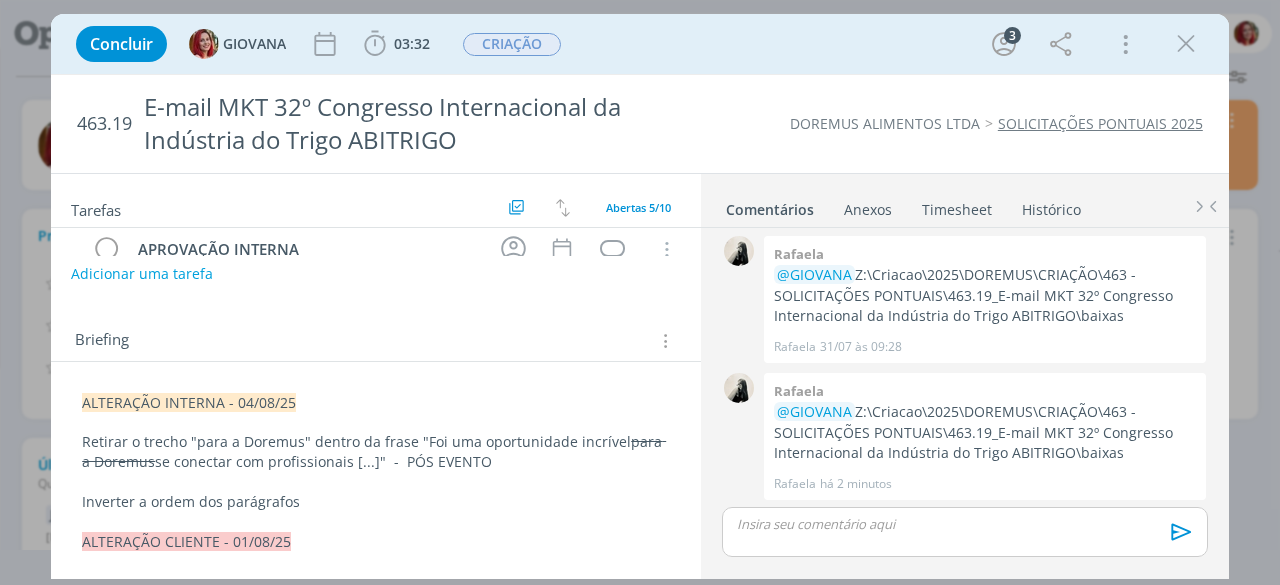 click on "Inverter a ordem dos parágrafos" at bounding box center (376, 502) 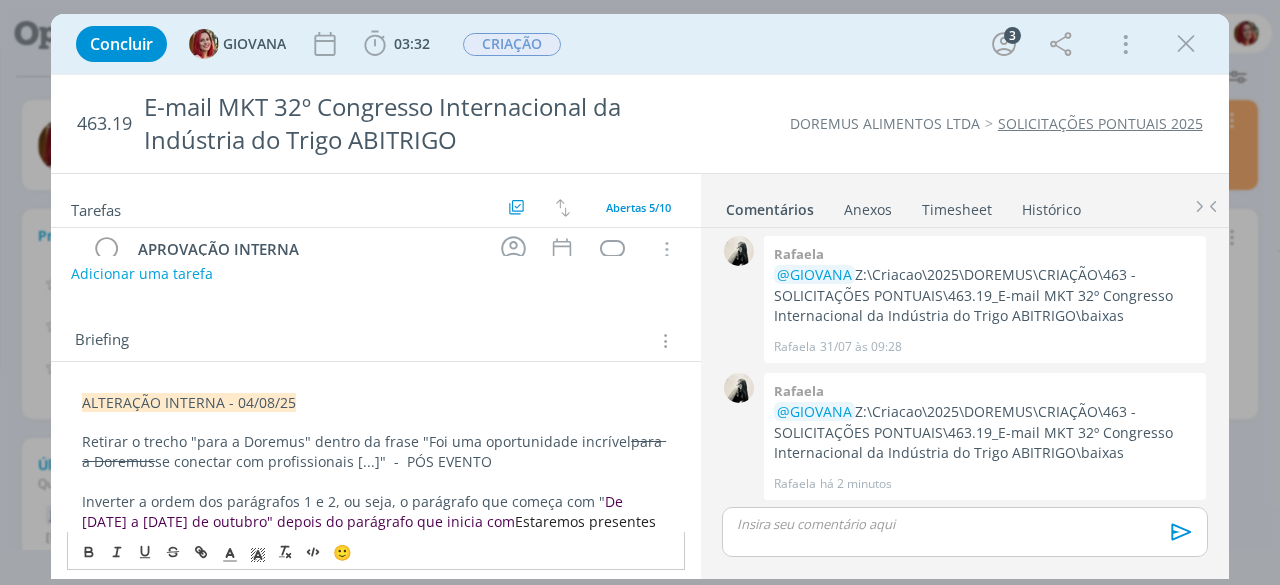 click on "De 20 a 22 de outubro" depois do parágrafo que inicia com" at bounding box center (354, 511) 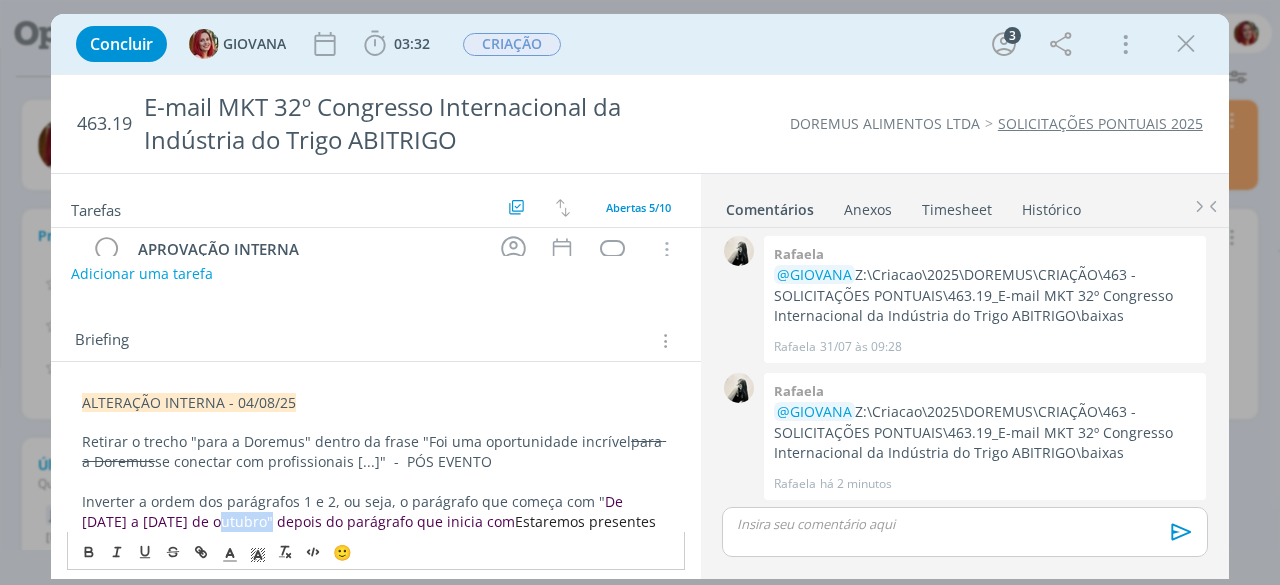 click on "De 20 a 22 de outubro" depois do parágrafo que inicia com" at bounding box center (354, 511) 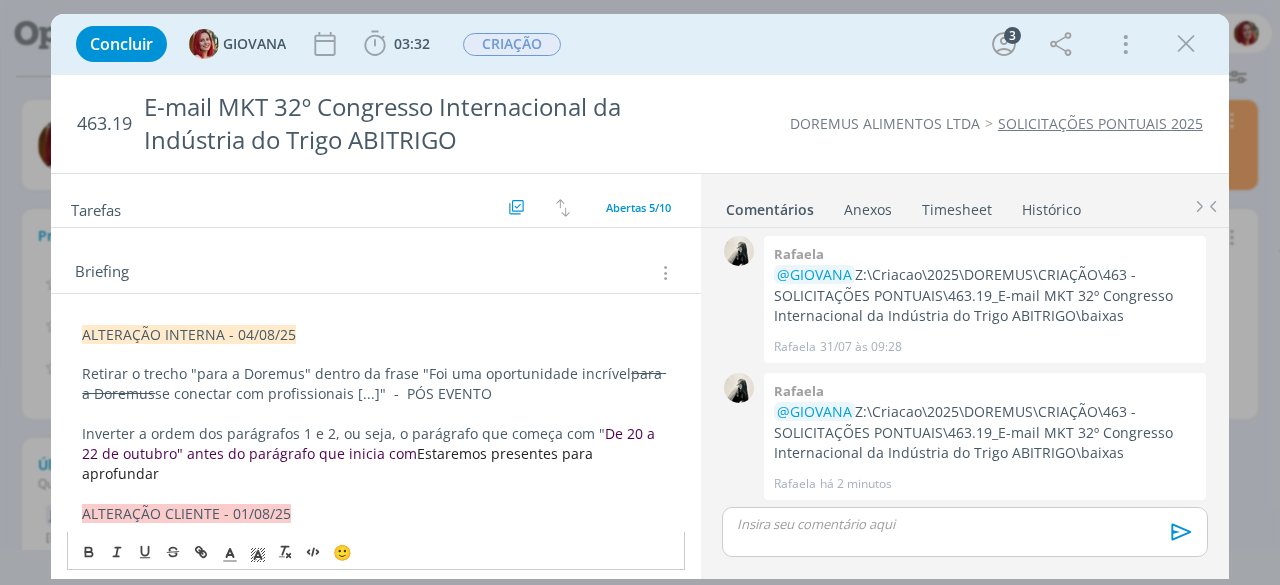 scroll, scrollTop: 300, scrollLeft: 0, axis: vertical 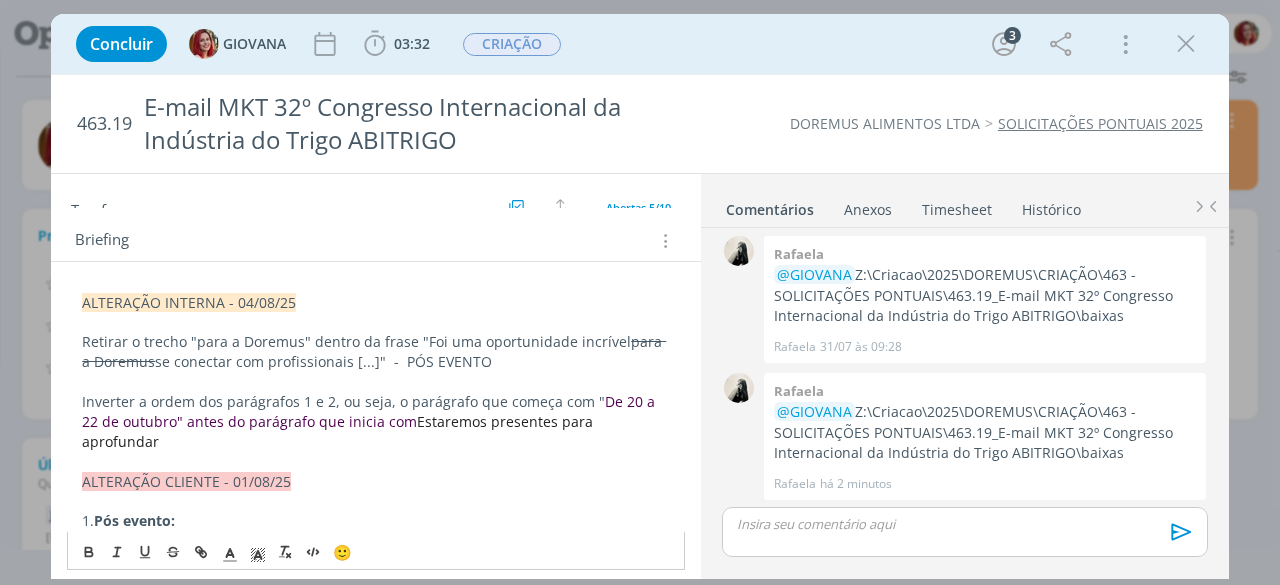 click on "Inverter a ordem dos parágrafos 1 e 2, ou seja, o parágrafo que começa com " De 20 a 22 de outubro" antes do parágrafo que inicia com  Estaremos presentes para aprofundar" at bounding box center (376, 422) 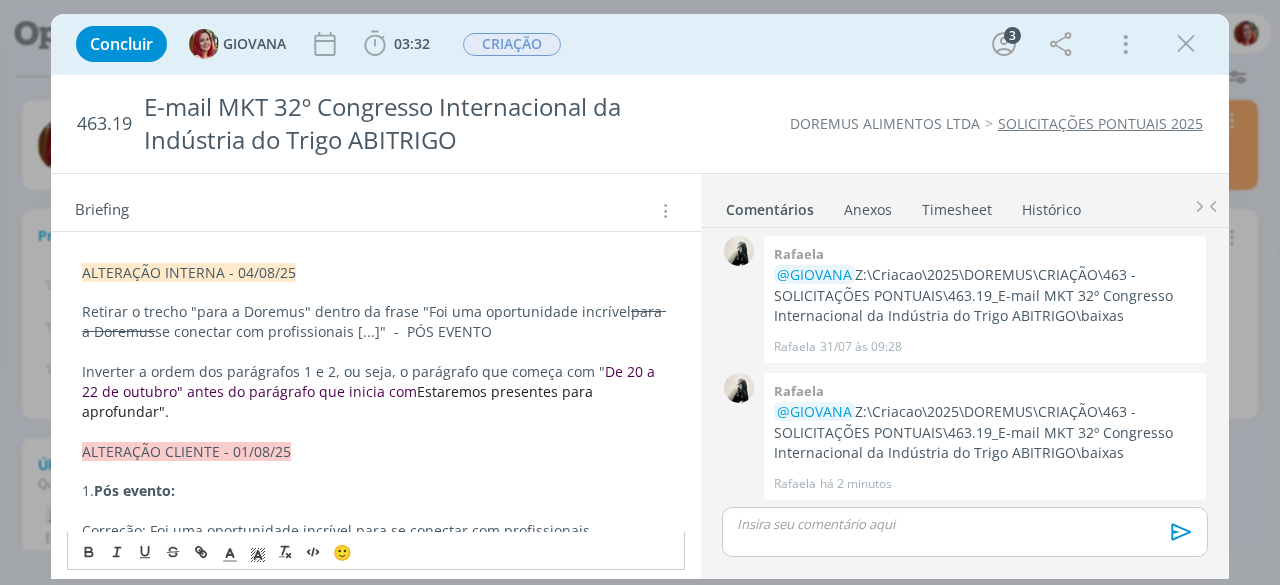 scroll, scrollTop: 300, scrollLeft: 0, axis: vertical 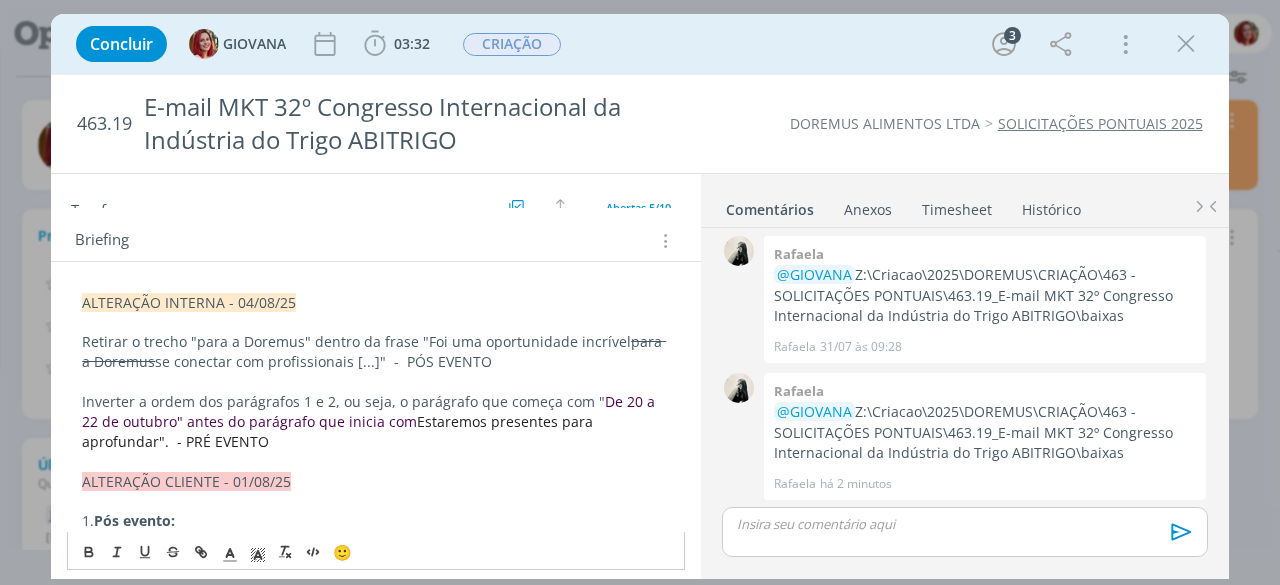 click on "ALTERAÇÃO INTERNA - 04/08/25 Retirar o trecho "para a Doremus" dentro da frase "Foi uma oportunidade incrível  para a Doremus  se conectar com profissionais [...]"  -  PÓS EVENTO  Inverter a ordem dos parágrafos 1 e 2, ou seja, o parágrafo que começa com " De 20 a 22 de outubro" antes do parágrafo que inicia com  Estaremos presentes para aprofundar".  - PRÉ EVENTO ALTERAÇÃO CLIENTE - 01/08/25 1.  Pós evento: Correção: Foi uma oportunidade incrível para se conectar com profissionais 2.  Pré evento: - Excluir o ponto de exclamação  - Inverter a ordem dos textos   SUGESTÃO DO CLIENTE: A Doremus, sempre atenta às inovações e demandas do mercado, tem o prazer de anunciar que é patrocinadora do 32º Congresso Internacional da Indústria do Trigo! Estaremos presentes para aprofundar as discussões sobre o mercado nacional e internacional de panificação, as mais recentes tecnologias na produção do trigo e novos modelos de crescimento para moinhos e grandes indústrias.  CRIAÇÃO     ." at bounding box center [376, 1932] 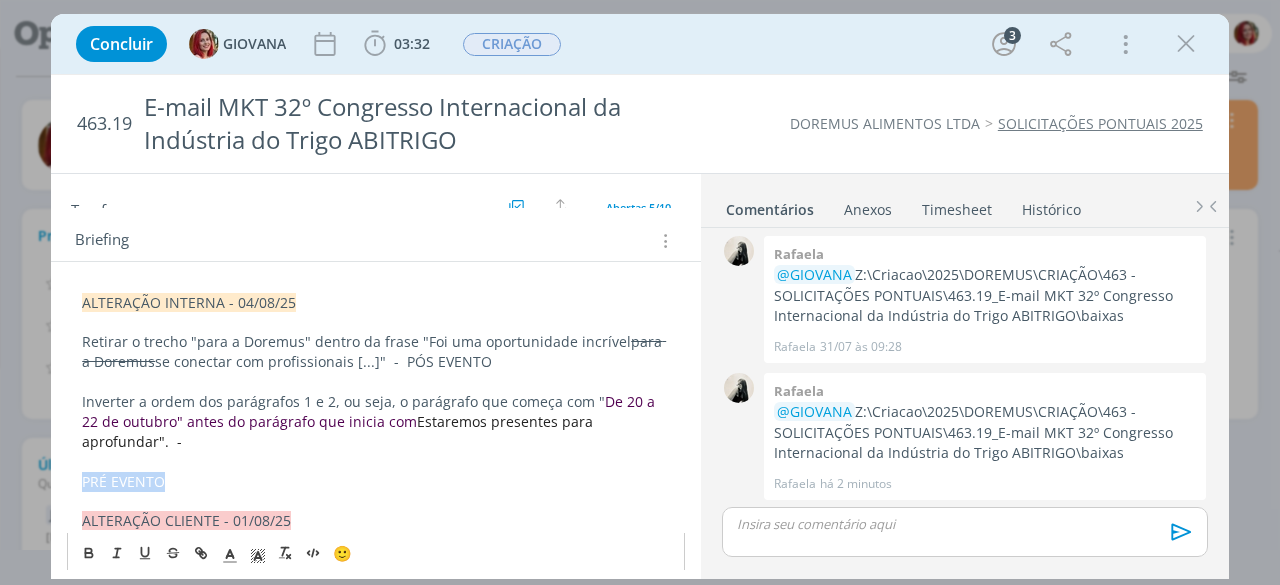 drag, startPoint x: 165, startPoint y: 463, endPoint x: 59, endPoint y: 455, distance: 106.30146 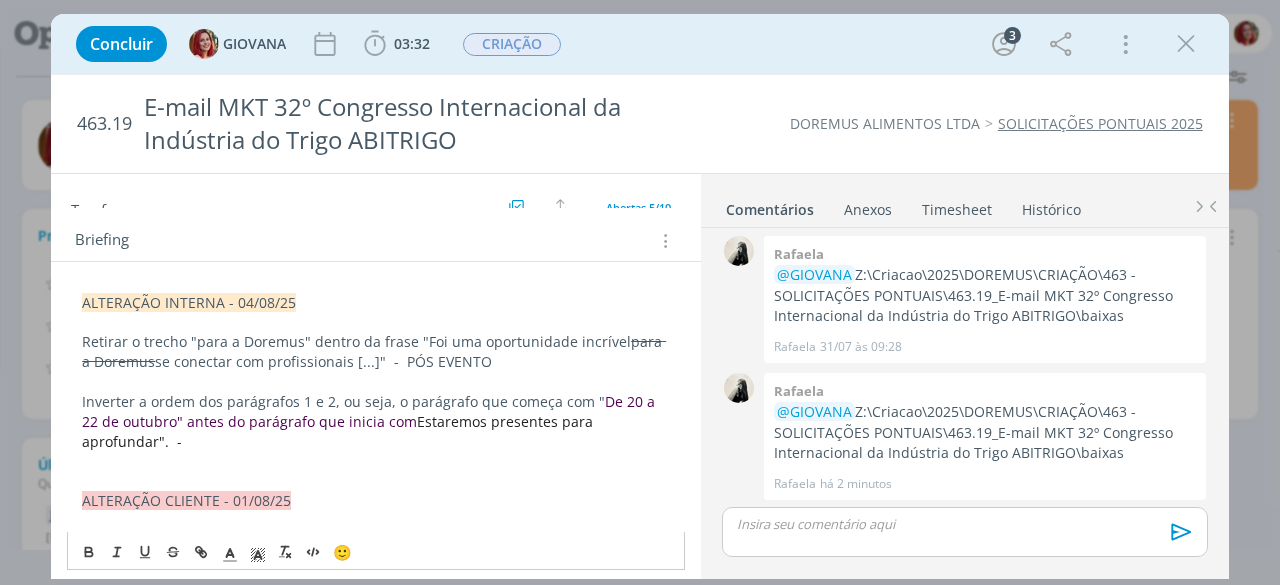 click at bounding box center (376, 382) 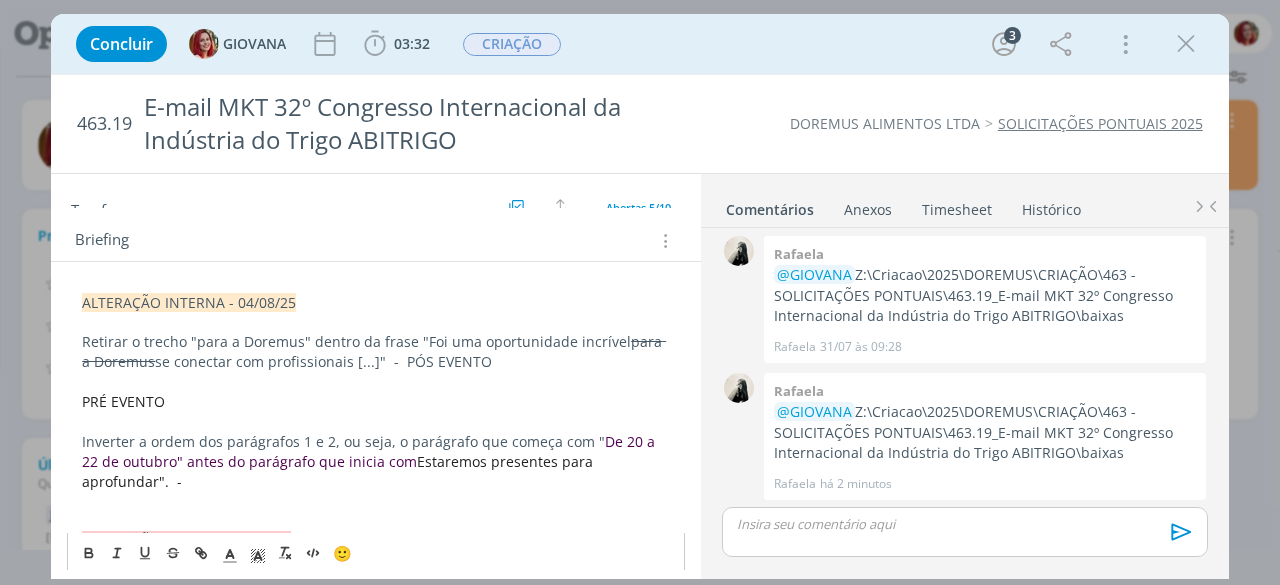 drag, startPoint x: 496, startPoint y: 360, endPoint x: 376, endPoint y: 362, distance: 120.01666 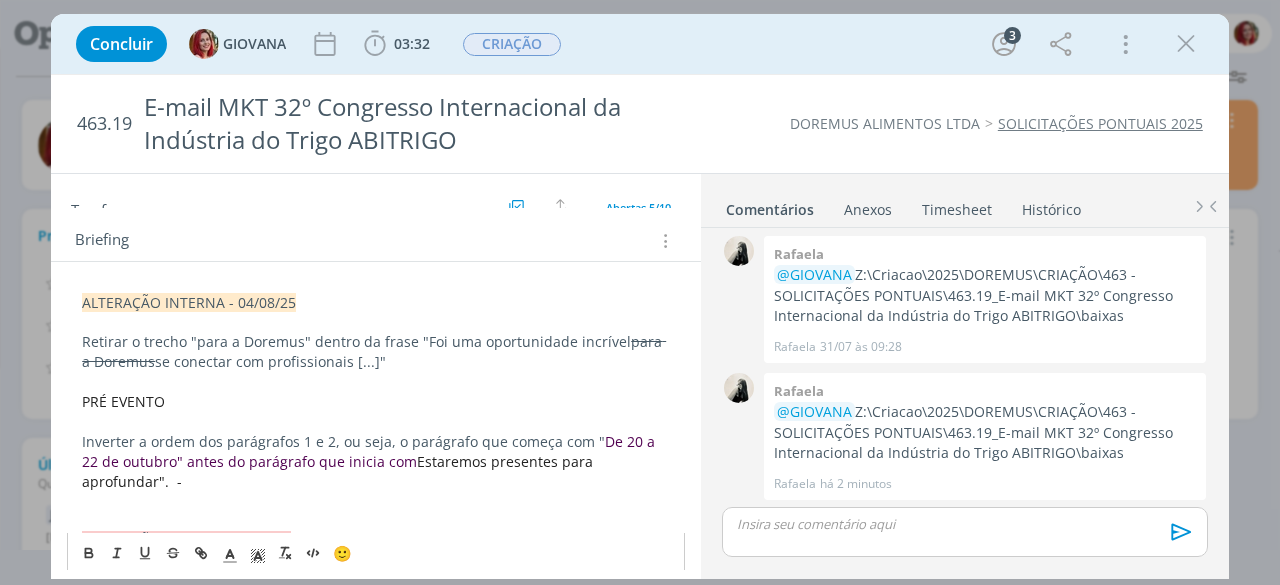 click on "ALTERAÇÃO INTERNA - 04/08/25 Retirar o trecho "para a Doremus" dentro da frase "Foi uma oportunidade incrível  para a Doremus  se conectar com profissionais [...]"  ﻿ PRÉ EVENTO Inverter a ordem dos parágrafos 1 e 2, ou seja, o parágrafo que começa com " De 20 a 22 de outubro" antes do parágrafo que inicia com  Estaremos presentes para aprofundar".  -  ALTERAÇÃO CLIENTE - 01/08/25 1.  Pós evento: Correção: Foi uma oportunidade incrível para se conectar com profissionais 2.  Pré evento: - Excluir o ponto de exclamação  - Inverter a ordem dos textos   SUGESTÃO DO CLIENTE: A Doremus, sempre atenta às inovações e demandas do mercado, tem o prazer de anunciar que é patrocinadora do 32º Congresso Internacional da Indústria do Trigo! Estaremos presentes para aprofundar as discussões sobre o mercado nacional e internacional de panificação, as mais recentes tecnologias na produção do trigo e novos modelos de crescimento para moinhos e grandes indústrias.  https://doremus.com.br/" at bounding box center (376, 1962) 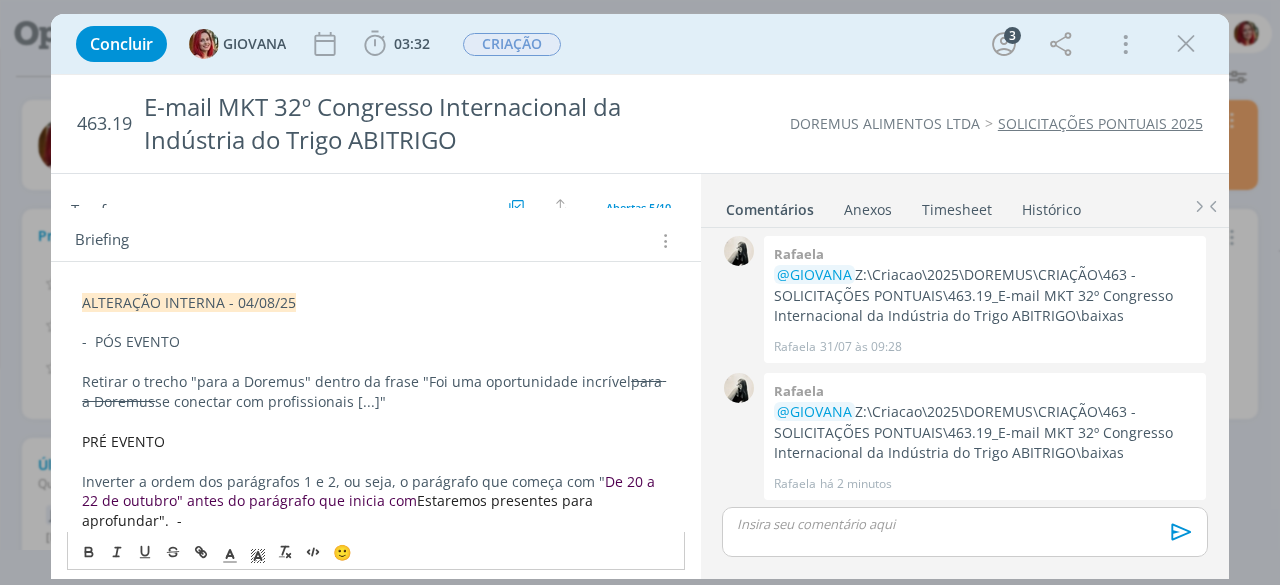 click on "-  PÓS EVENTO" at bounding box center (131, 341) 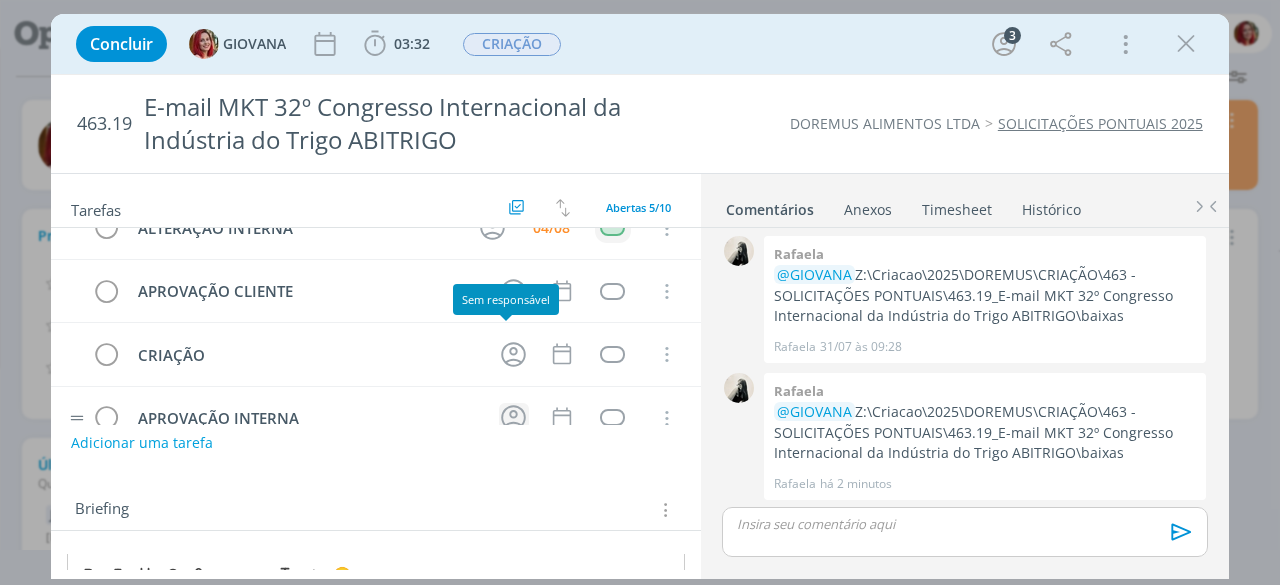 scroll, scrollTop: 0, scrollLeft: 0, axis: both 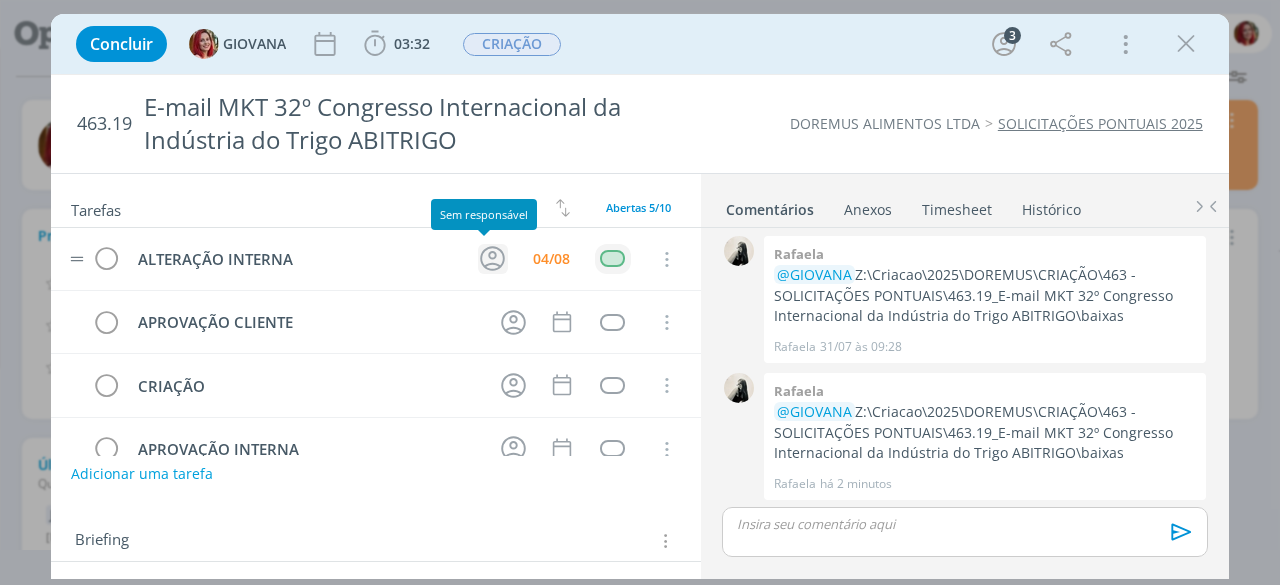 click 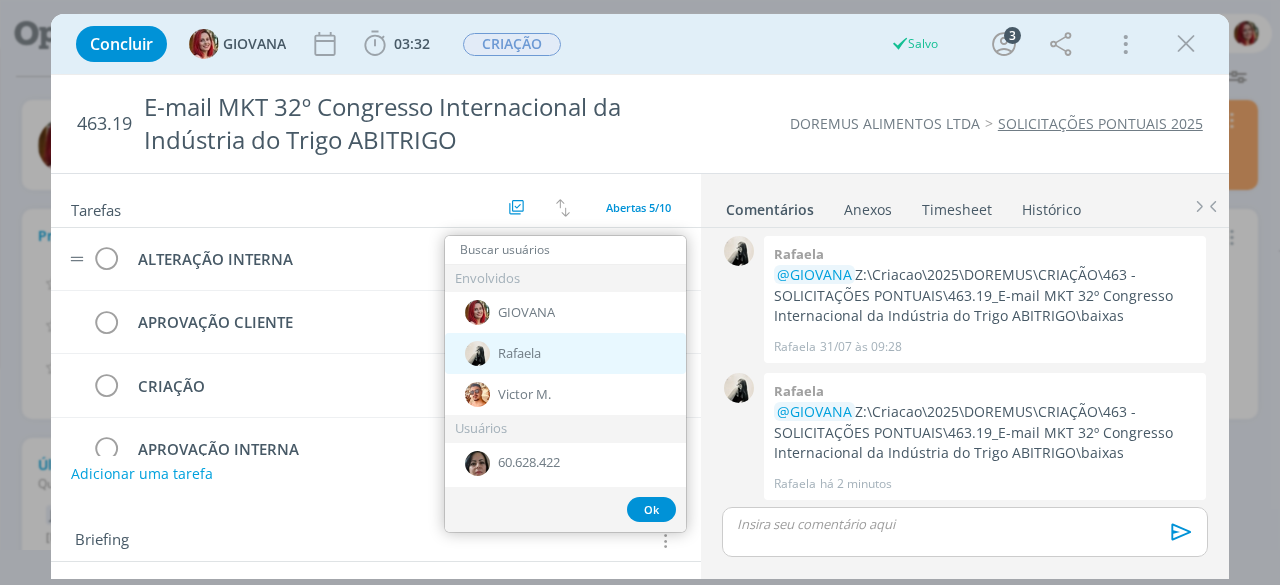 click on "Rafaela" at bounding box center [519, 354] 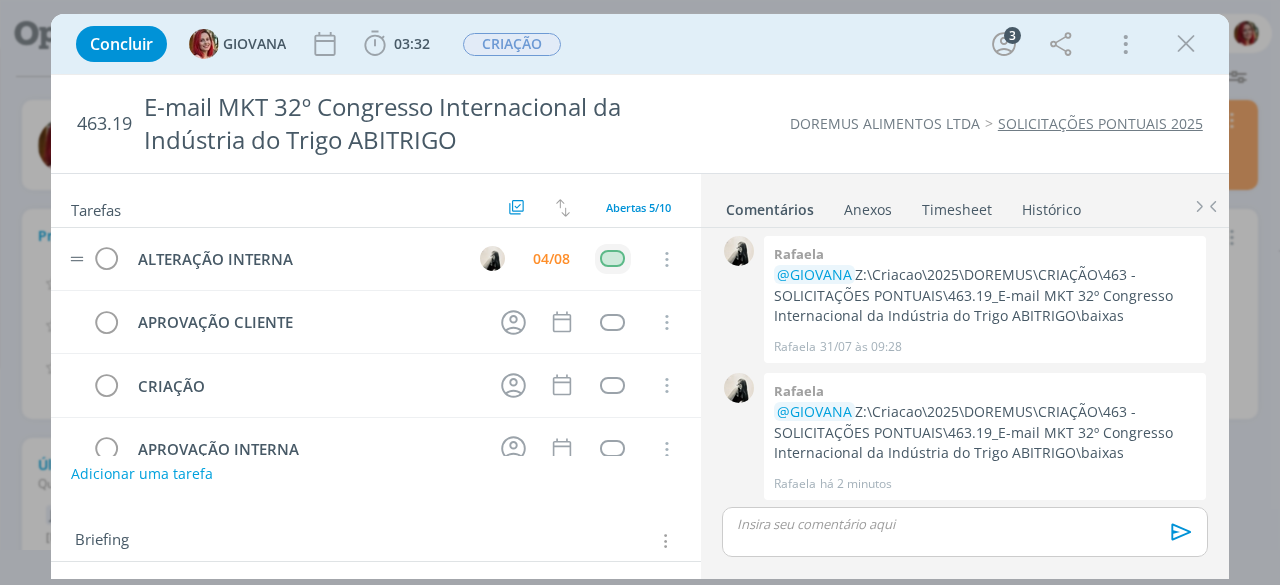 scroll, scrollTop: 97, scrollLeft: 0, axis: vertical 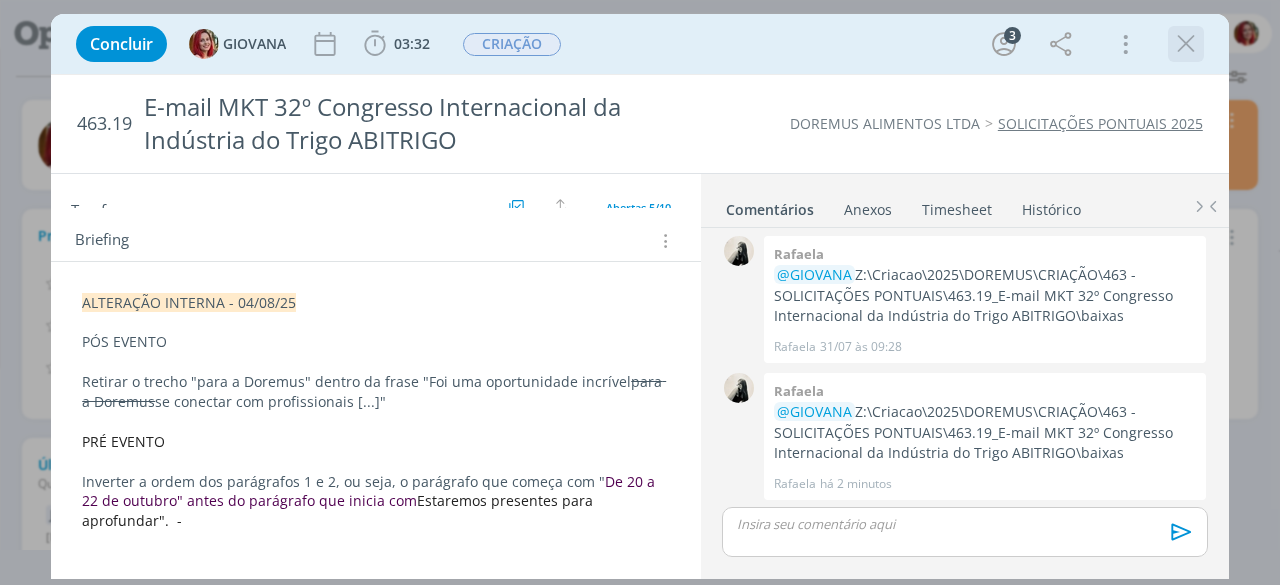click at bounding box center [1186, 44] 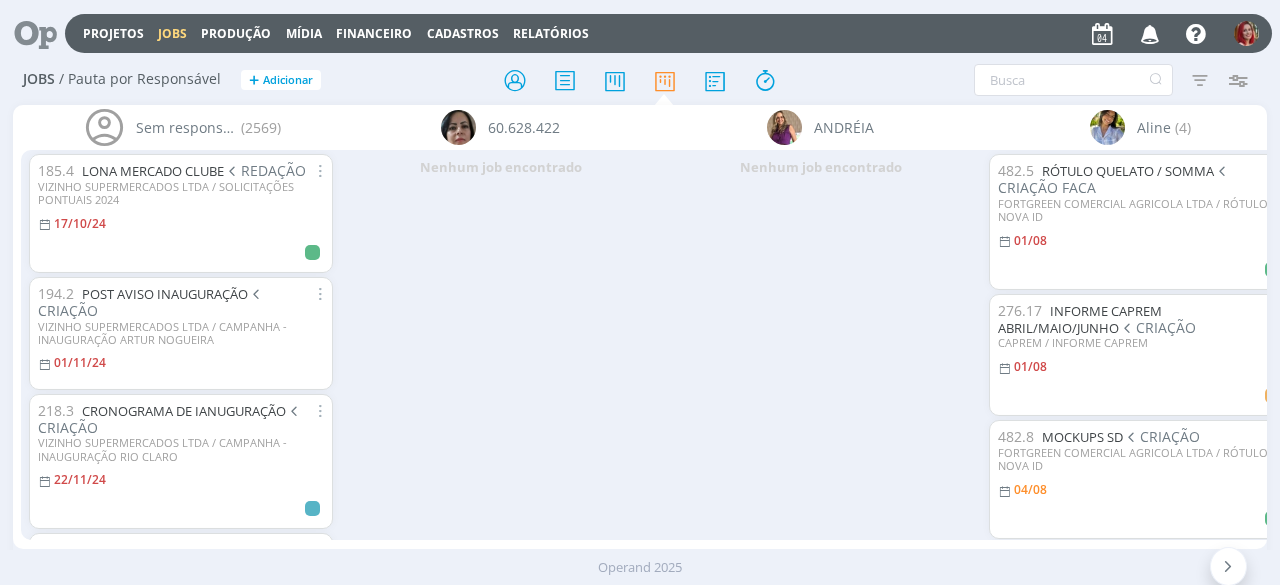 scroll, scrollTop: 0, scrollLeft: 0, axis: both 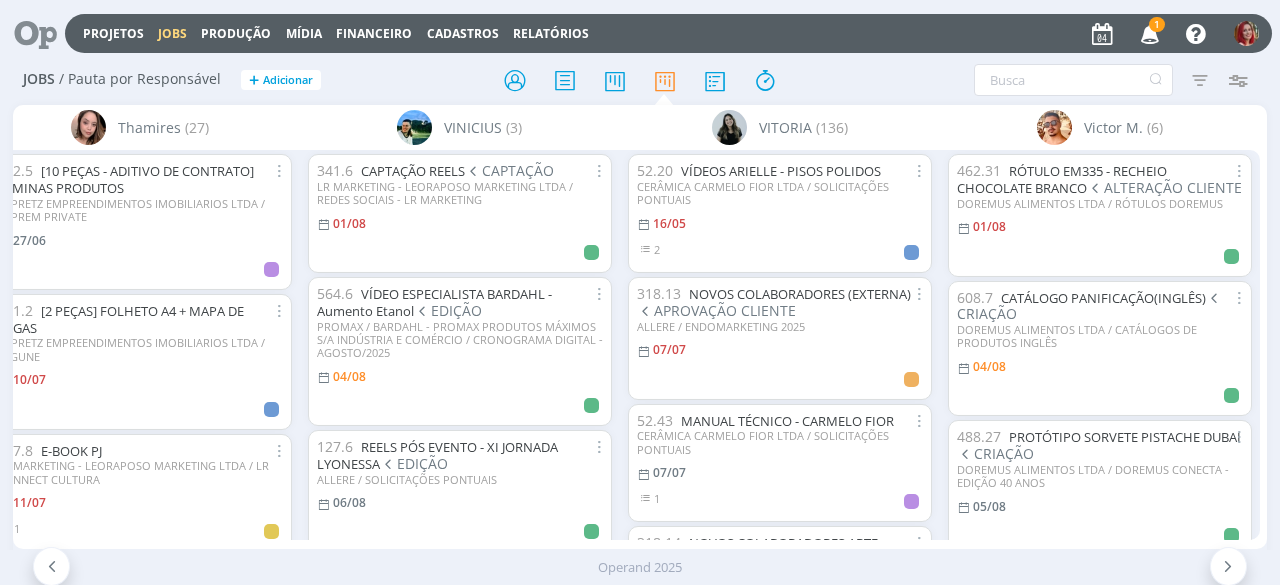 click at bounding box center [1150, 33] 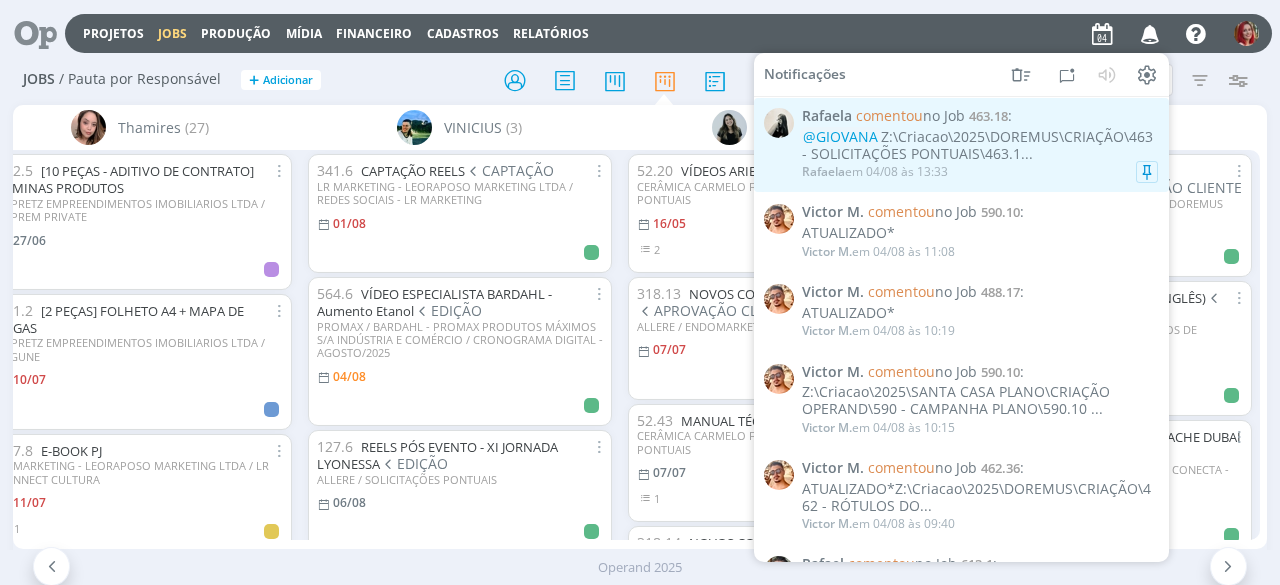 click on "@GIOVANA  Z:\Criacao\2025\DOREMUS\CRIAÇÃO\463 - SOLICITAÇÕES PONTUAIS\463.1..." at bounding box center [980, 146] 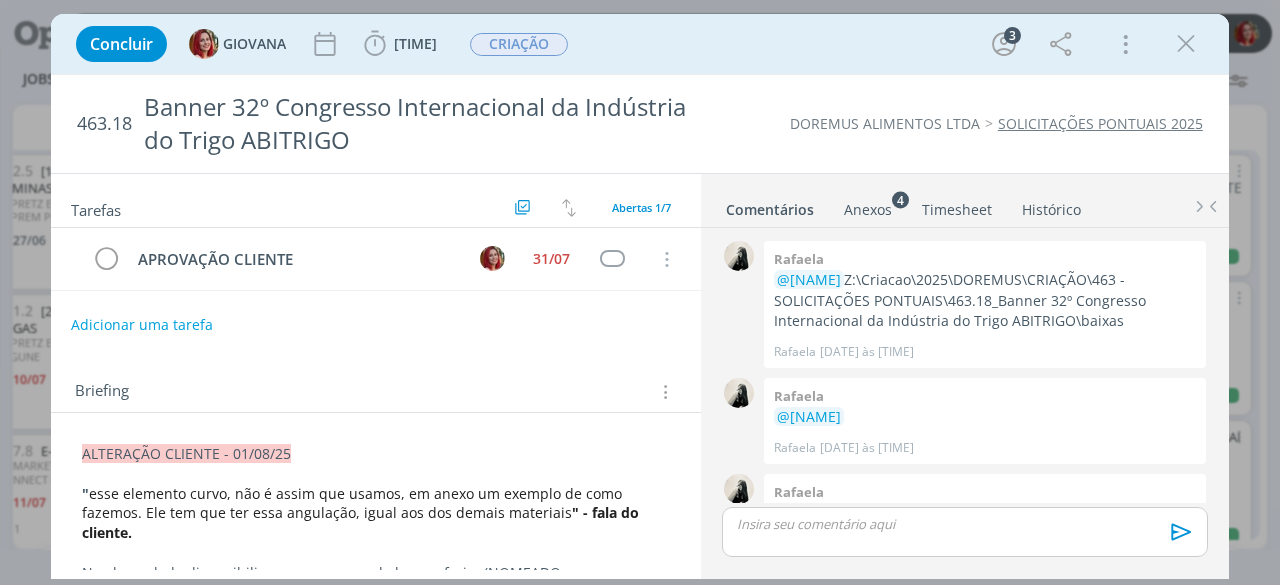 scroll, scrollTop: 470, scrollLeft: 0, axis: vertical 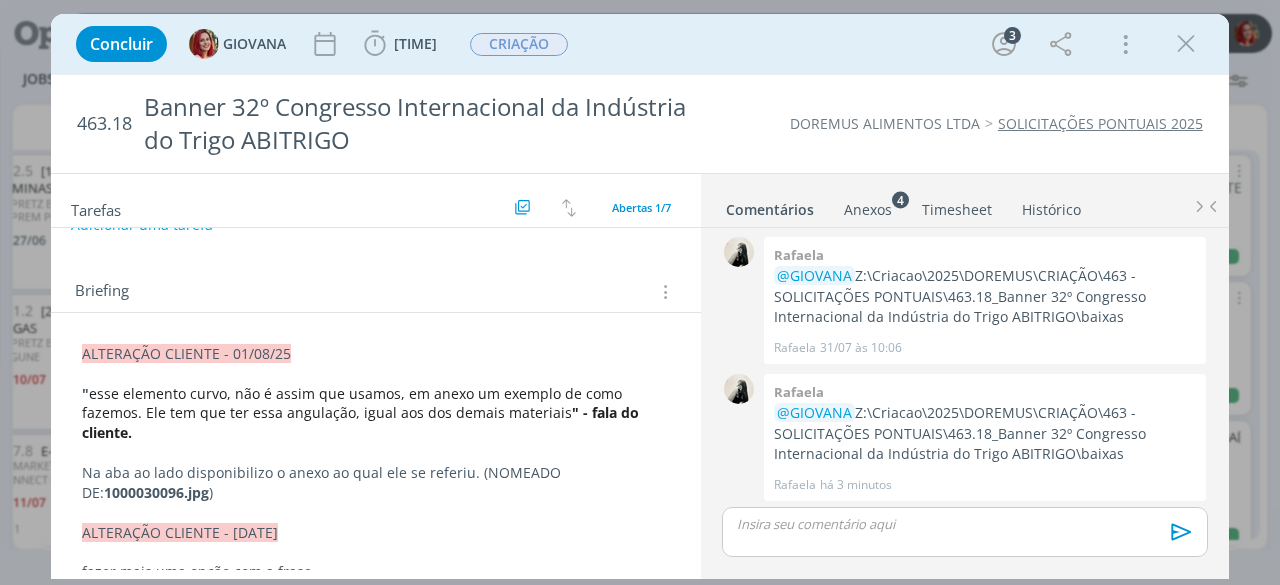 click on "Anexos
4" at bounding box center (868, 210) 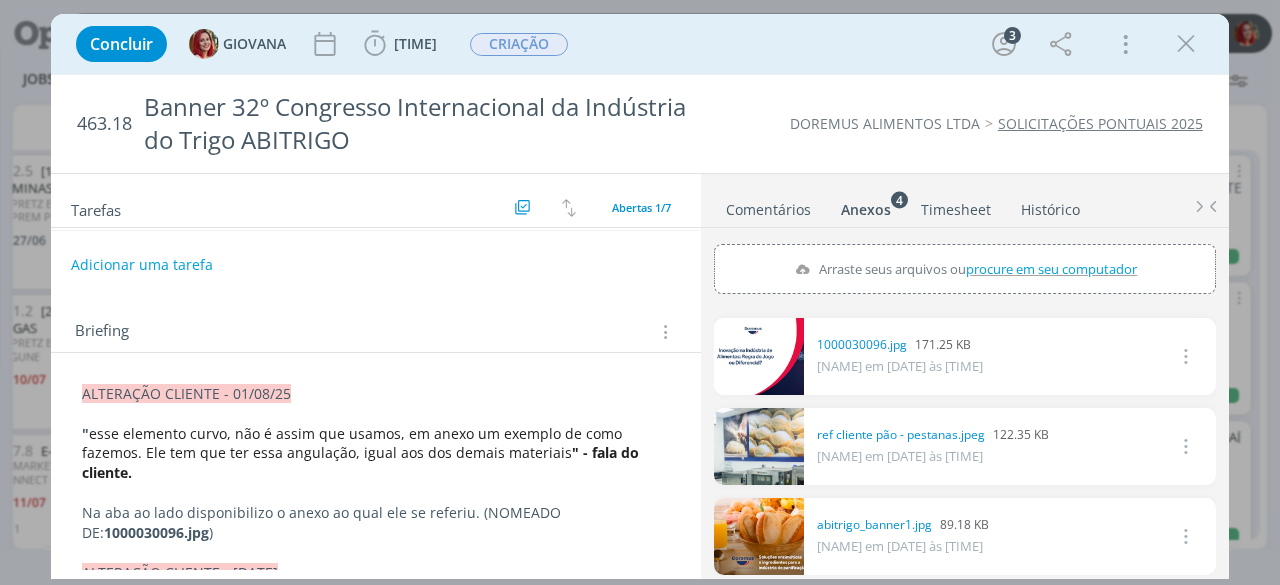scroll, scrollTop: 0, scrollLeft: 0, axis: both 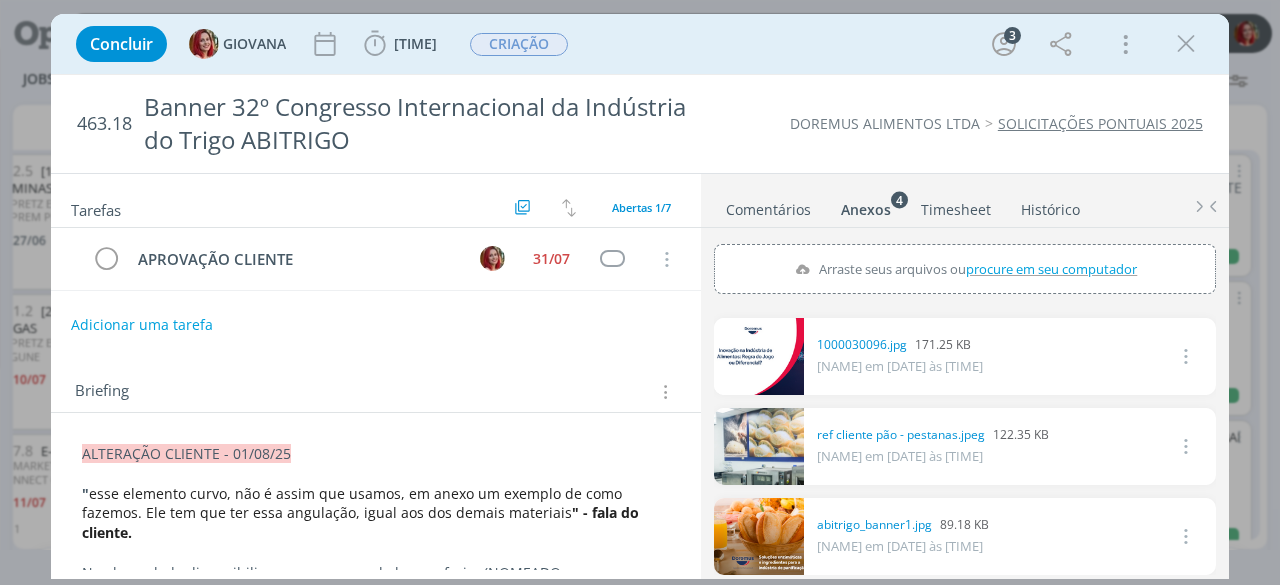 drag, startPoint x: 1184, startPoint y: 41, endPoint x: 1090, endPoint y: 1, distance: 102.156746 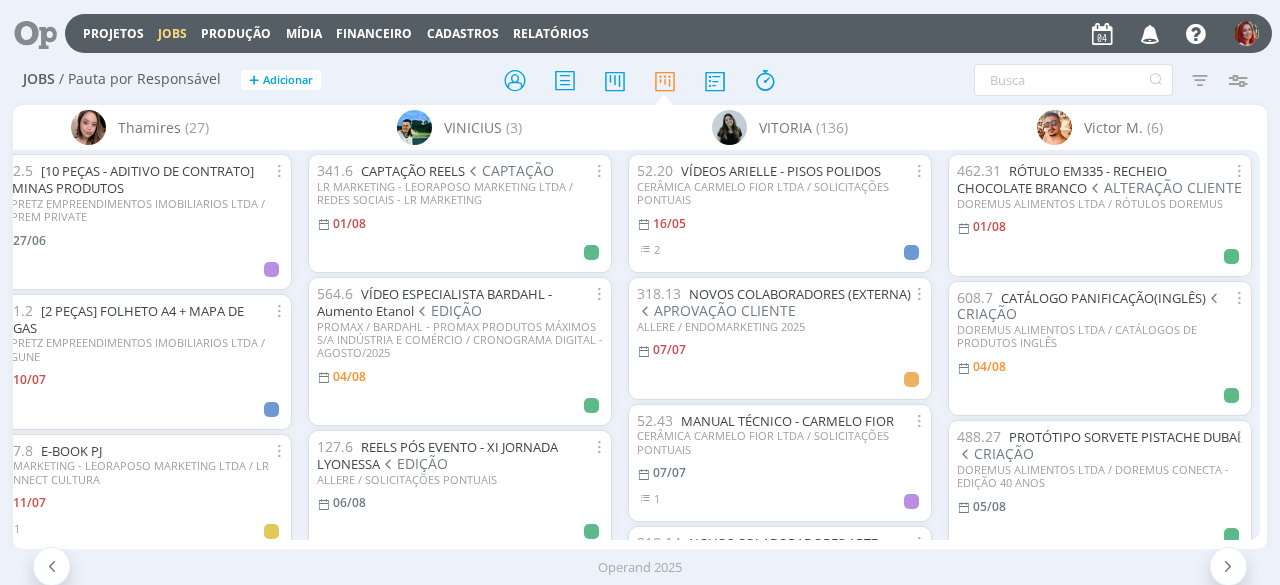 click at bounding box center [1150, 33] 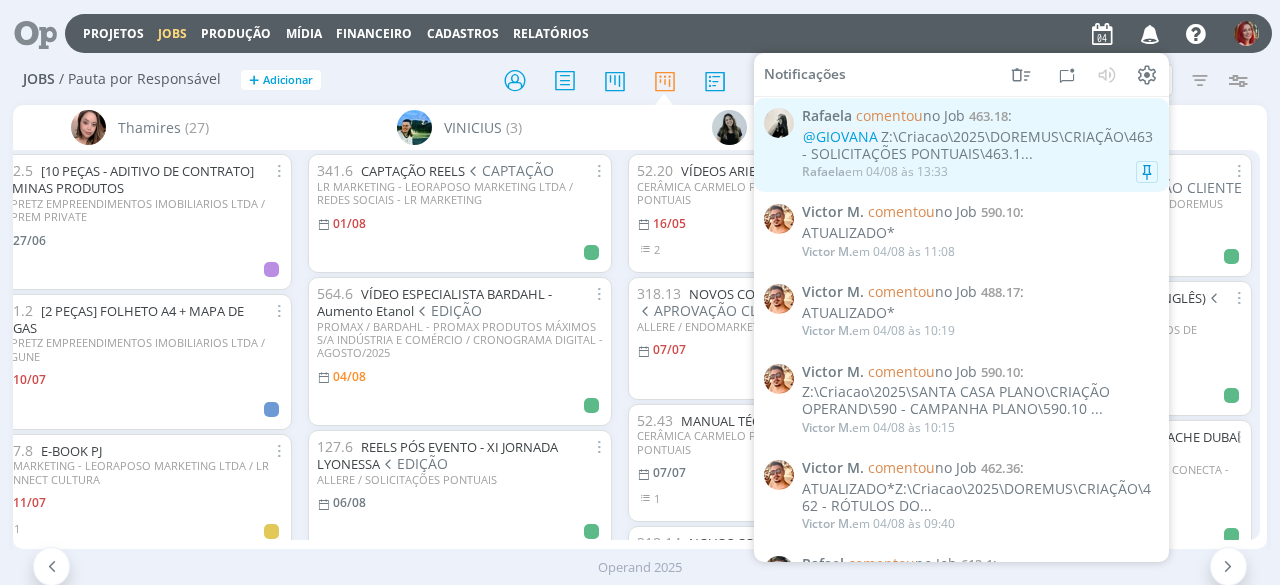 click on "@GIOVANA  Z:\Criacao\2025\DOREMUS\CRIAÇÃO\463 - SOLICITAÇÕES PONTUAIS\463.1..." at bounding box center (980, 146) 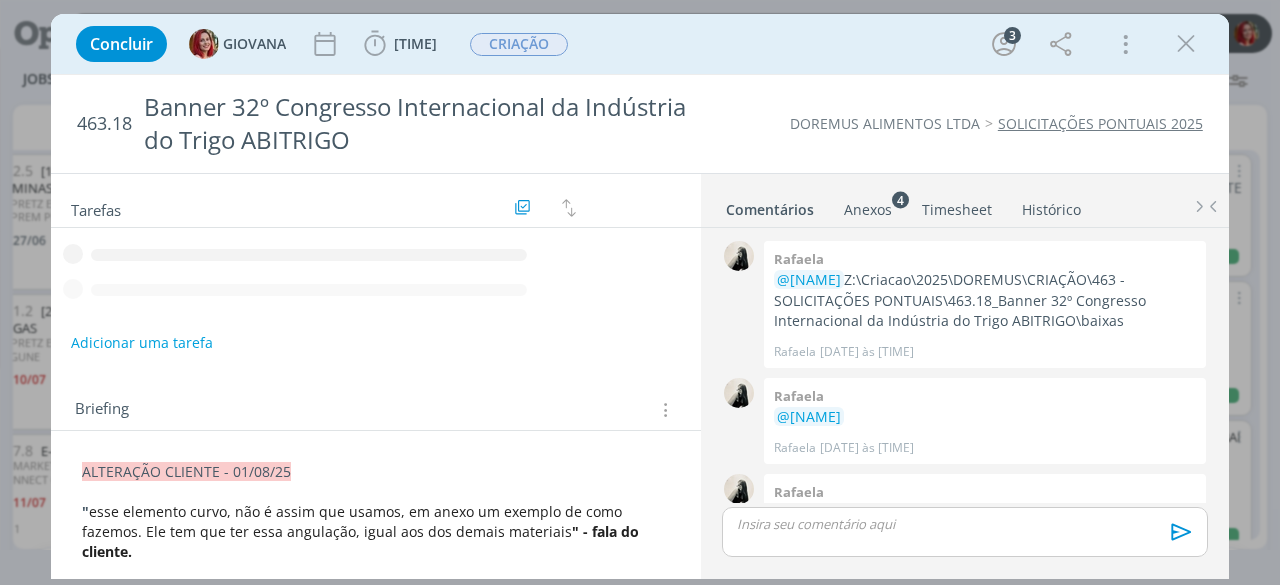scroll, scrollTop: 470, scrollLeft: 0, axis: vertical 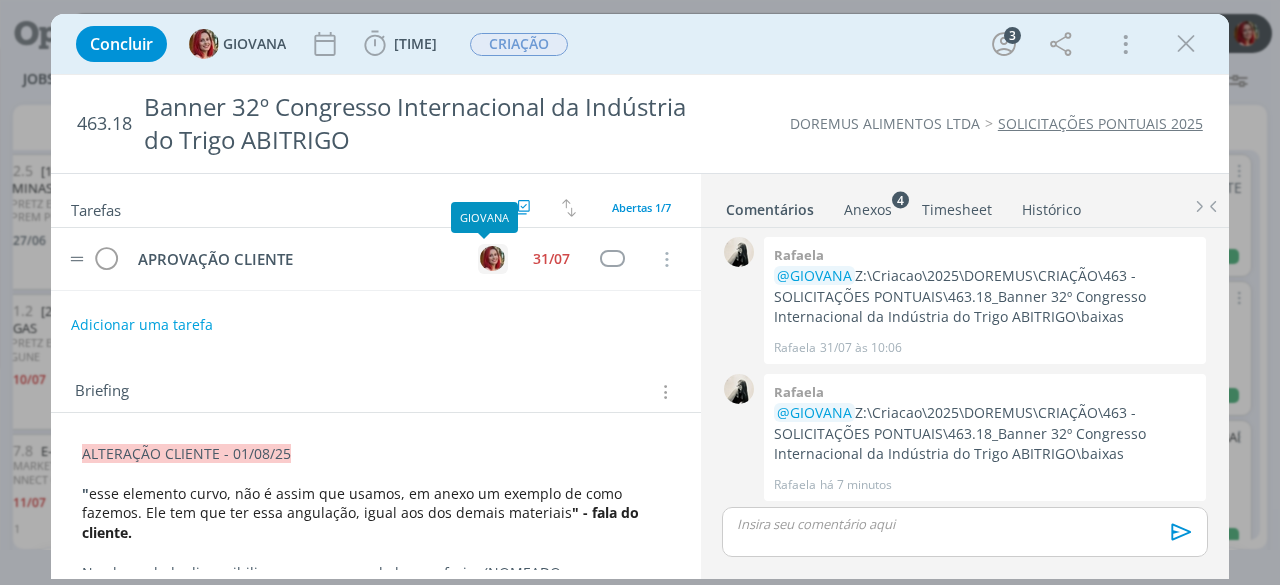 click at bounding box center [492, 258] 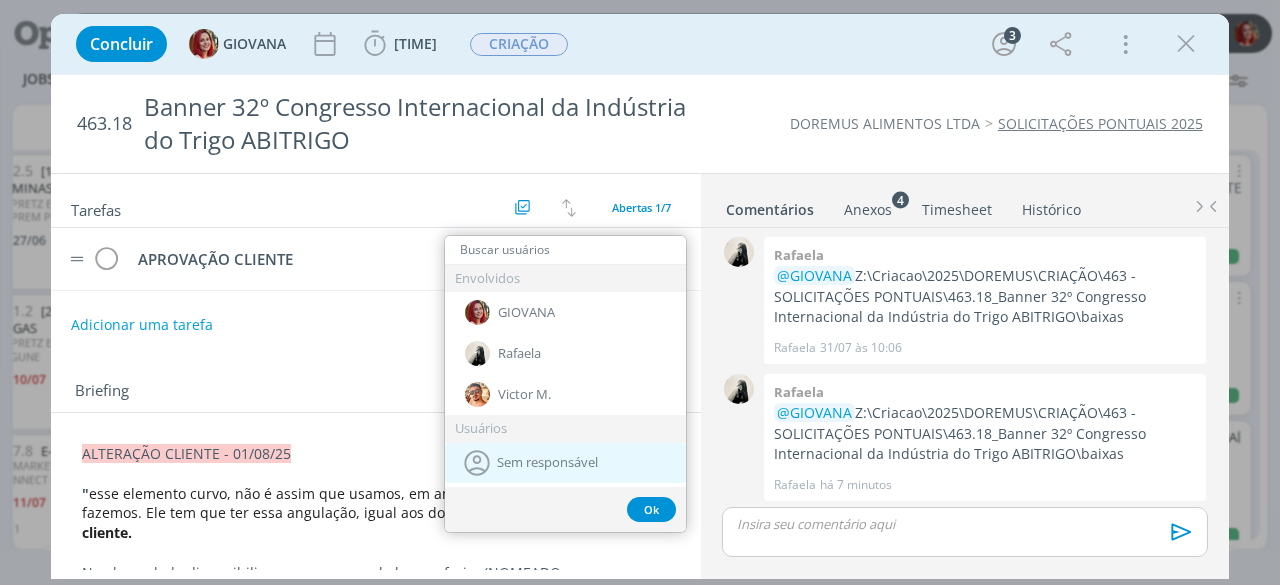 click on "Sem responsável" at bounding box center [547, 463] 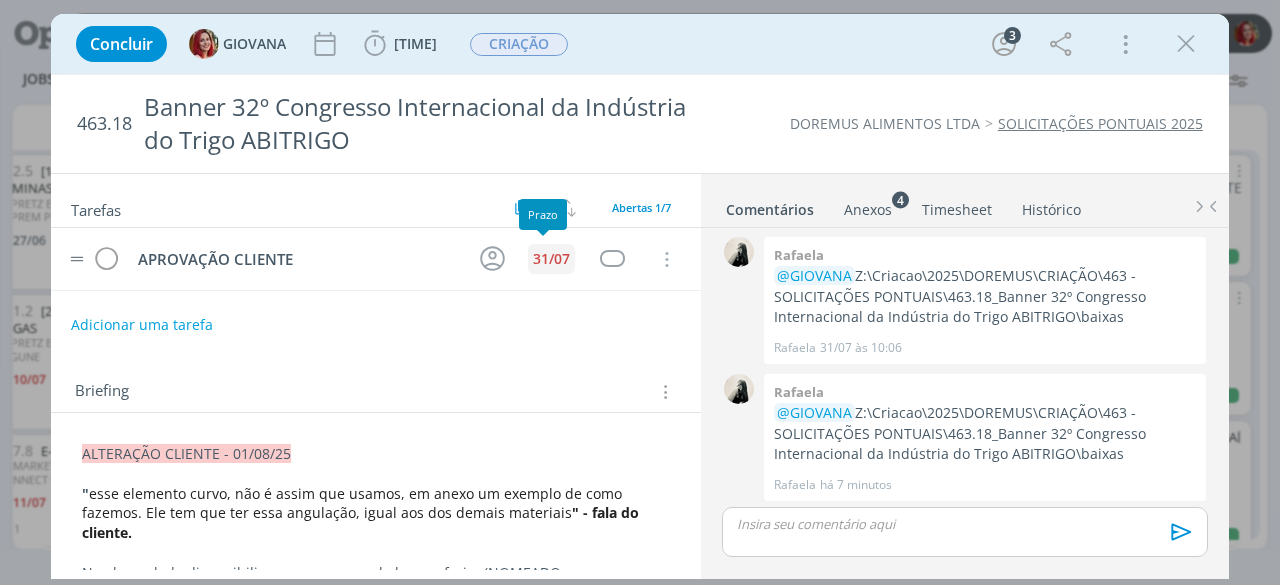 click on "31/07" at bounding box center [551, 259] 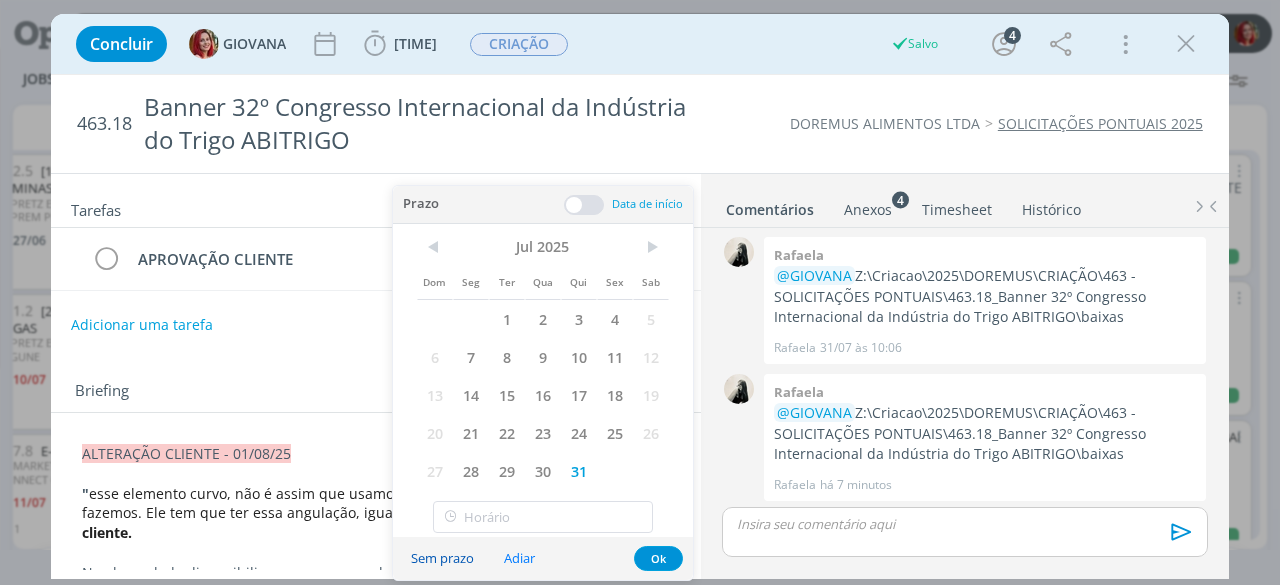 click on "Sem prazo" at bounding box center (442, 558) 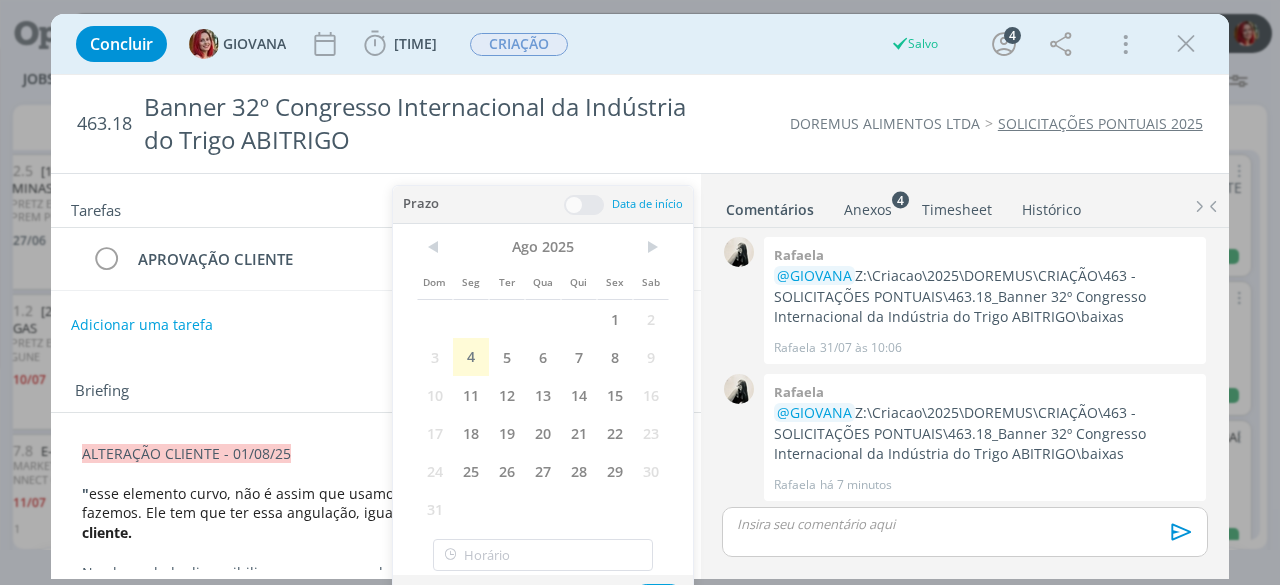 click on "Briefing
Briefings Predefinidos
Versões do Briefing
Ver Briefing do Projeto" at bounding box center [376, 386] 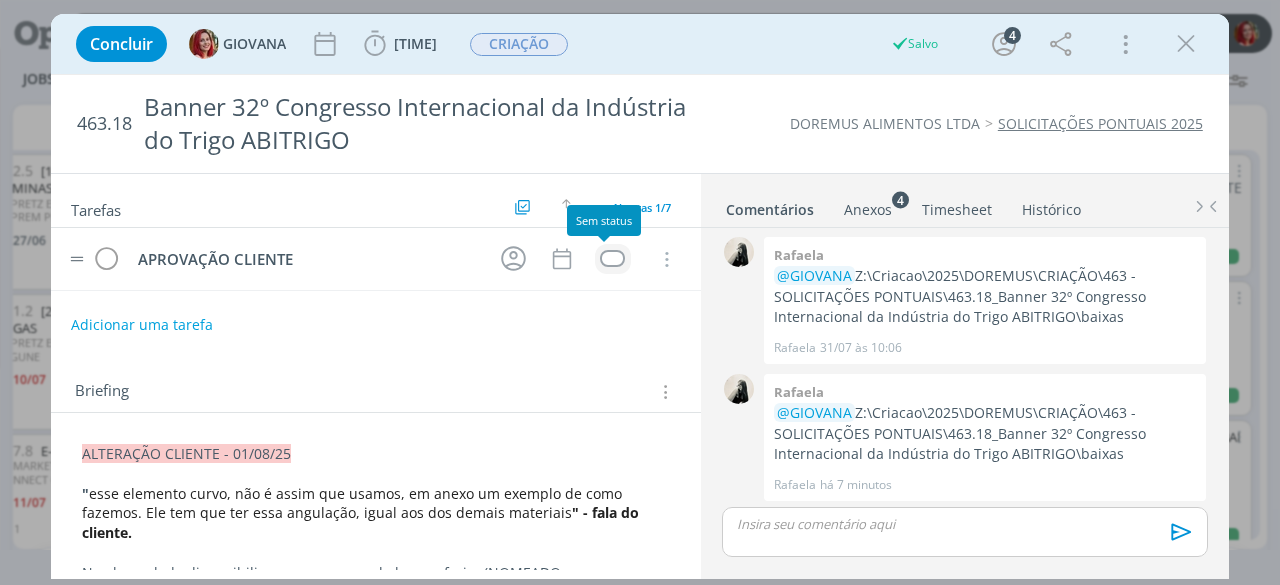 click at bounding box center (612, 258) 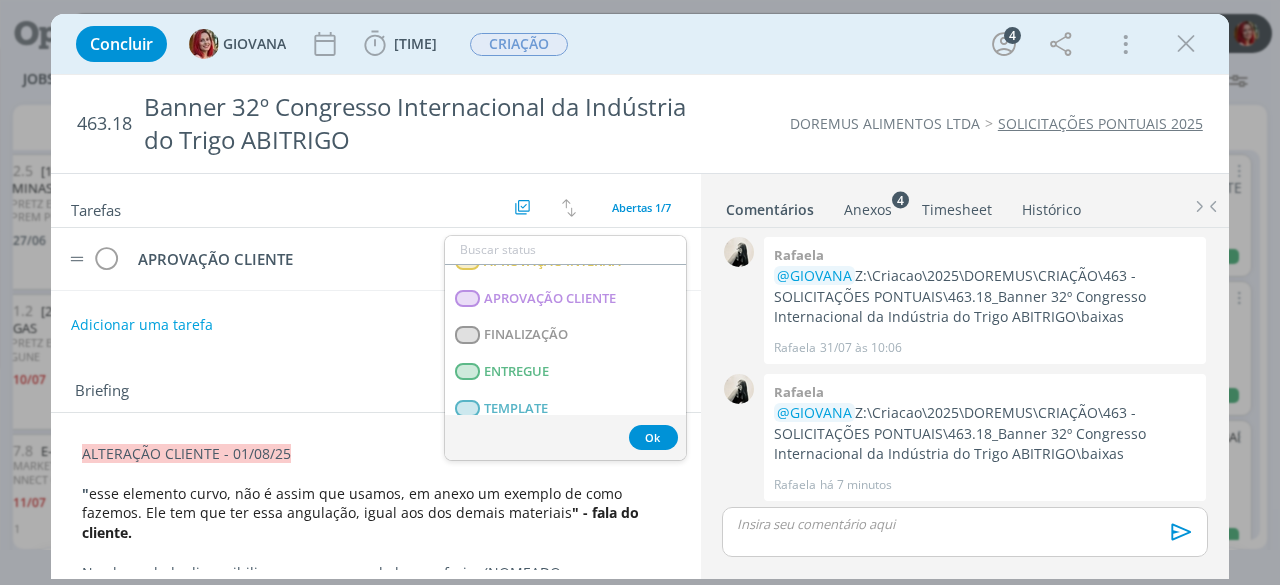 scroll, scrollTop: 310, scrollLeft: 0, axis: vertical 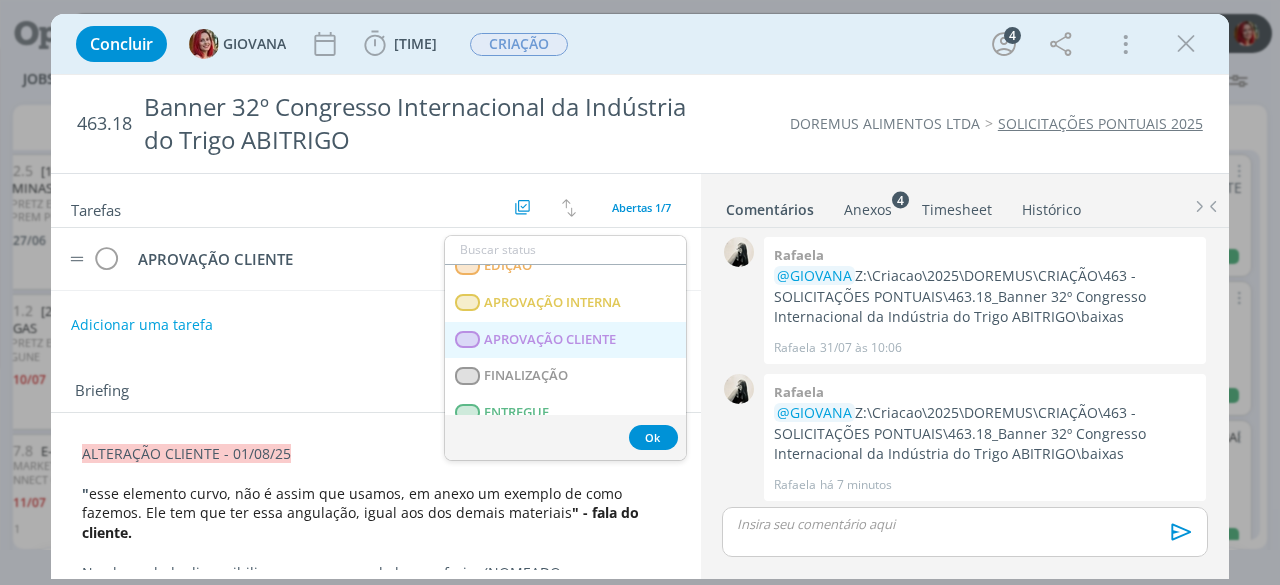 click on "APROVAÇÃO CLIENTE" at bounding box center (551, 339) 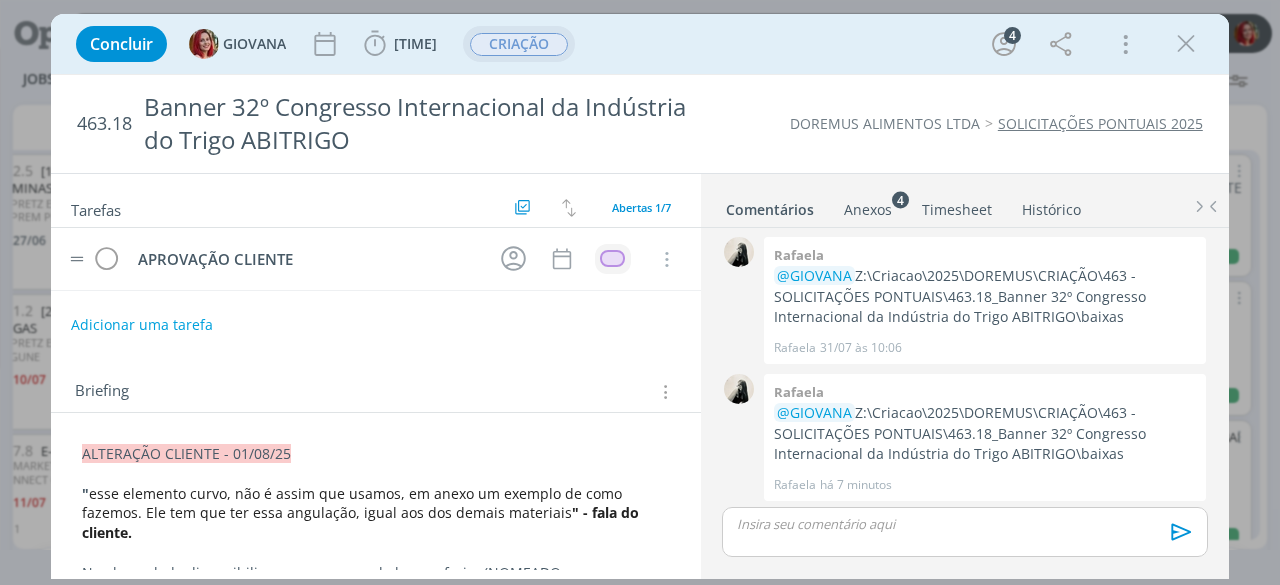 click on "CRIAÇÃO" at bounding box center [519, 44] 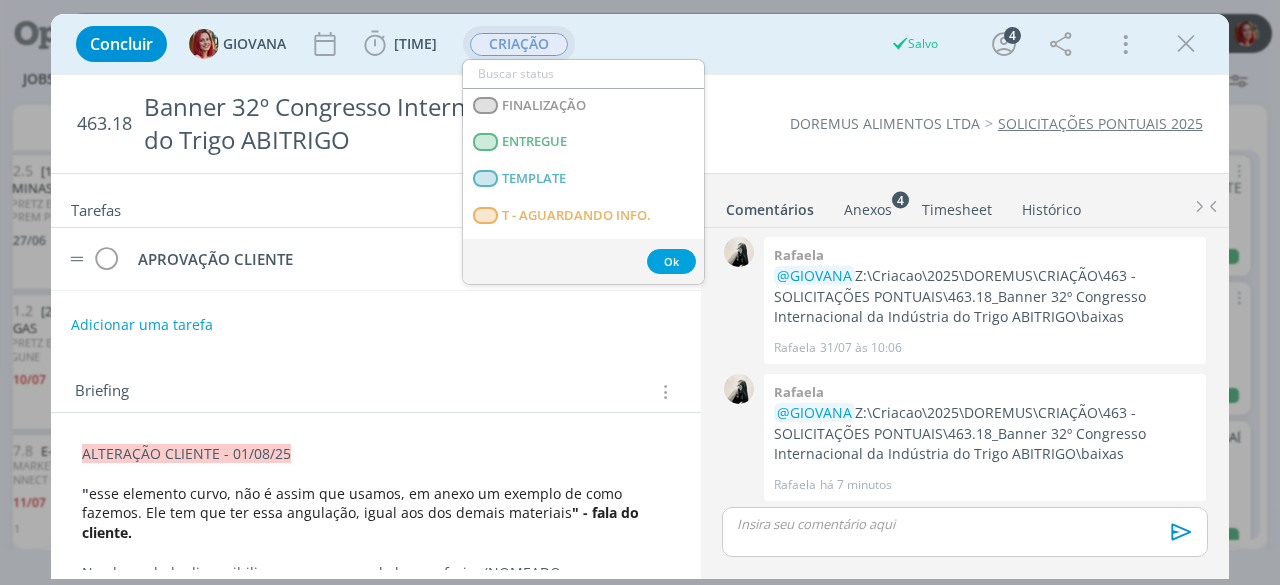 scroll, scrollTop: 274, scrollLeft: 0, axis: vertical 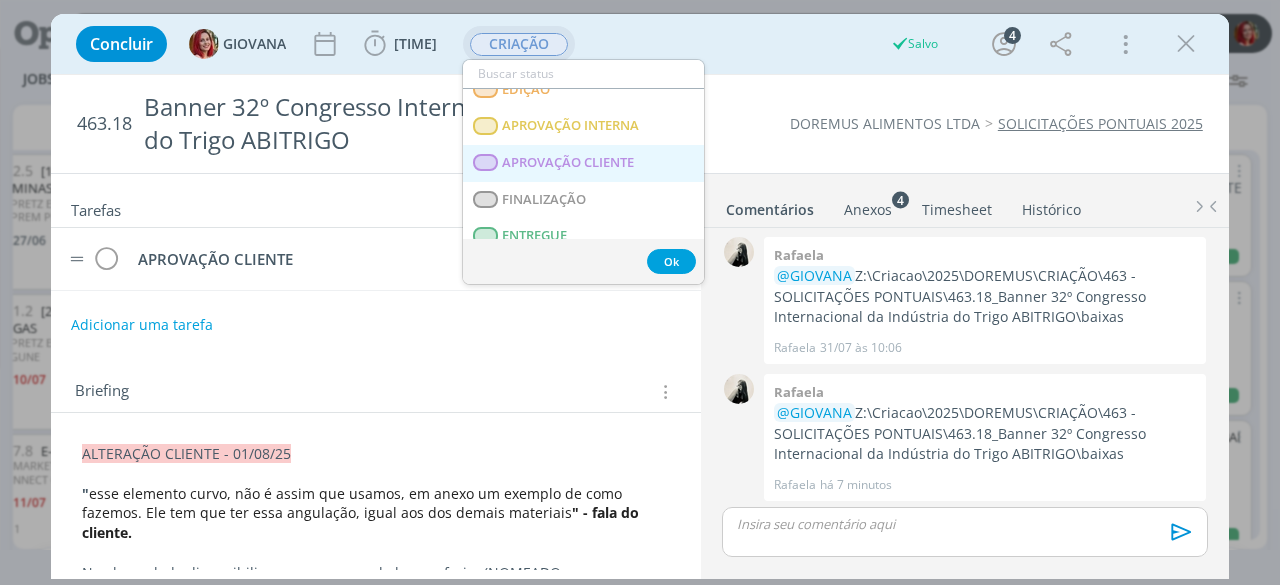 click on "APROVAÇÃO CLIENTE" at bounding box center [569, 163] 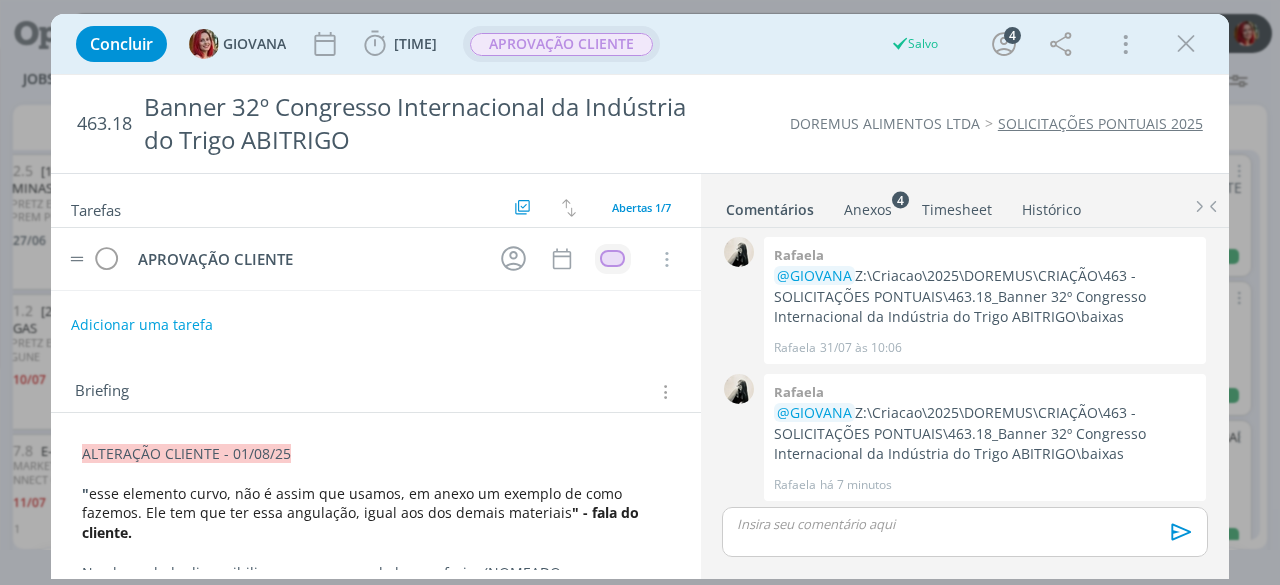 click on "Briefing
Briefings Predefinidos
Versões do Briefing
Ver Briefing do Projeto" at bounding box center [376, 386] 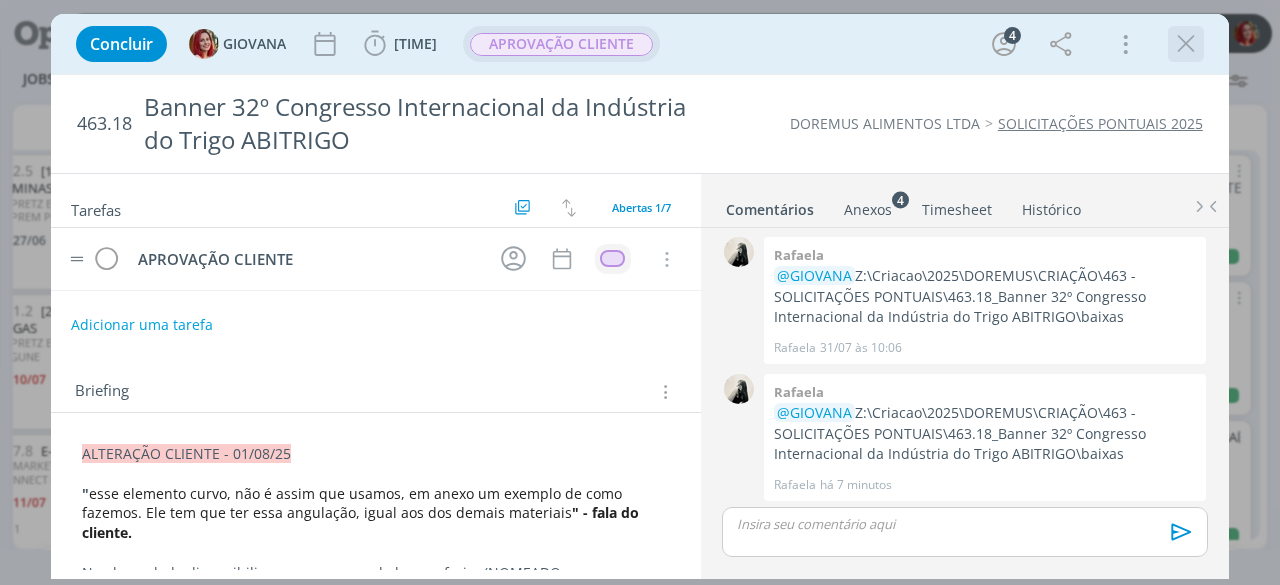 click at bounding box center [1186, 44] 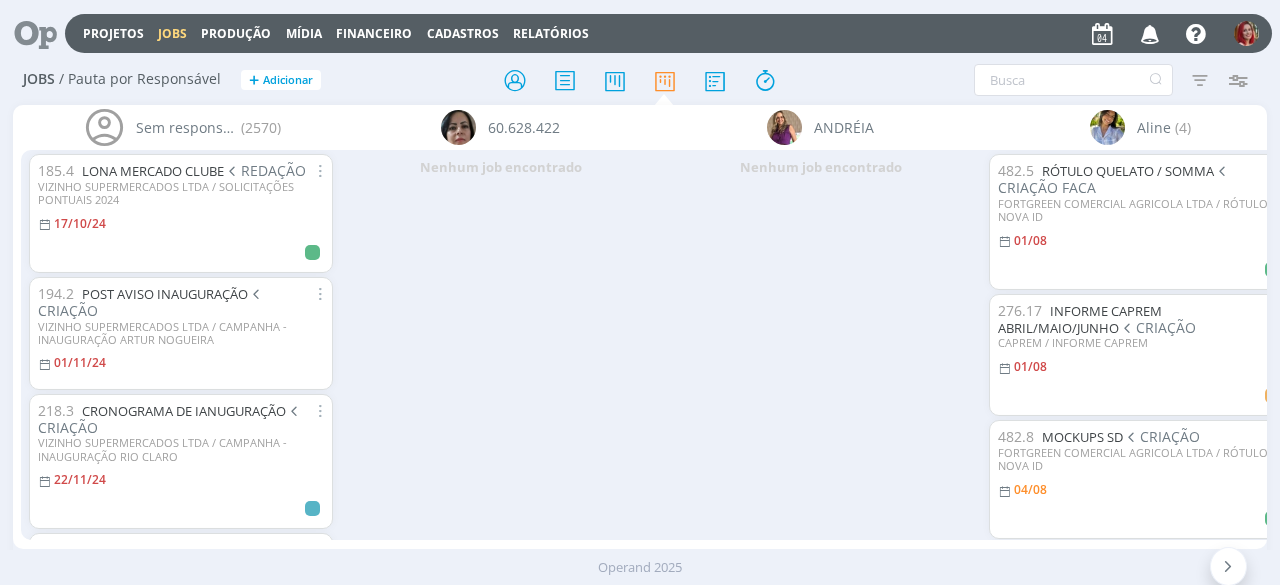 scroll, scrollTop: 0, scrollLeft: 0, axis: both 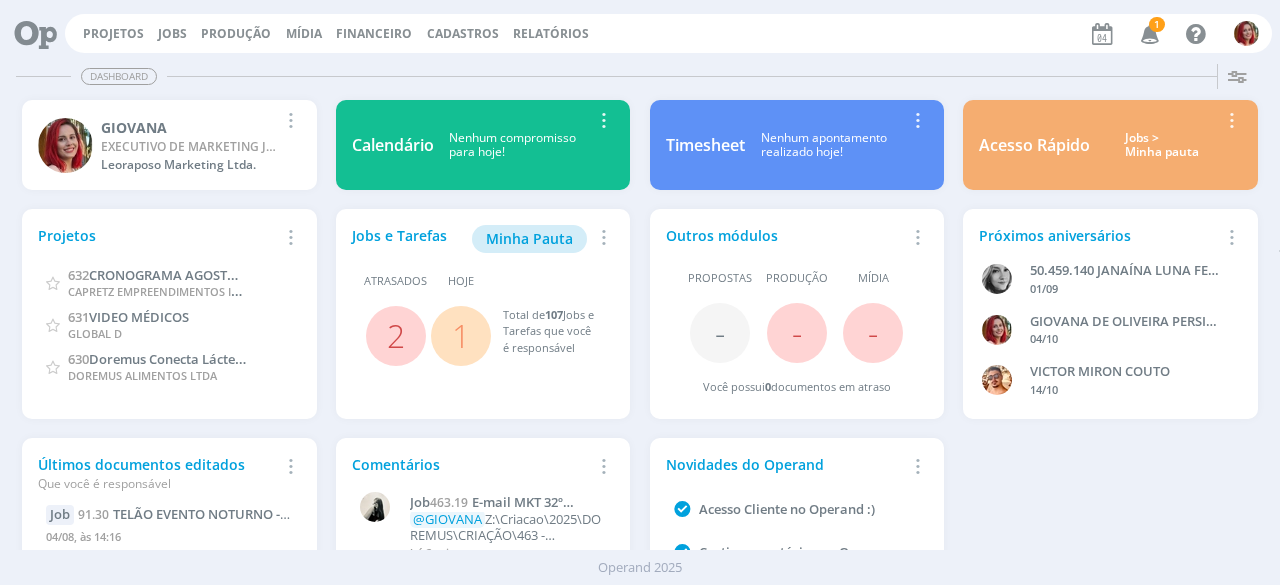 click at bounding box center [1150, 33] 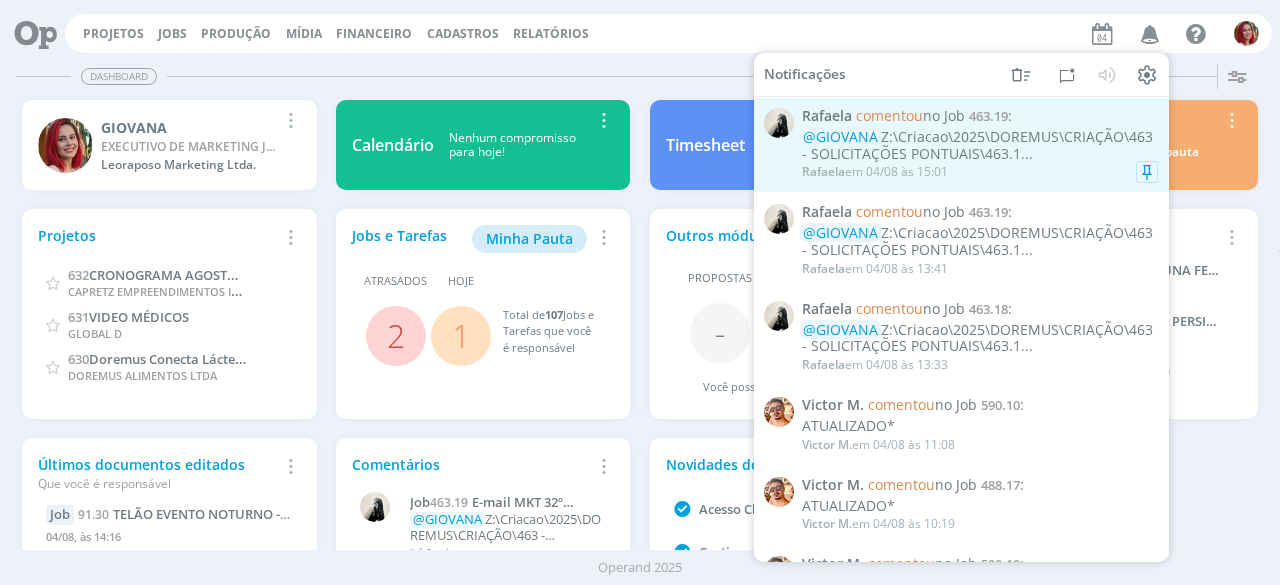 click on "Rafaela
em 04/08 às 15:01" at bounding box center [980, 172] 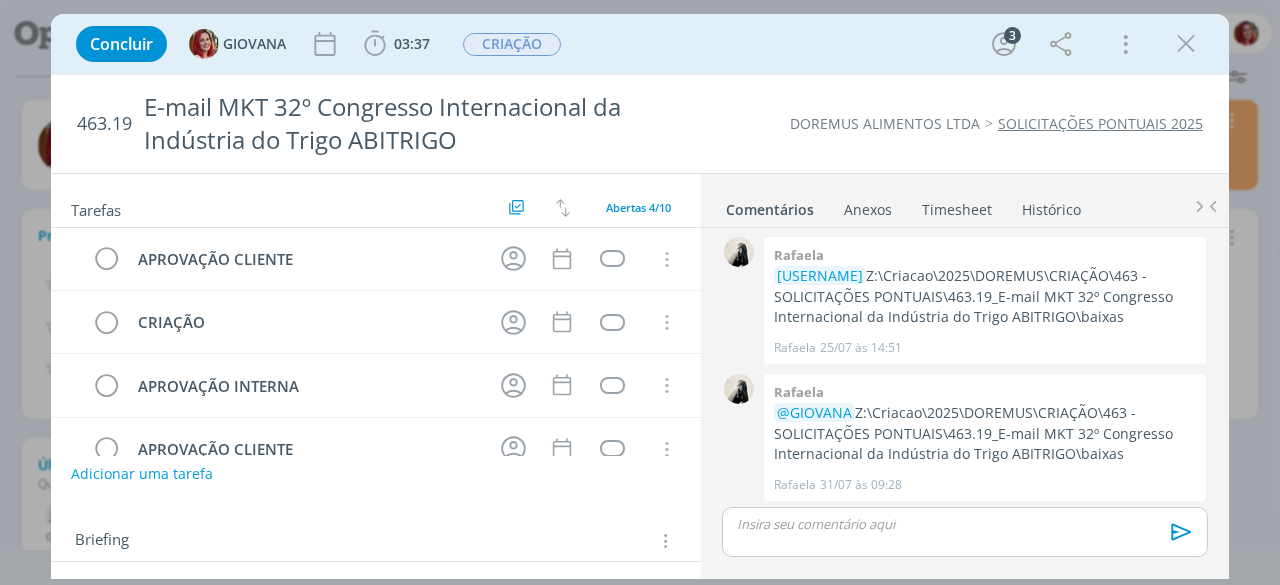 scroll, scrollTop: 278, scrollLeft: 0, axis: vertical 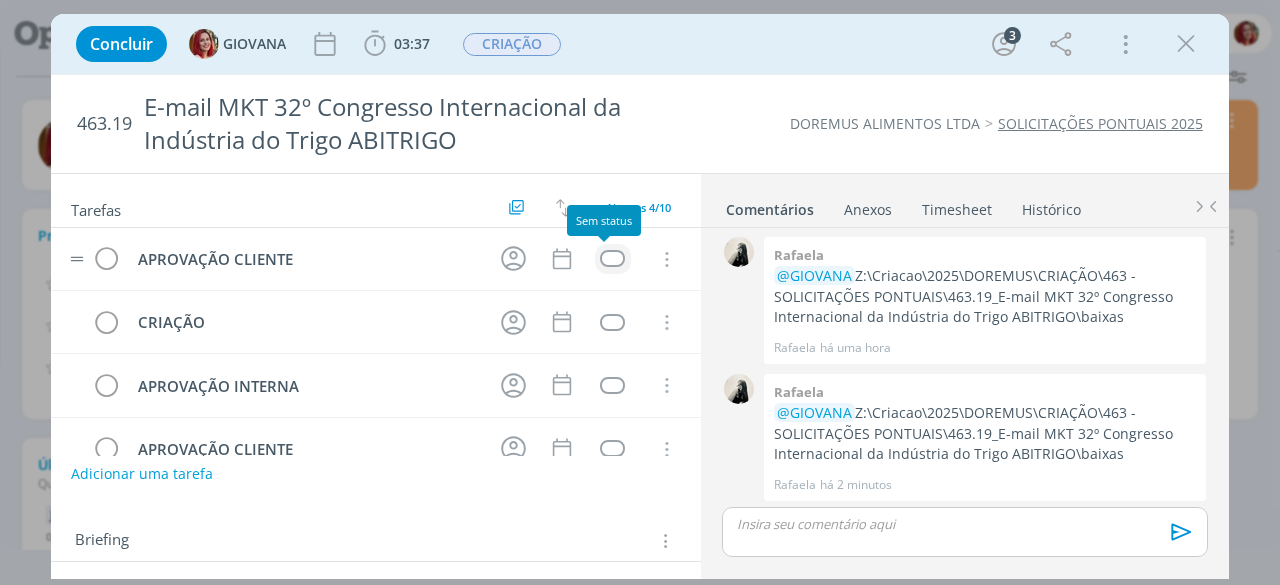 click at bounding box center (612, 258) 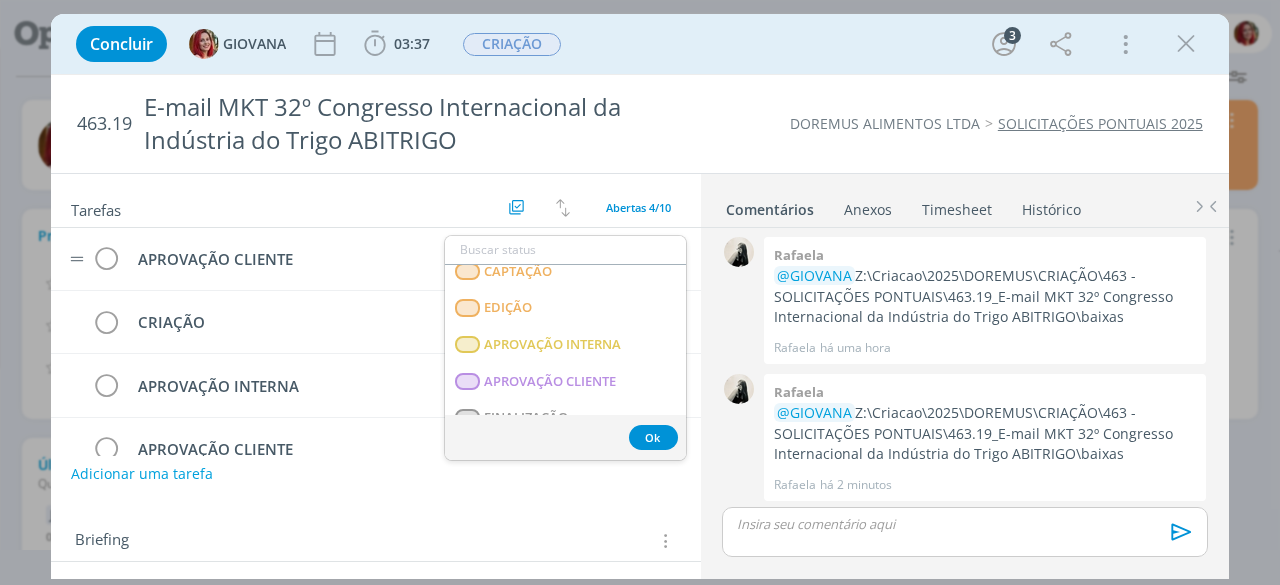 scroll, scrollTop: 300, scrollLeft: 0, axis: vertical 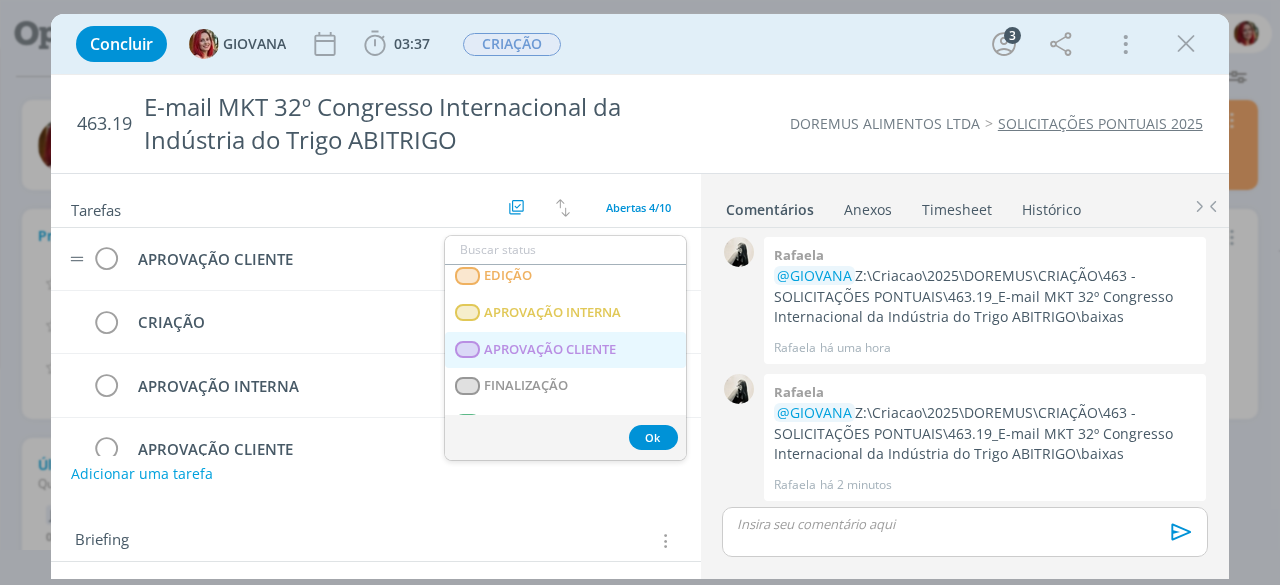 click on "APROVAÇÃO CLIENTE" at bounding box center [551, 349] 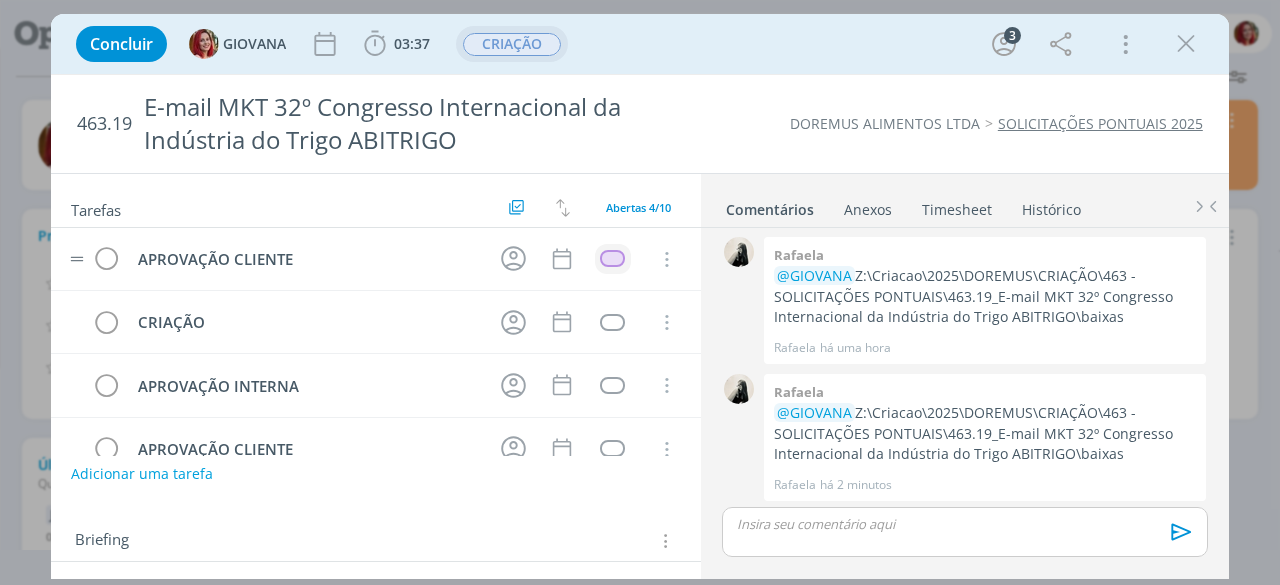 click on "CRIAÇÃO" at bounding box center [512, 44] 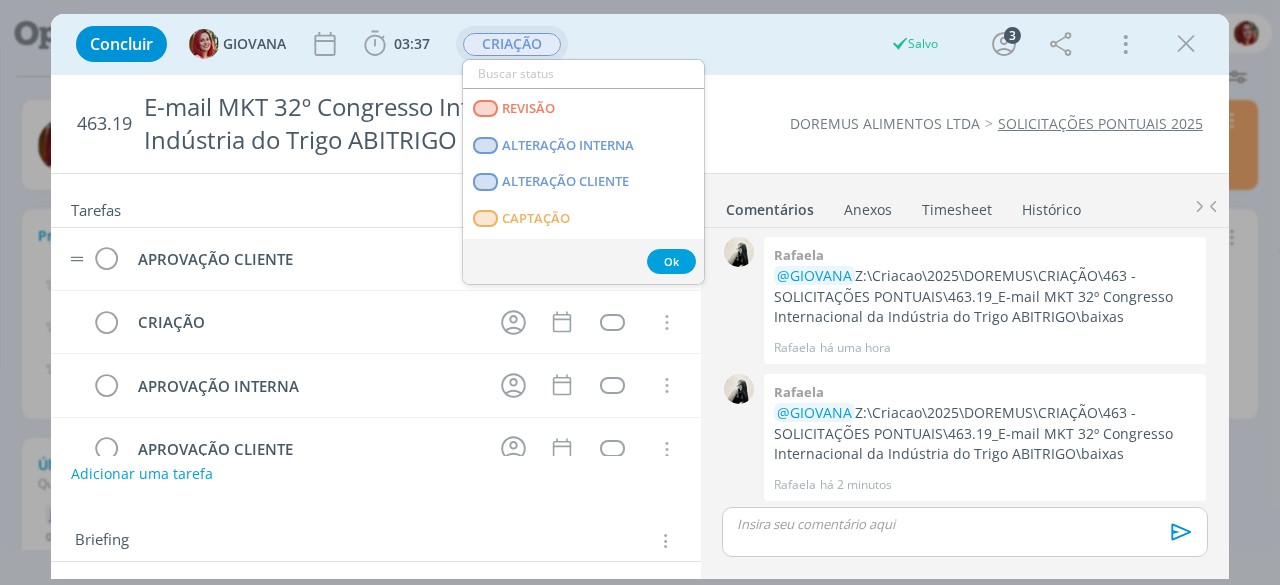 scroll, scrollTop: 200, scrollLeft: 0, axis: vertical 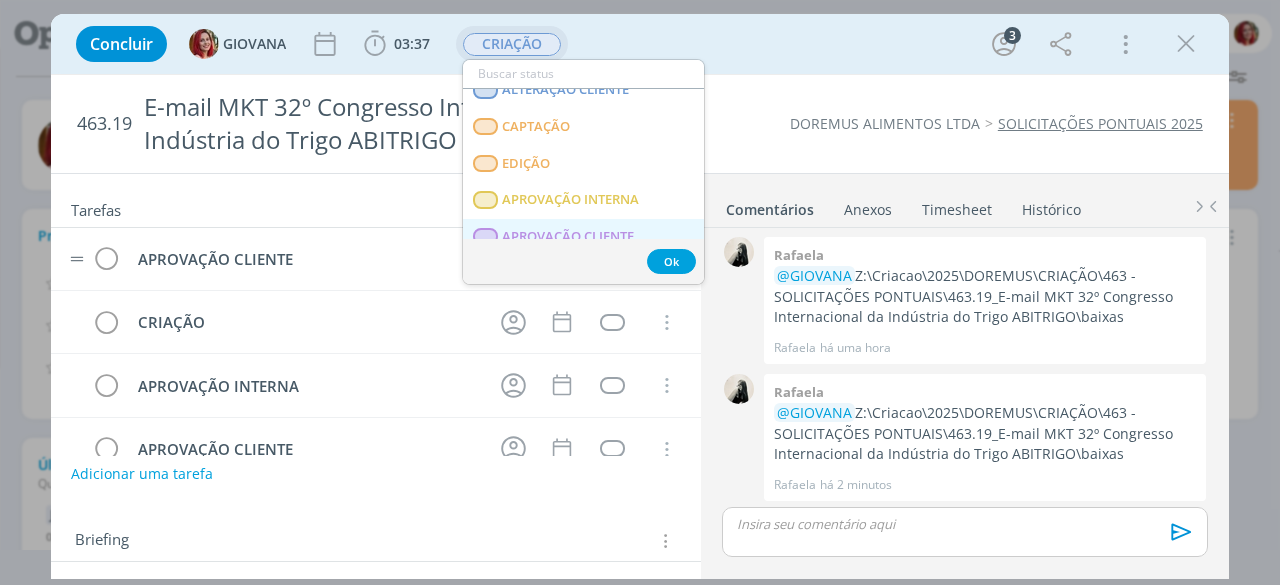 click on "APROVAÇÃO CLIENTE" at bounding box center [583, 237] 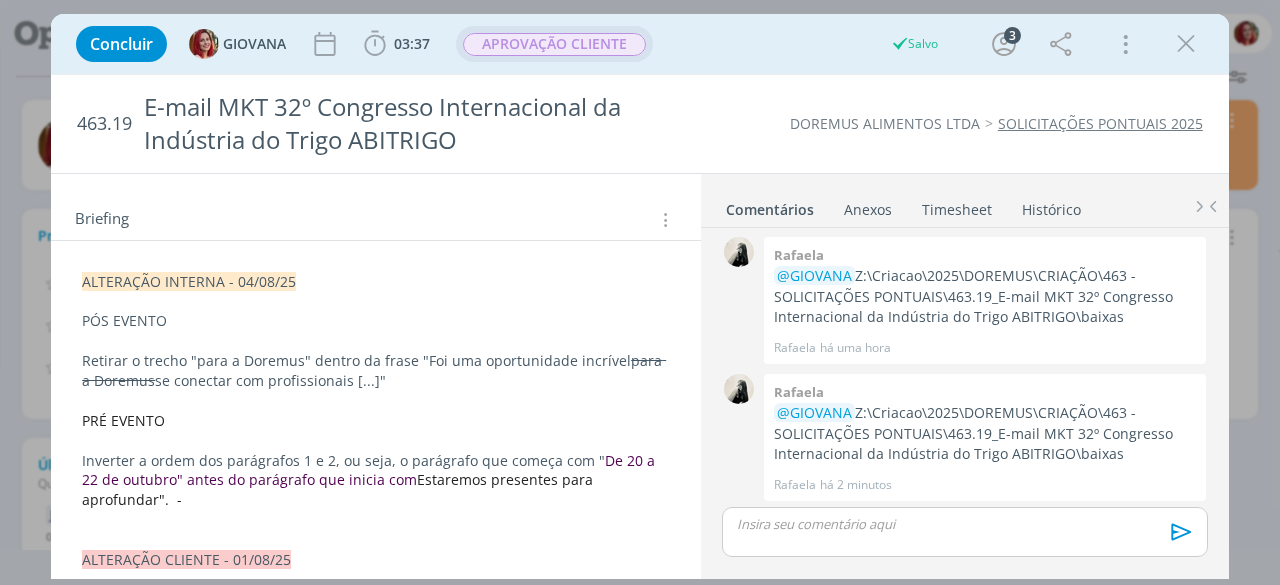 scroll, scrollTop: 400, scrollLeft: 0, axis: vertical 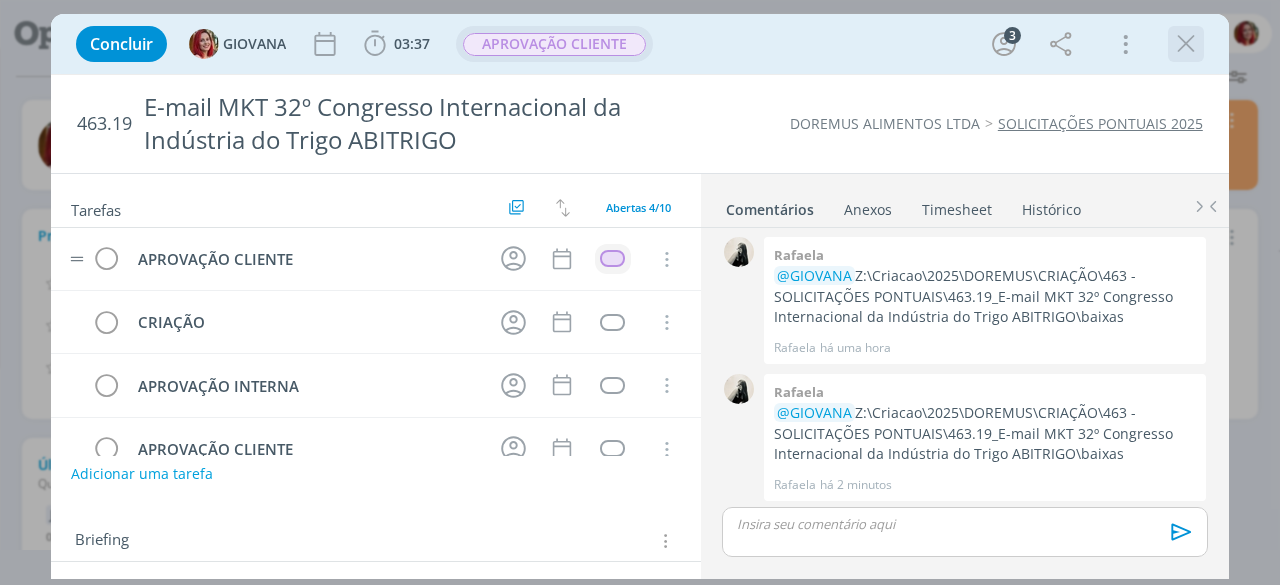 click at bounding box center [1186, 44] 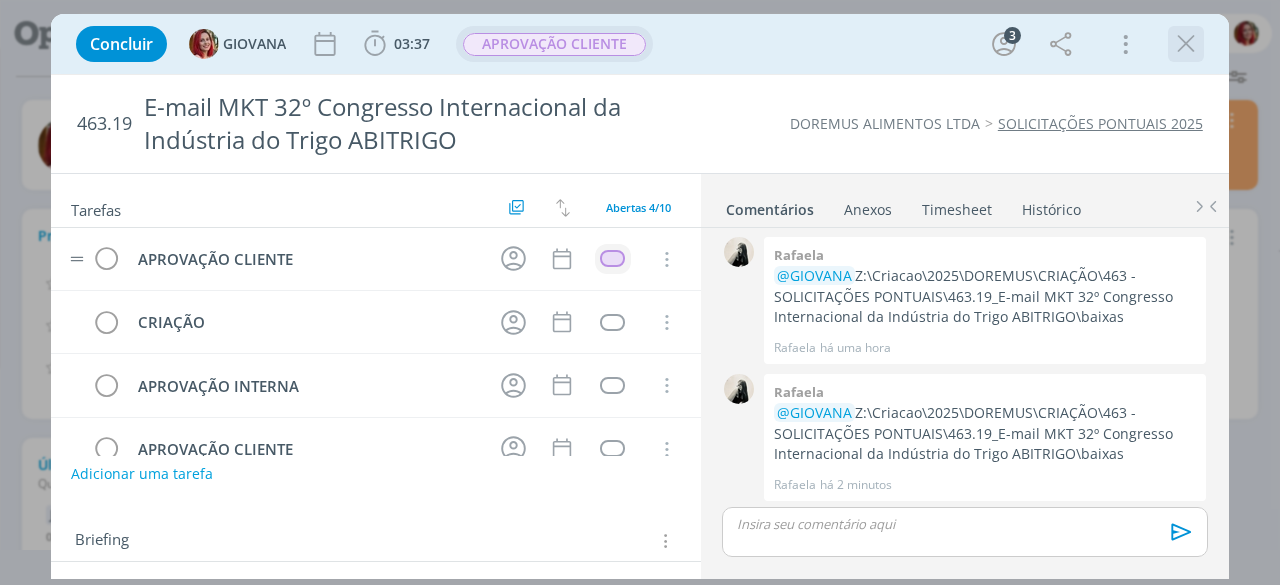 click at bounding box center (1186, 44) 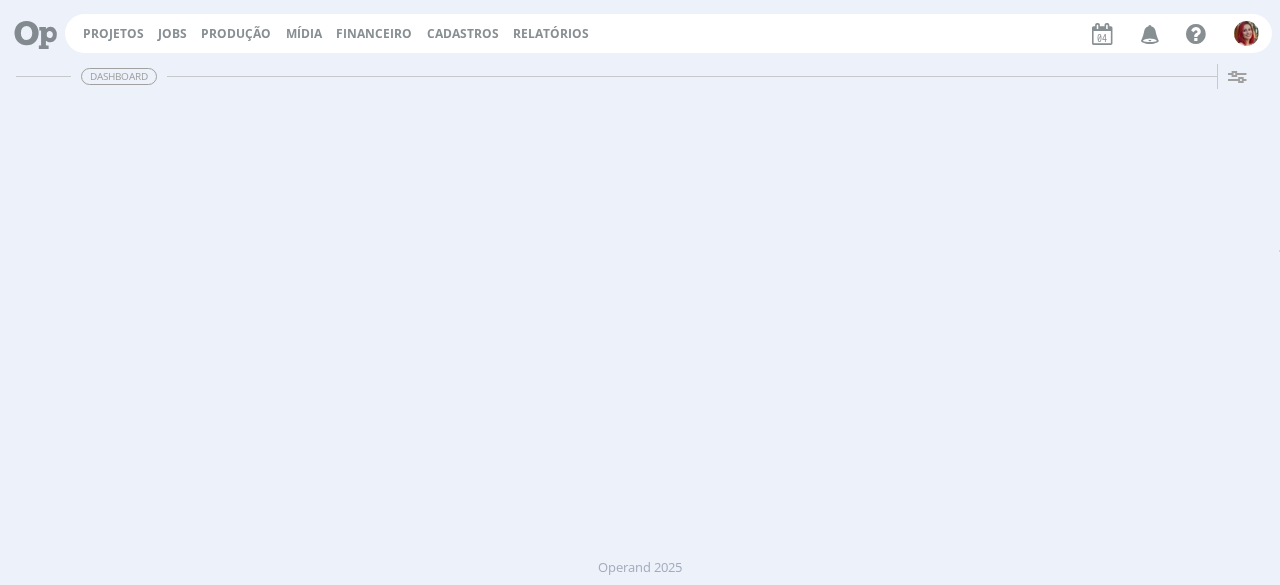 scroll, scrollTop: 0, scrollLeft: 0, axis: both 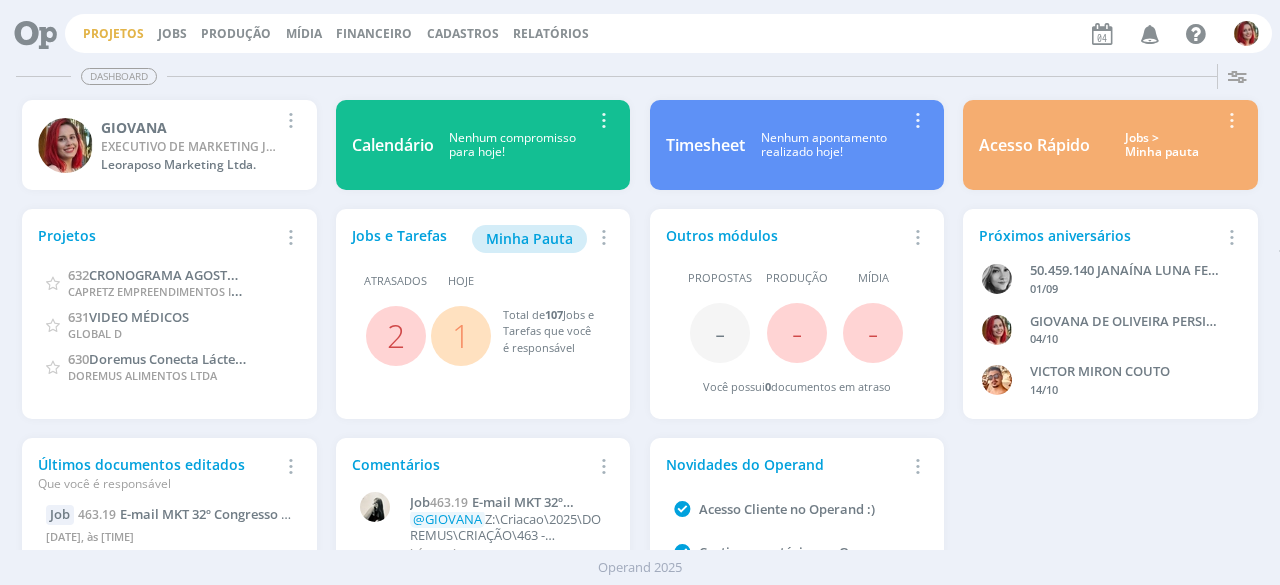 click on "Projetos" at bounding box center (113, 33) 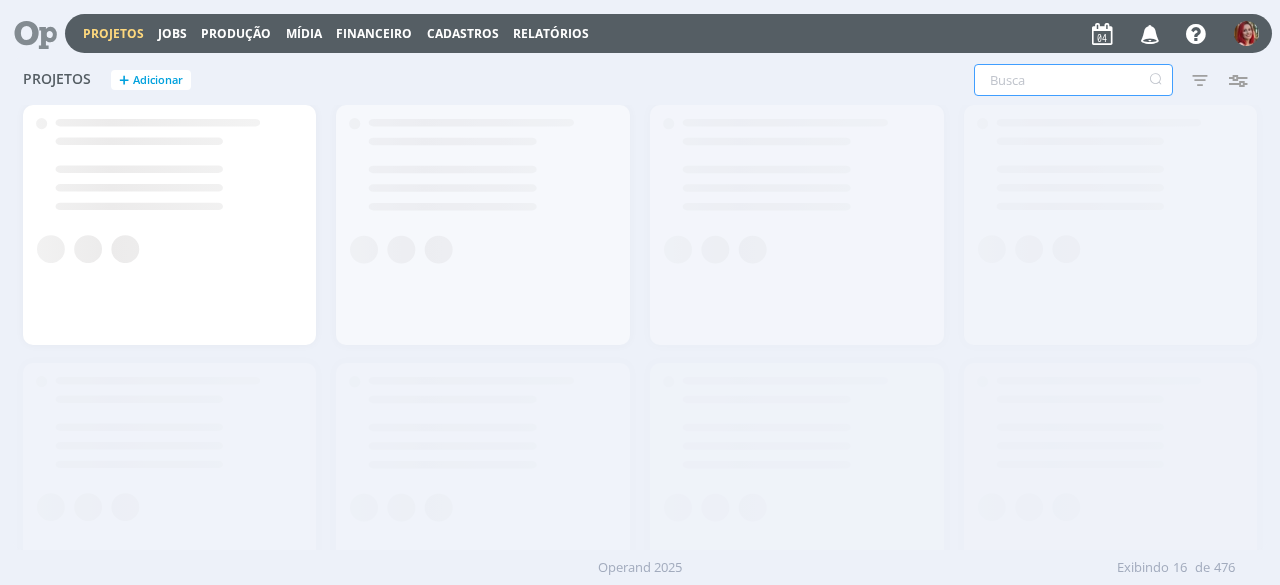 click at bounding box center [1073, 80] 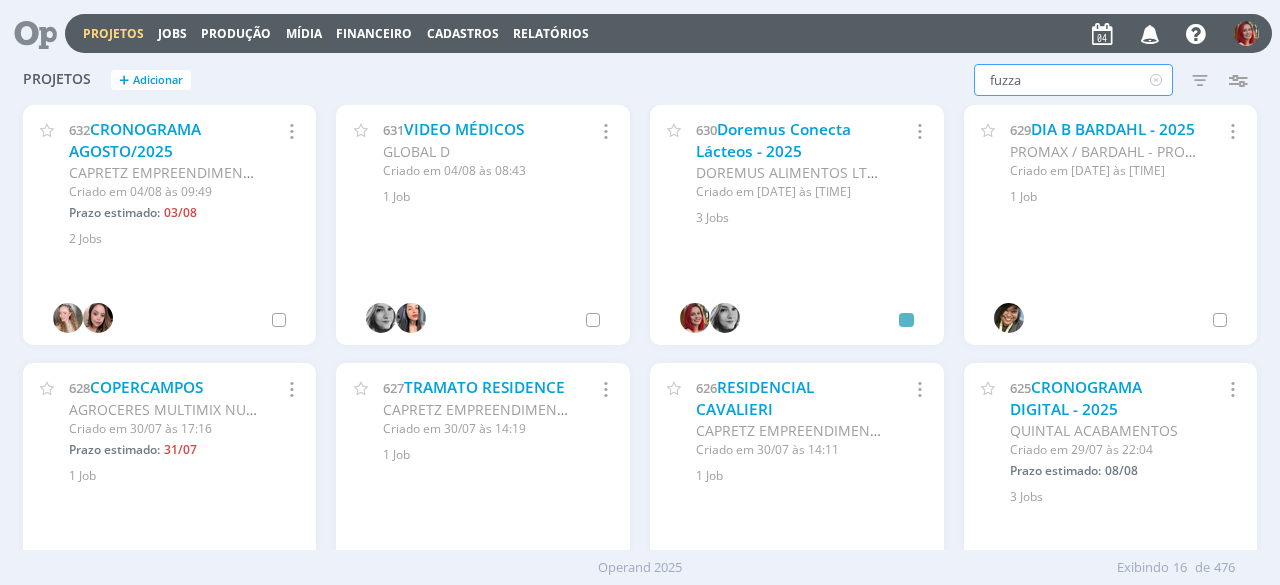 type on "fuzza" 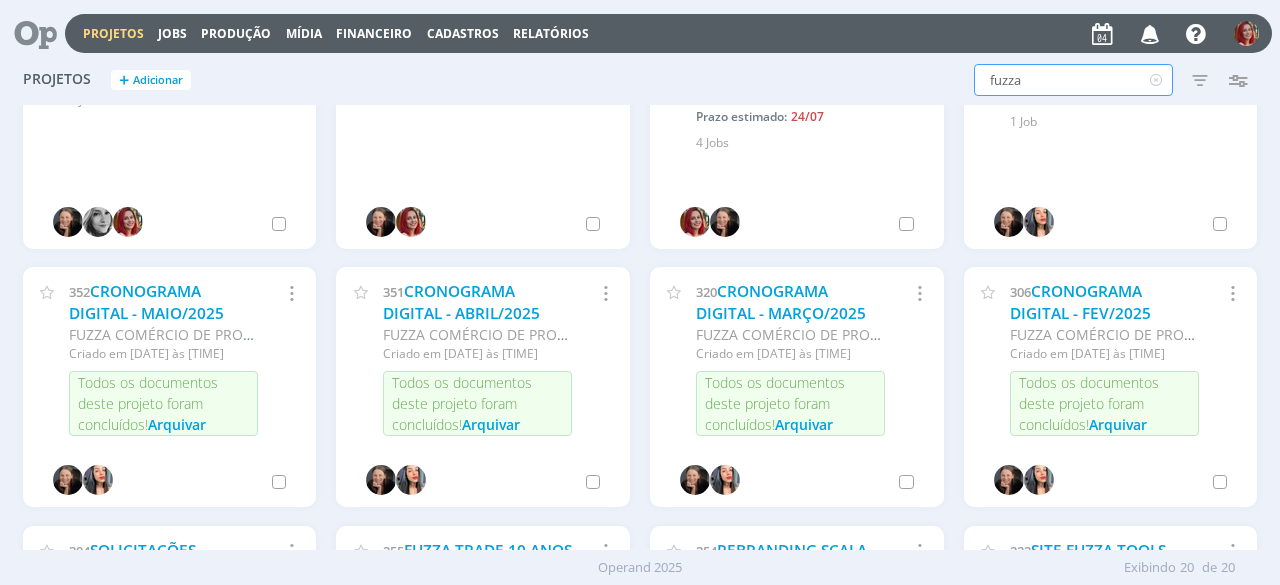 scroll, scrollTop: 0, scrollLeft: 0, axis: both 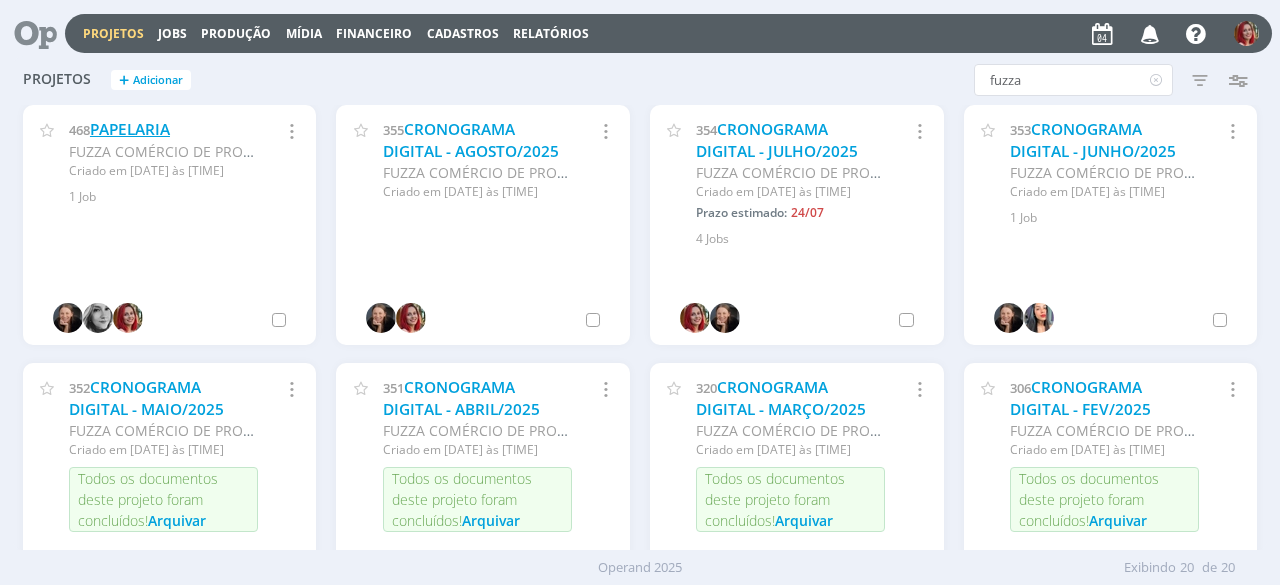 click on "PAPELARIA" at bounding box center (130, 129) 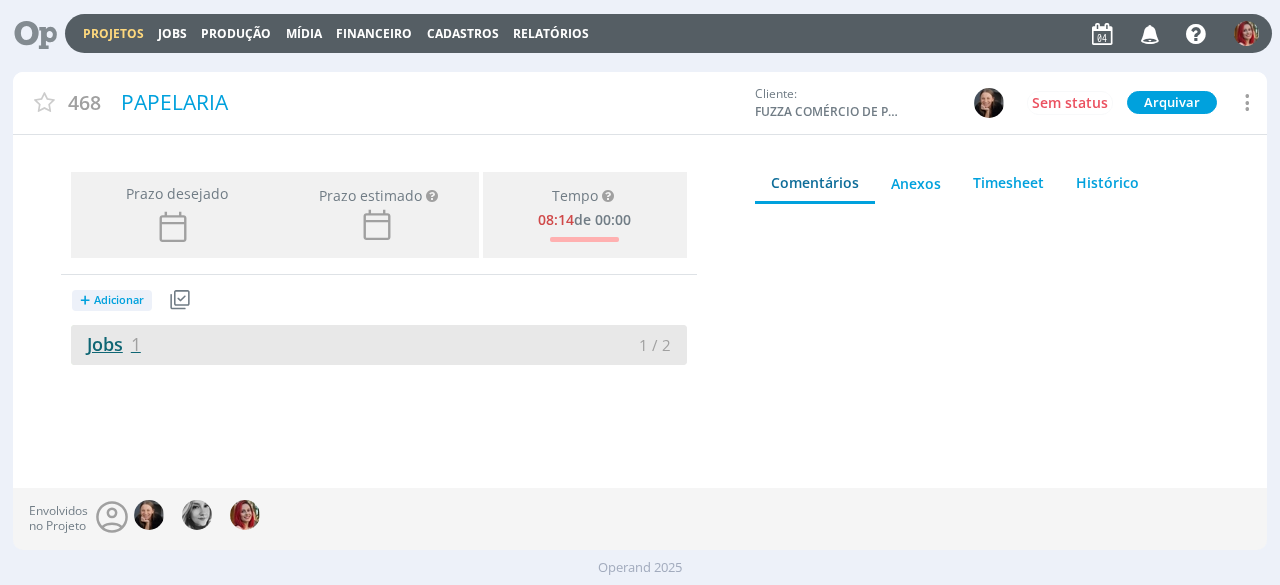 click on "Jobs 1" at bounding box center (106, 344) 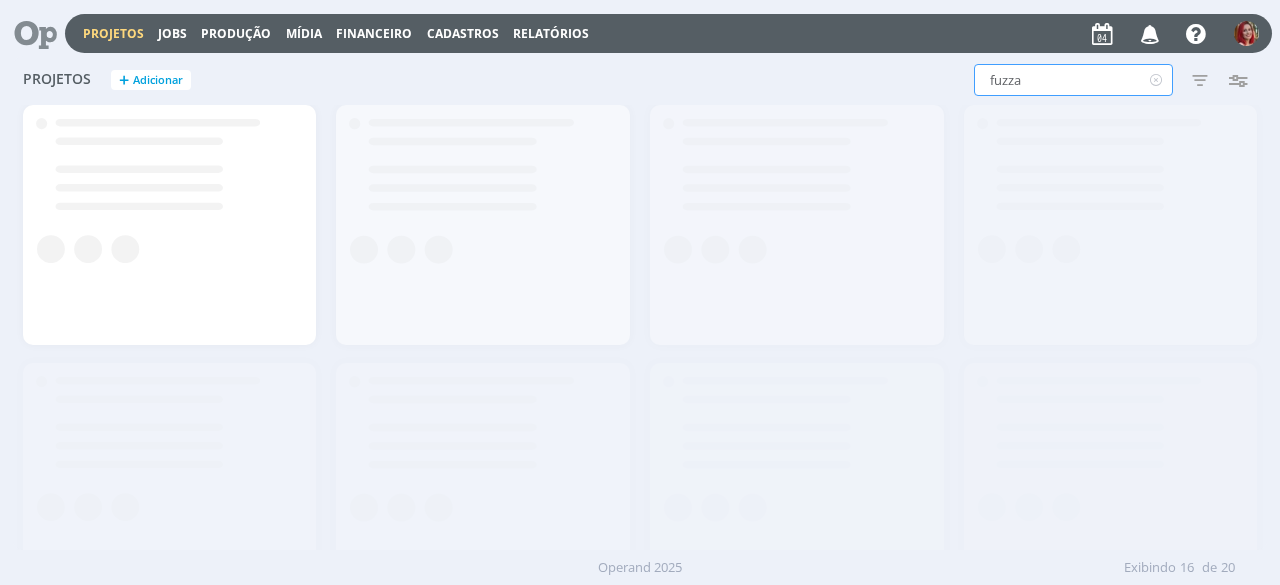 drag, startPoint x: 1095, startPoint y: 81, endPoint x: 887, endPoint y: 81, distance: 208 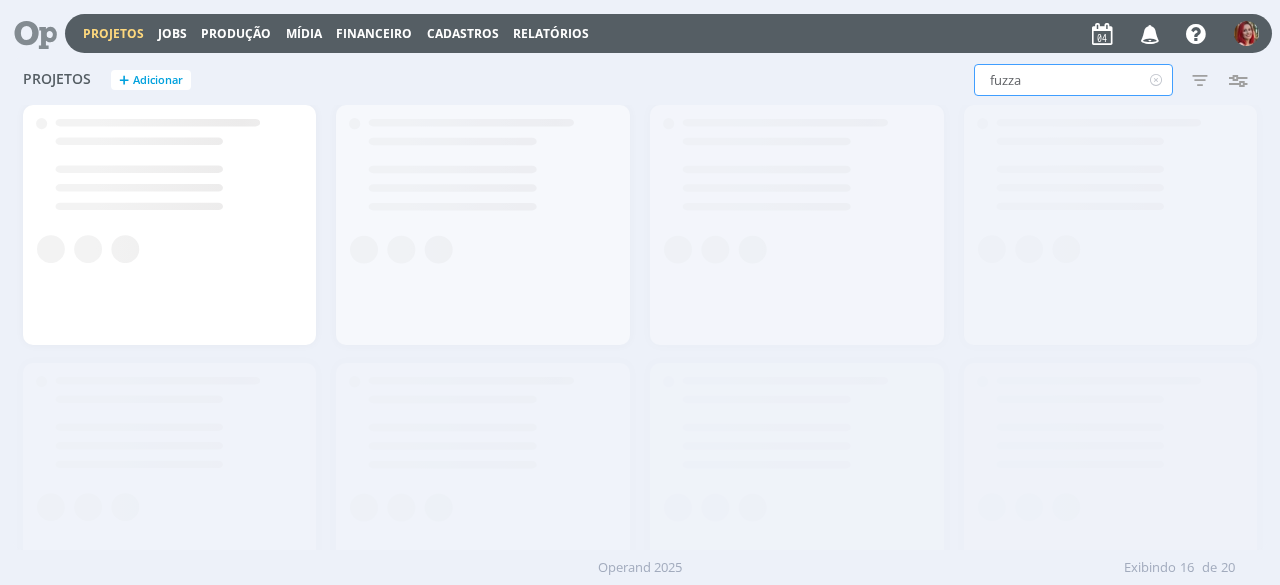 click on "fuzza
Filtros
Filtrar
Limpar
fuzza
Status
Clientes
Selecione
Data de criação
a
Situação dos projetos
Abertos
Arquivados
Cancelados
Visibilidade
Apenas ocultos
Responsável
Envolvidos
Configurar exibição
Ordenação
Ordenação padrão
Cliente
Data criação
Título
Número do projeto
Ordenação padrão
Mais configurações" at bounding box center (1032, 80) 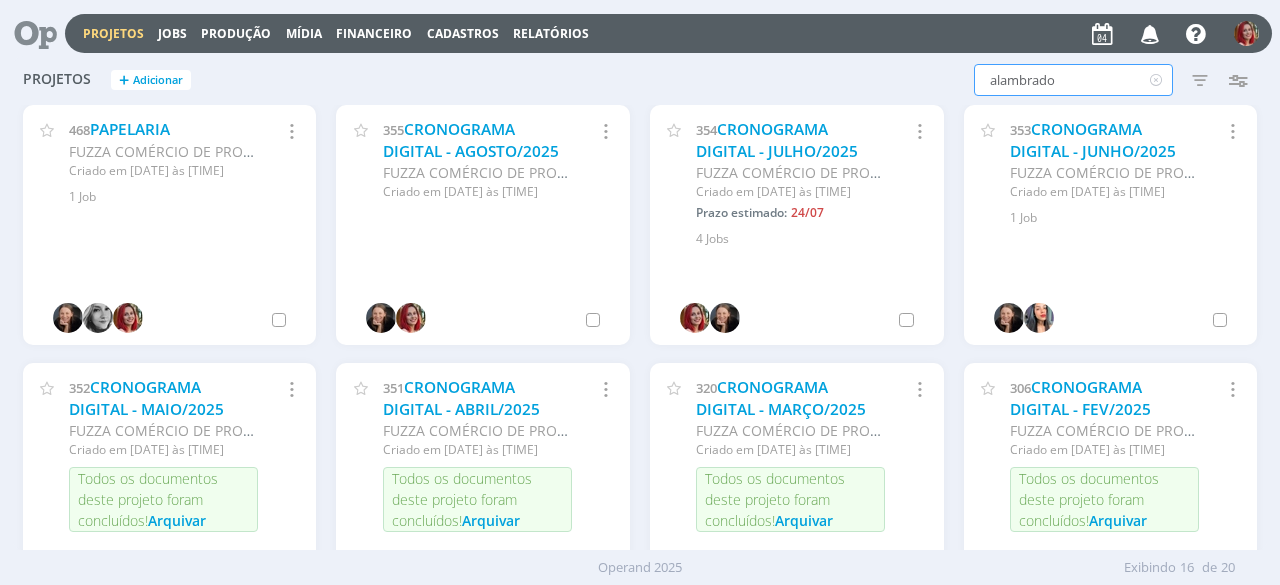 type on "alambrado" 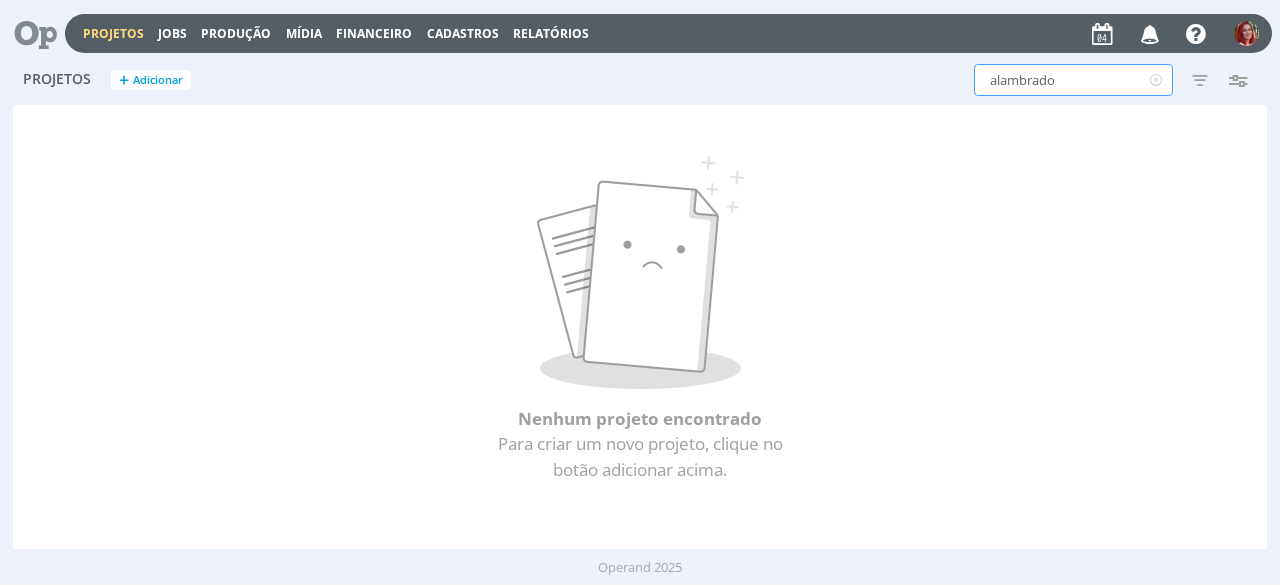 drag, startPoint x: 1070, startPoint y: 73, endPoint x: 963, endPoint y: 106, distance: 111.97321 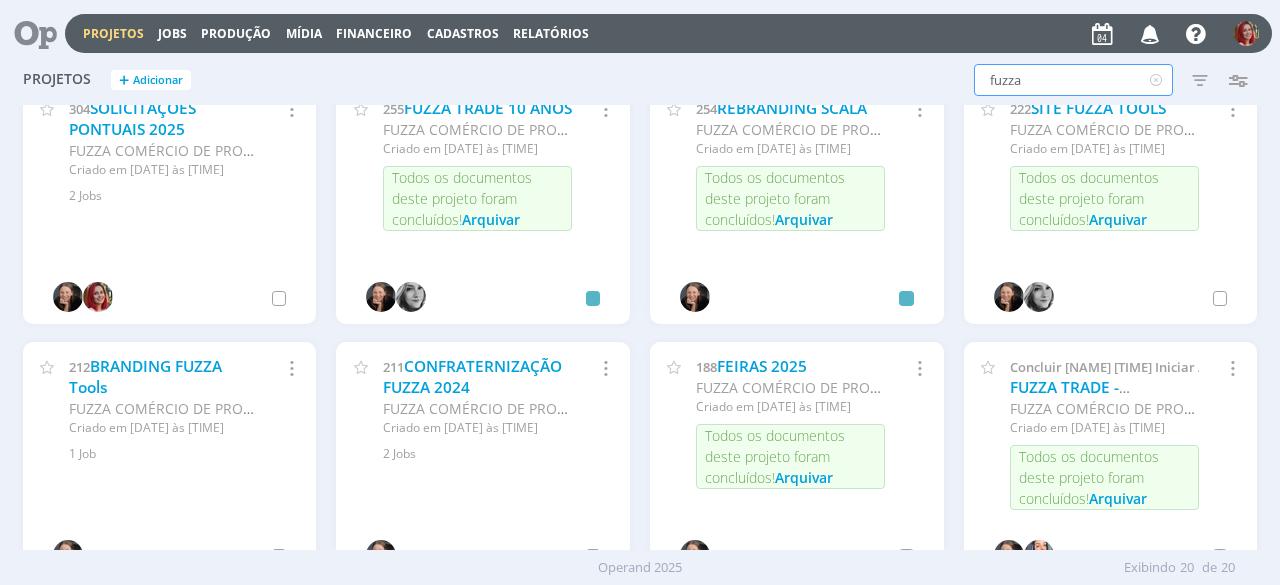 scroll, scrollTop: 475, scrollLeft: 0, axis: vertical 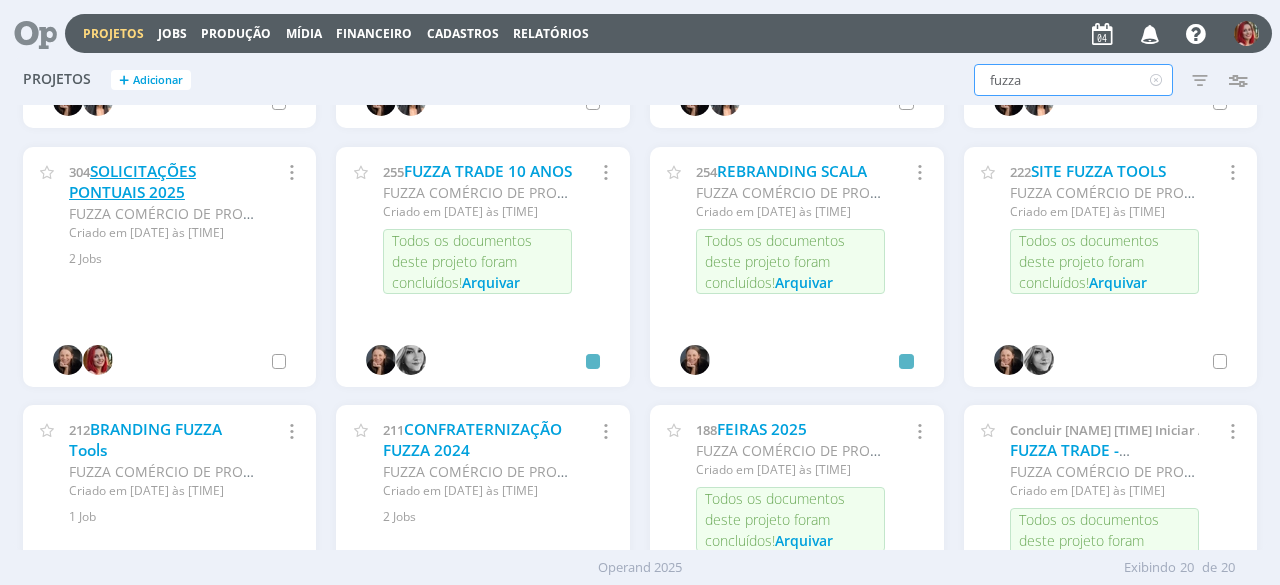 type on "fuzza" 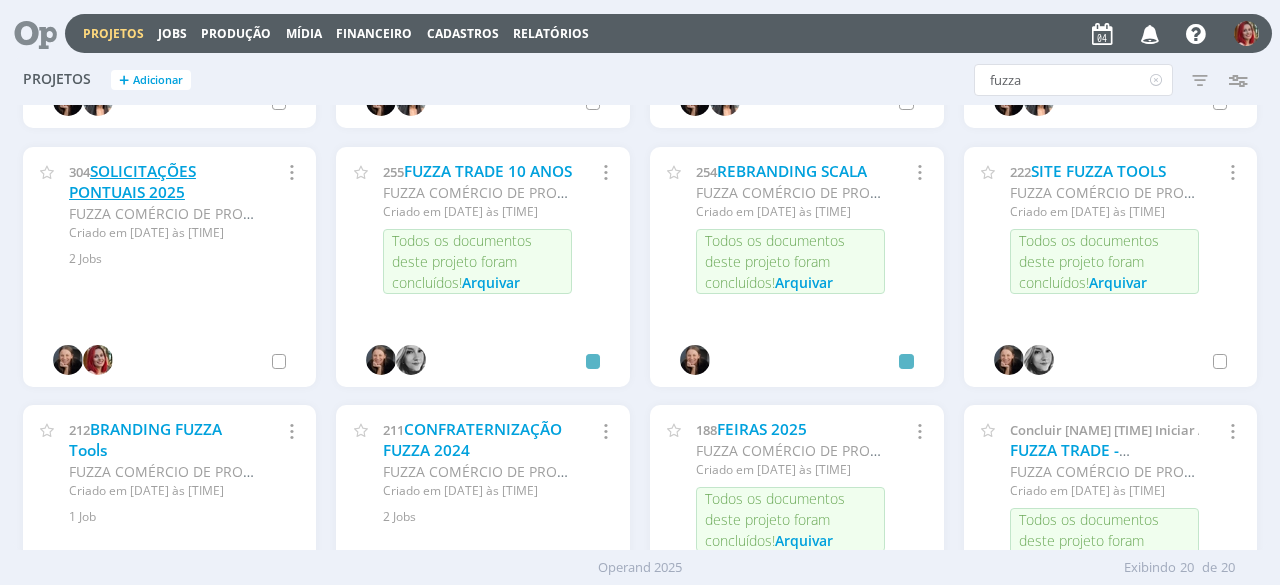 click on "SOLICITAÇÕES PONTUAIS 2025" at bounding box center [132, 182] 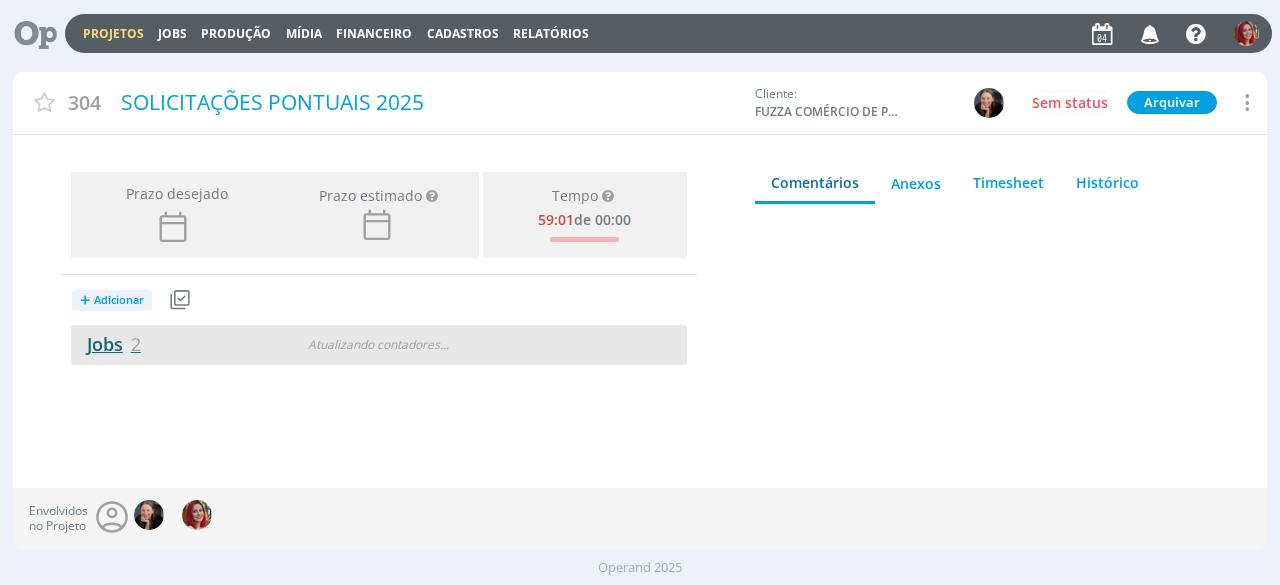 click on "Jobs 2" at bounding box center (106, 344) 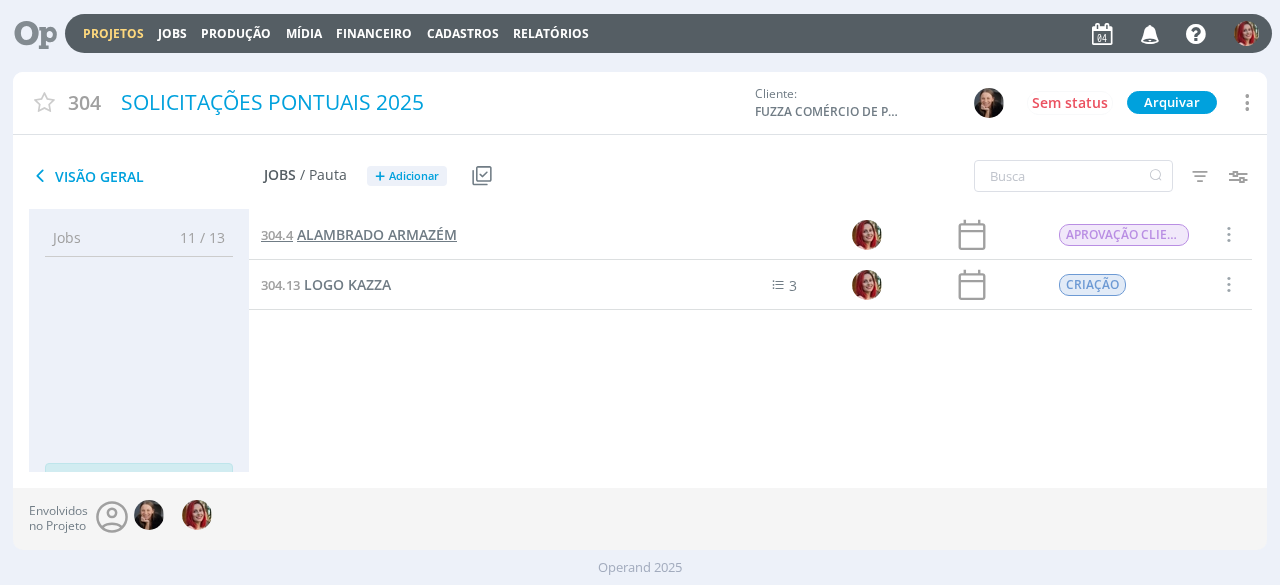 click on "ALAMBRADO ARMAZÉM" at bounding box center (377, 234) 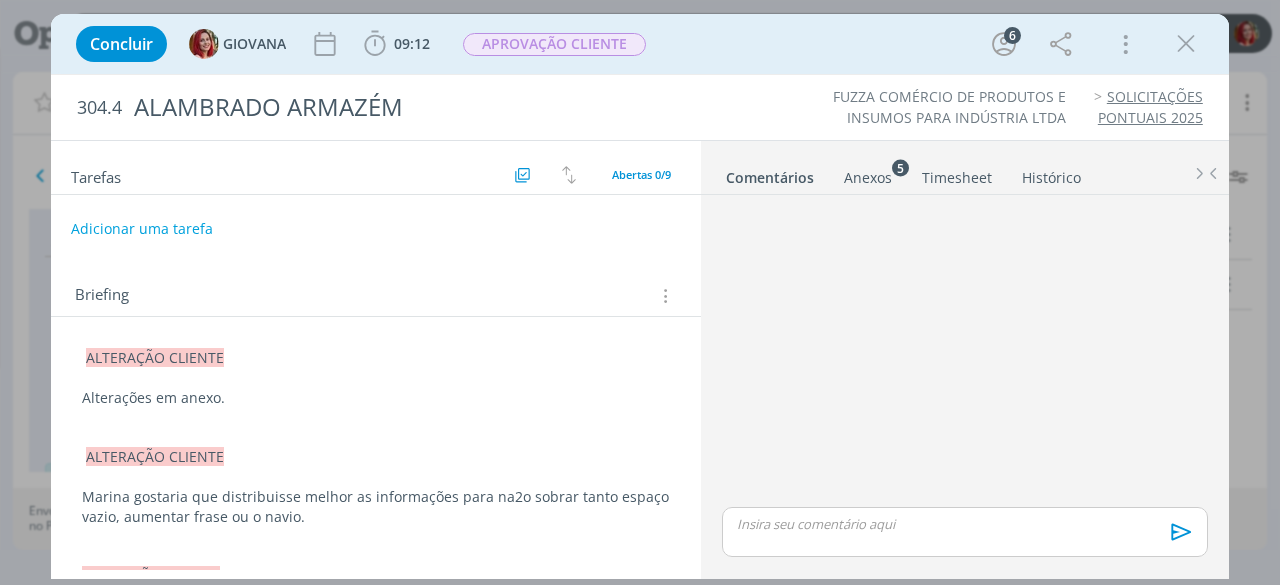 scroll, scrollTop: 534, scrollLeft: 0, axis: vertical 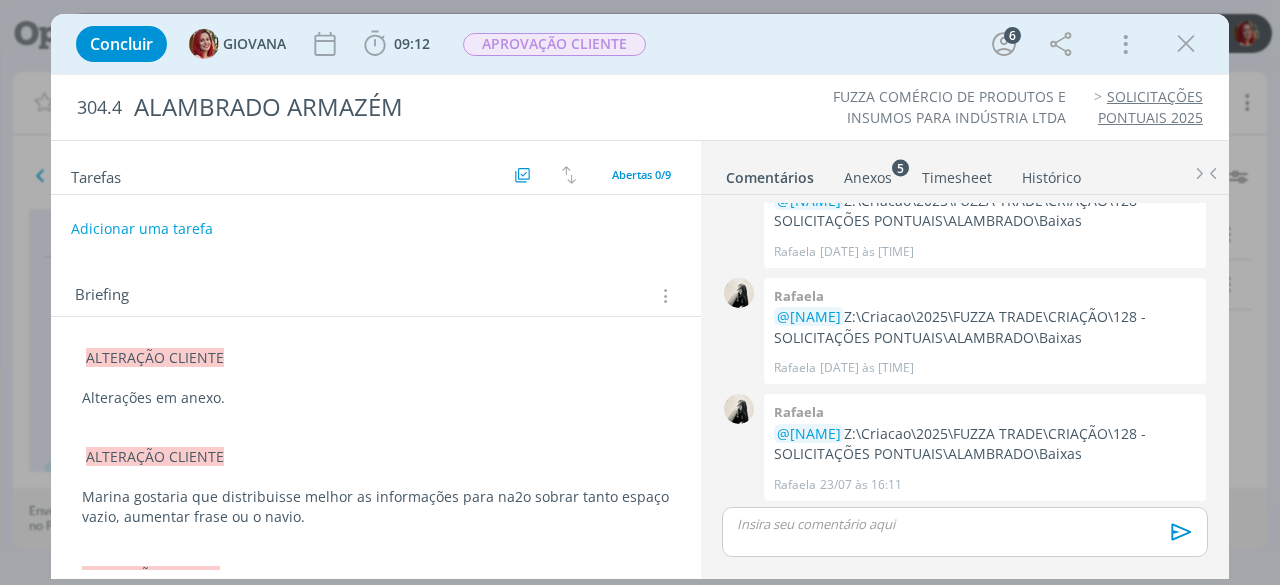 click on "ALTERAÇÃO CLIENTE Alterações em anexo.   ALTERAÇÃO CLIENTE Marina gostaria que distribuisse melhor as informações para na2o sobrar tanto espaço vazio, aumentar frase ou o navio. ﻿ ALTERAÇÃO CLIENTE Fazer versão apenas com a frase e com a imagem e deixar mais escuro para dar contraste com o branco do escrito. ALTERAÇÃO CLIENTE Bom para este material, estou com certa dificuldade em ilustrar a ideia principal do Fi. Até o momento o que consegui captar é que ele quer algo institucional e que comunique claramente o que fazemos. Pontos que ele não quer na arte: - Slogan “Importar bem é o que importa” - Mostrei as duas versões e ambas não atenderam a expectativa dele para o material. EM ANEXO INSPIRAÇÕES ENVIADAS PELO CLIENTE. ALTERAÇÃO CLIENTE Pensaram em uma outra proposta para este material, segue link com moodboard:    https://www.canva.com/design/DAGha5GagkY/mUV6YQ7ZNWaHyHYnrjWW4Q/edit?utm_content=DAGha5GagkY&utm_campaign=designshare&utm_medium=link2&utm_source=sharebutton ﻿" at bounding box center (376, 1033) 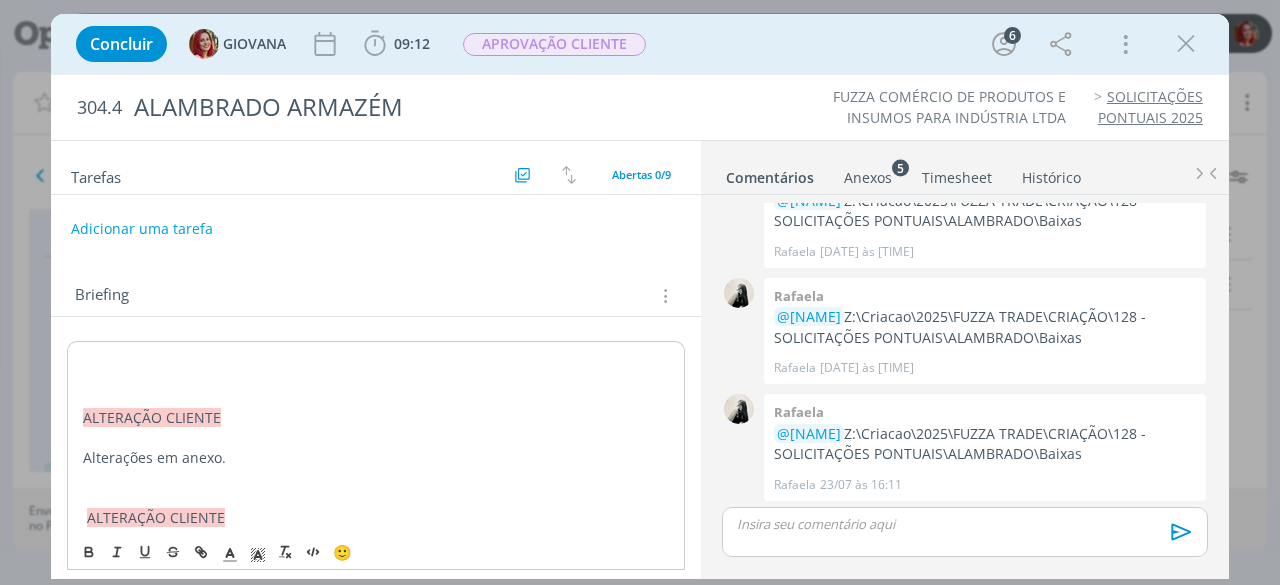 type 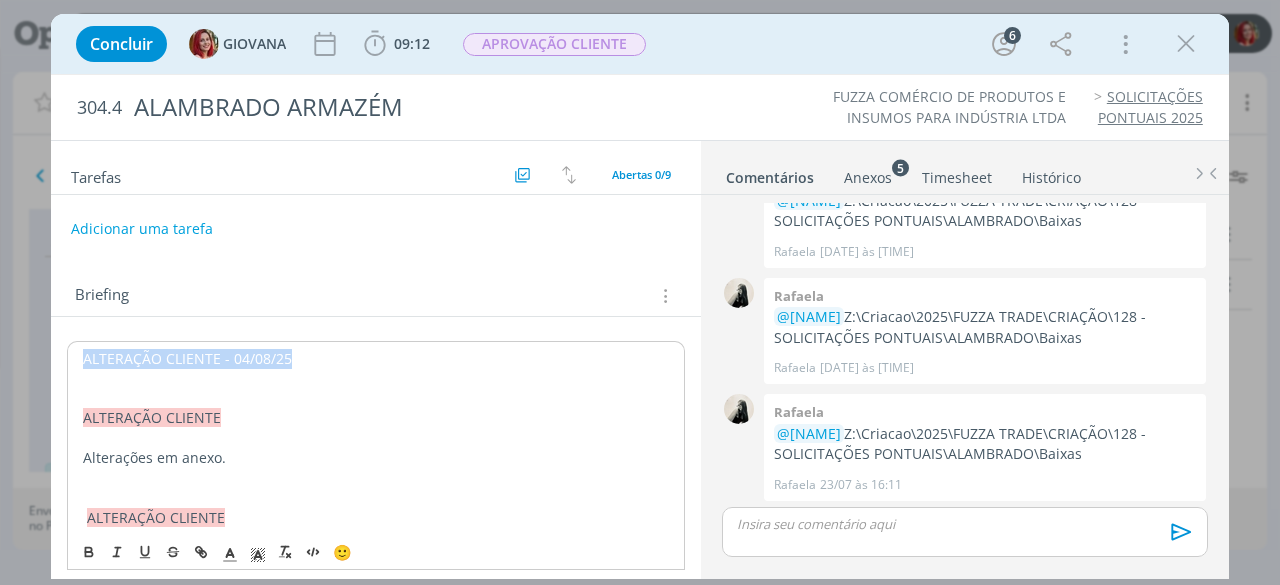 drag, startPoint x: 334, startPoint y: 347, endPoint x: 83, endPoint y: 357, distance: 251.19913 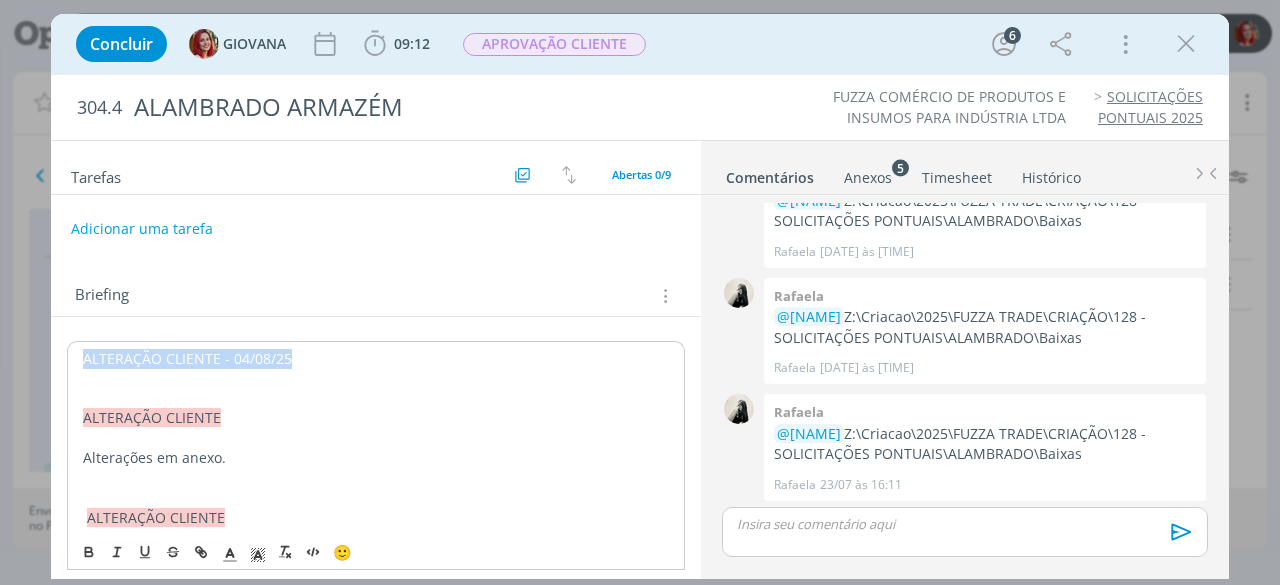 click on "ALTERAÇÃO CLIENTE - 04/08/25" at bounding box center (376, 359) 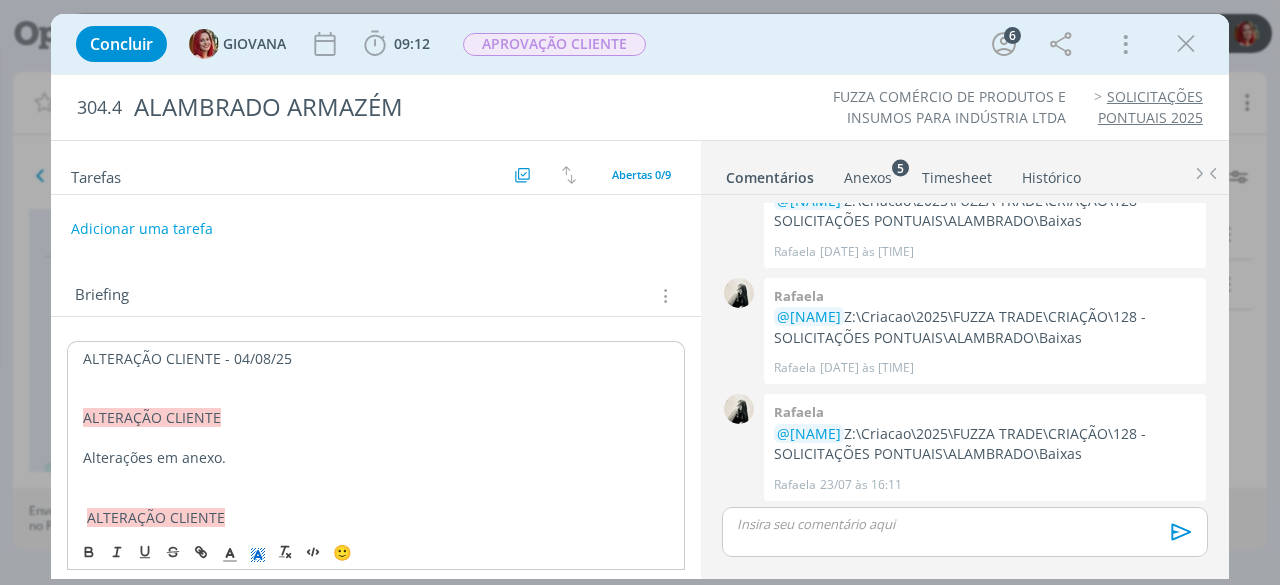 click 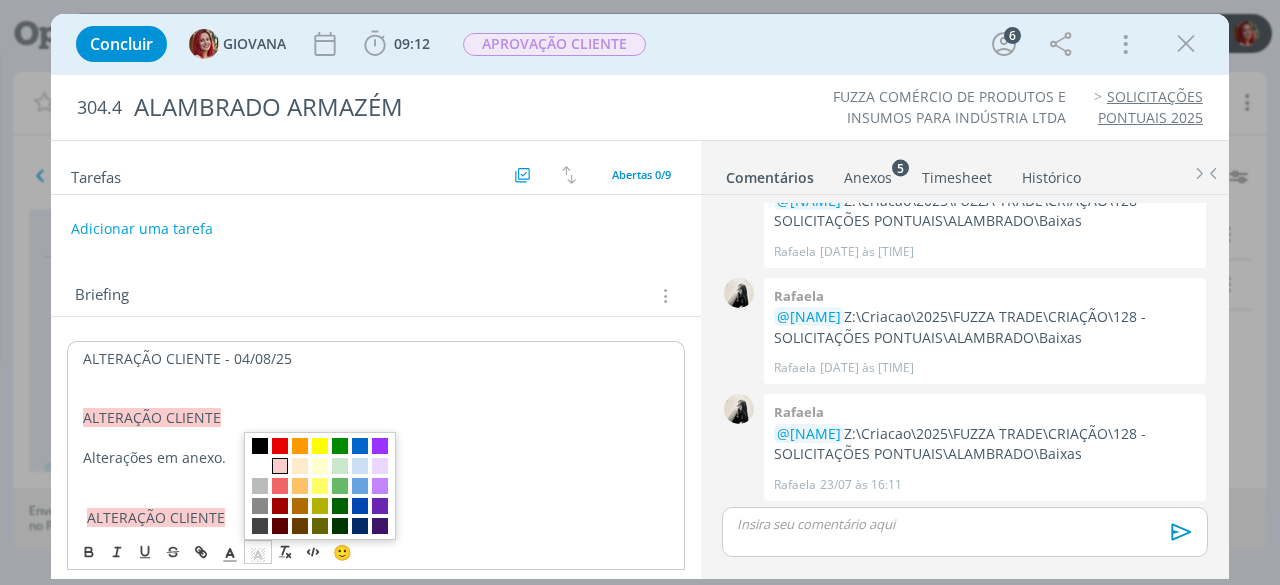 click at bounding box center (280, 466) 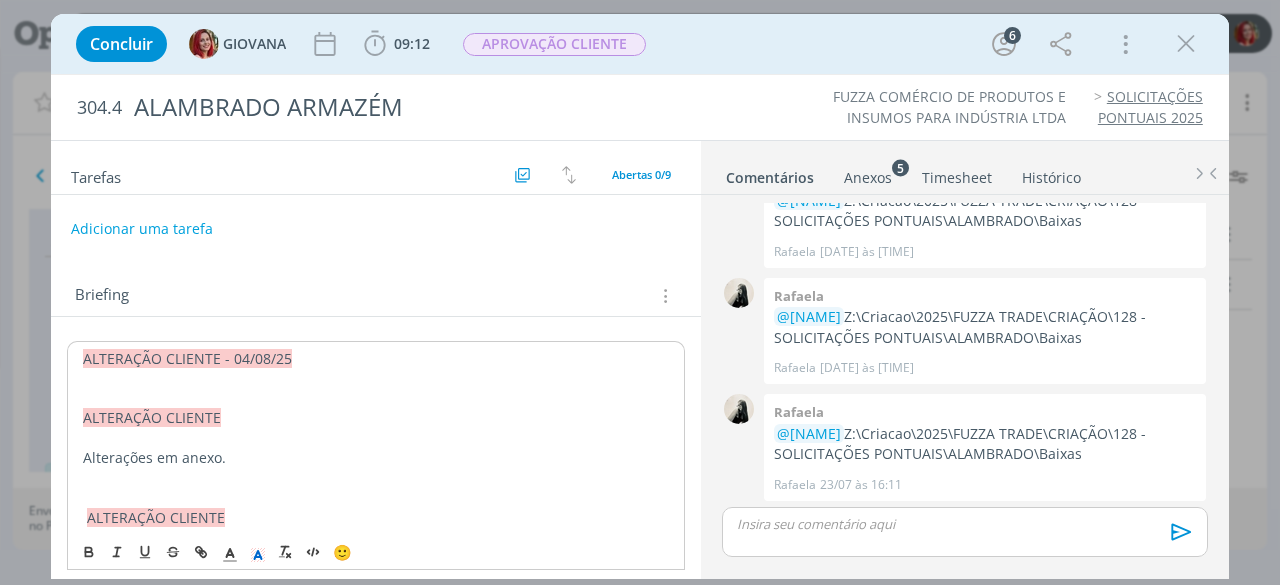 click at bounding box center (376, 379) 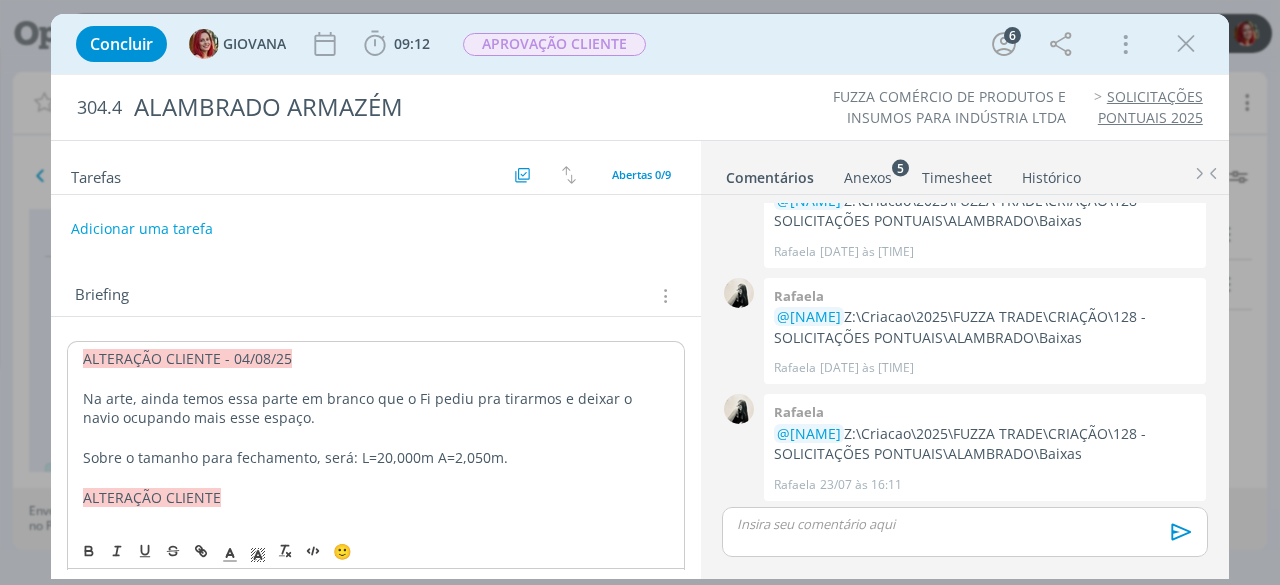 click on "ALTERAÇÃO CLIENTE - 04/08/25 Na arte, ainda temos essa parte em branco que o Fi pediu pra tirarmos e deixar o navio ocupando mais esse espaço.  Sobre o tamanho para fechamento, será: L=20,000m A=2,050m.  ALTERAÇÃO CLIENTE Alterações em anexo.   ALTERAÇÃO CLIENTE Marina gostaria que distribuisse melhor as informações para na2o sobrar tanto espaço vazio, aumentar frase ou o navio. ﻿ ALTERAÇÃO CLIENTE Fazer versão apenas com a frase e com a imagem e deixar mais escuro para dar contraste com o branco do escrito. ALTERAÇÃO CLIENTE Bom para este material, estou com certa dificuldade em ilustrar a ideia principal do Fi. Até o momento o que consegui captar é que ele quer algo institucional e que comunique claramente o que fazemos. Pontos que ele não quer na arte: - Slogan “Importar bem é o que importa” - Mostrei as duas versões e ambas não atenderam a expectativa dele para o material. EM ANEXO INSPIRAÇÕES ENVIADAS PELO CLIENTE. ALTERAÇÃO CLIENTE   REDAÇÃO ﻿ CRIAÇÃO" at bounding box center [376, 1104] 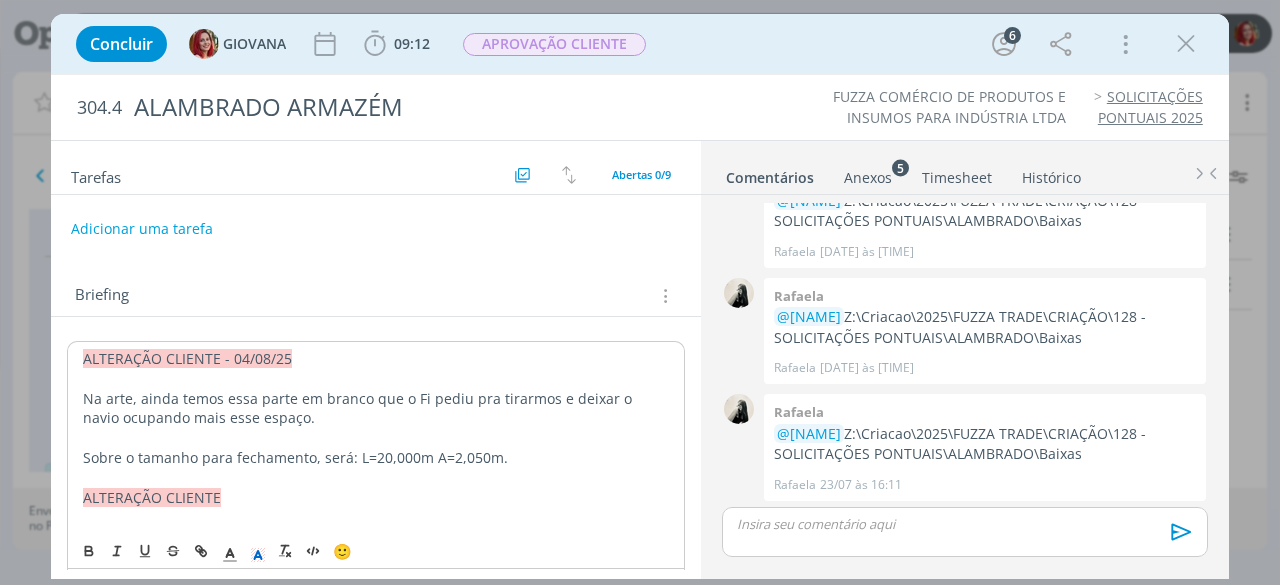 click on "ALTERAÇÃO CLIENTE - 04/08/25 Na arte, ainda temos essa parte em branco que o Fi pediu pra tirarmos e deixar o navio ocupando mais esse espaço.  Sobre o tamanho para fechamento, será: L=20,000m A=2,050m.  ALTERAÇÃO CLIENTE Alterações em anexo.   ALTERAÇÃO CLIENTE Marina gostaria que distribuisse melhor as informações para na2o sobrar tanto espaço vazio, aumentar frase ou o navio. ﻿ ALTERAÇÃO CLIENTE Fazer versão apenas com a frase e com a imagem e deixar mais escuro para dar contraste com o branco do escrito. ALTERAÇÃO CLIENTE Bom para este material, estou com certa dificuldade em ilustrar a ideia principal do Fi. Até o momento o que consegui captar é que ele quer algo institucional e que comunique claramente o que fazemos. Pontos que ele não quer na arte: - Slogan “Importar bem é o que importa” - Mostrei as duas versões e ambas não atenderam a expectativa dele para o material. EM ANEXO INSPIRAÇÕES ENVIADAS PELO CLIENTE. ALTERAÇÃO CLIENTE   REDAÇÃO ﻿ CRIAÇÃO" at bounding box center [376, 1115] 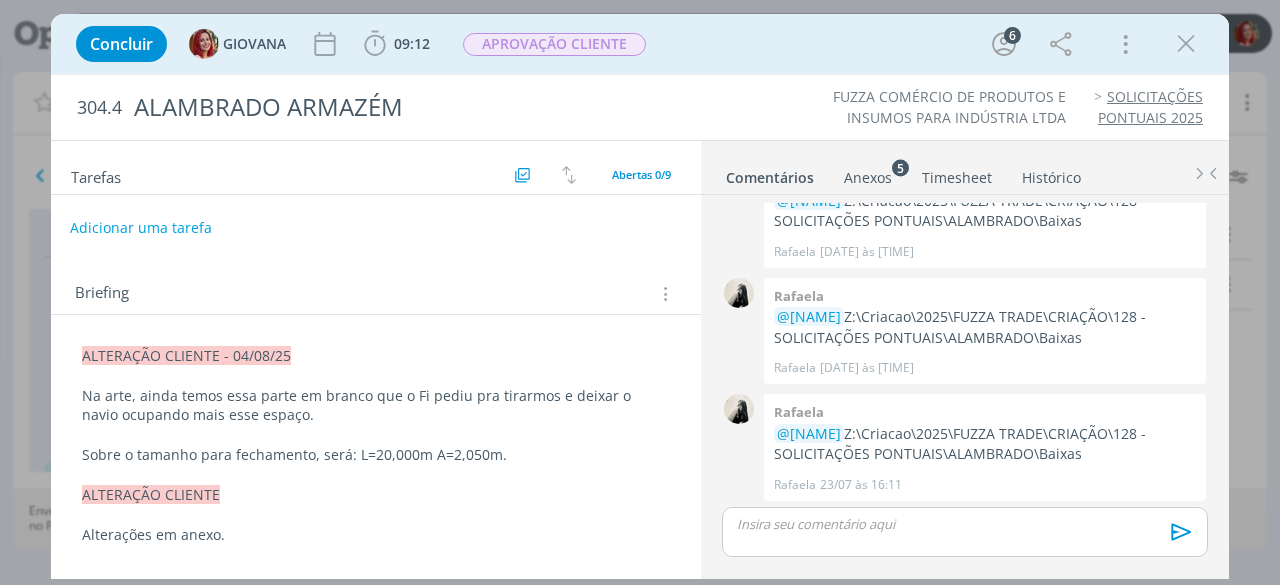click on "Adicionar uma tarefa" at bounding box center (141, 228) 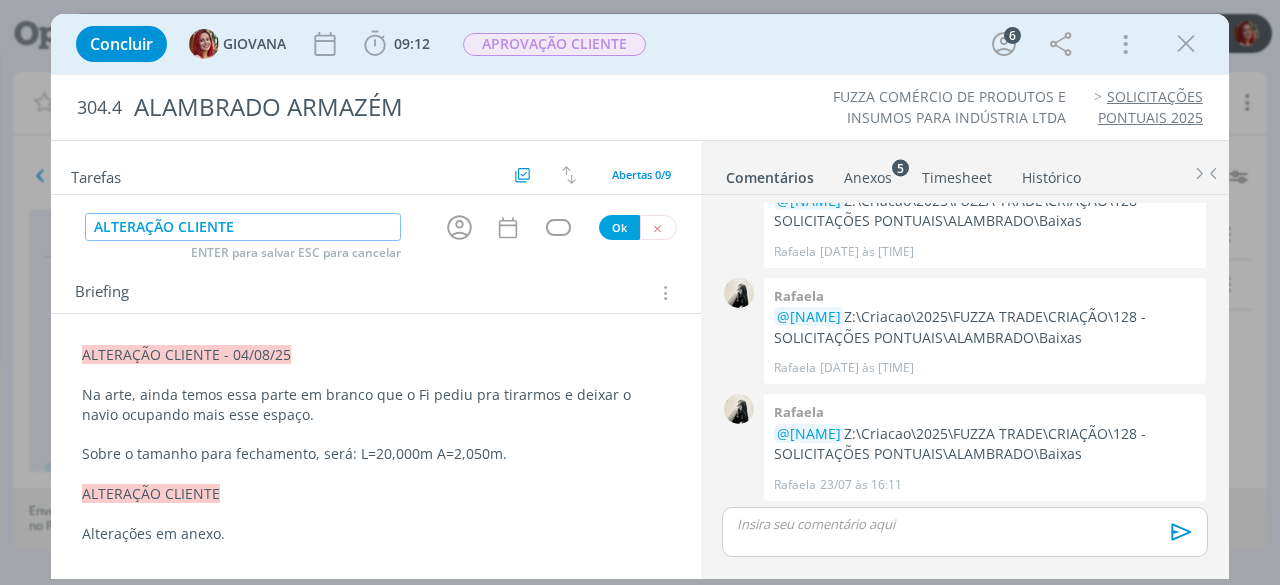 type on "ALTERAÇÃO CLIENTE" 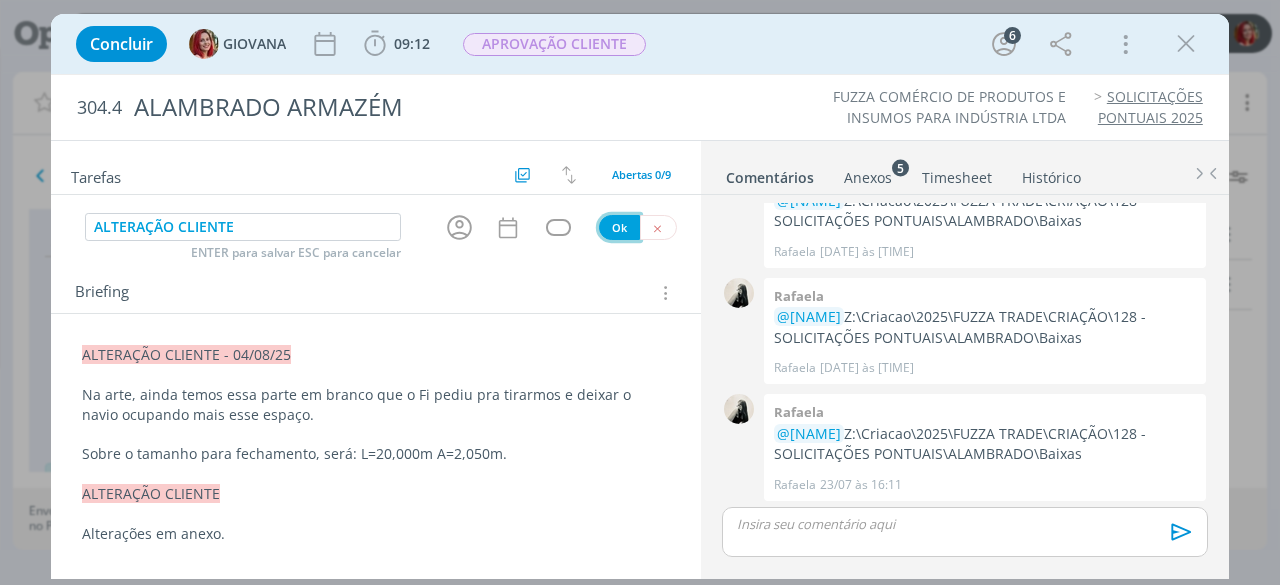 click on "Ok" at bounding box center [619, 227] 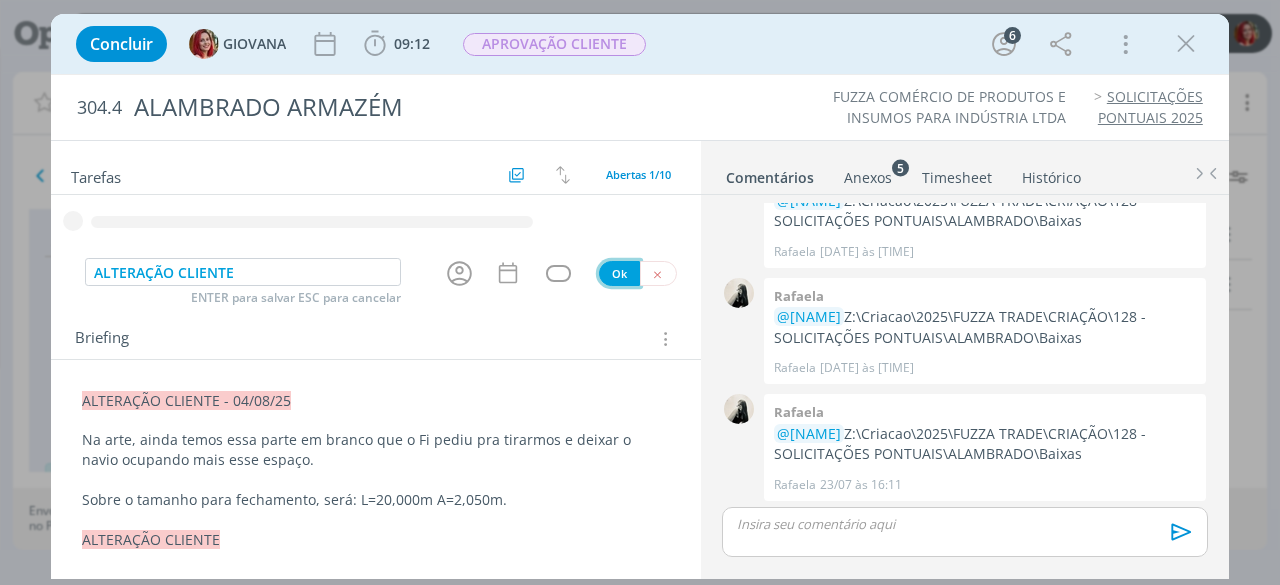 type 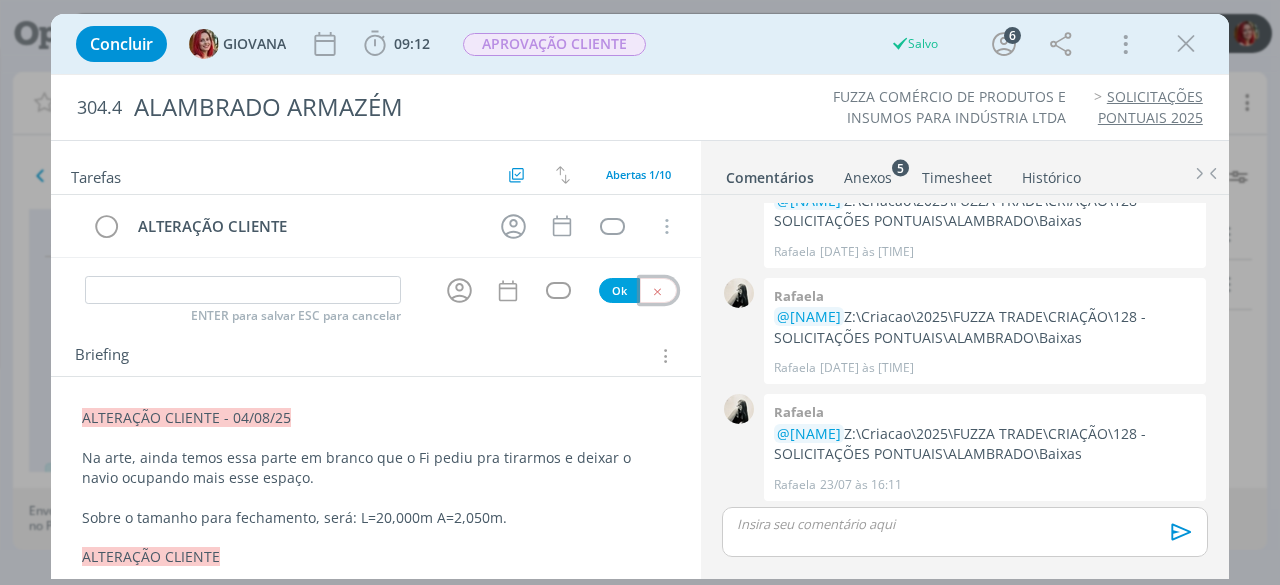 click at bounding box center (657, 291) 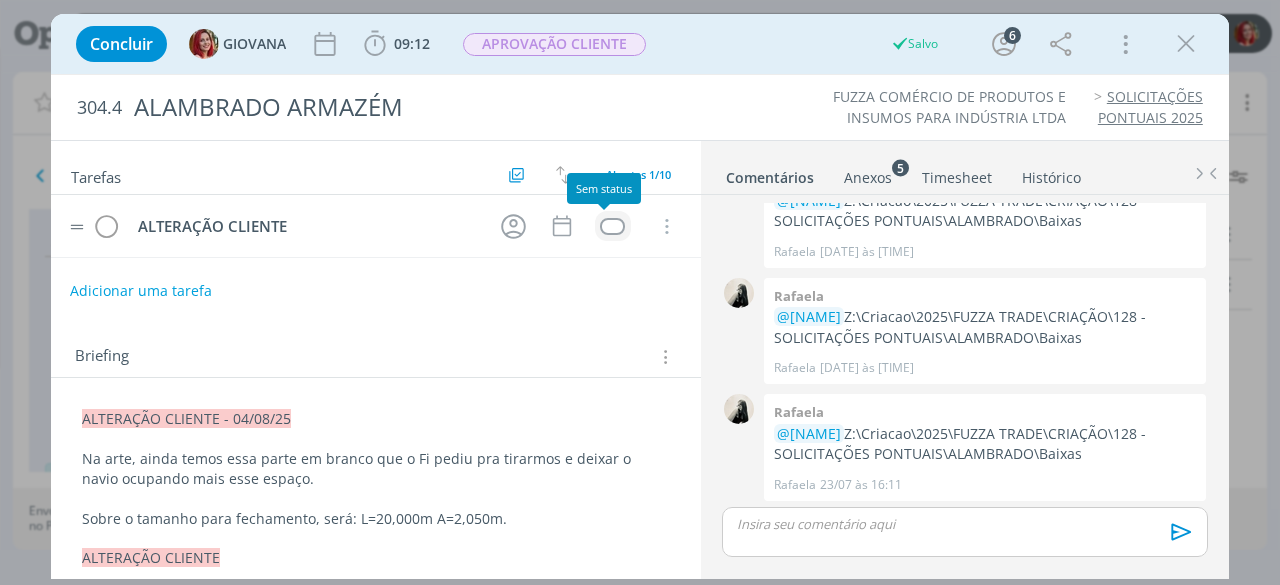 click at bounding box center (612, 226) 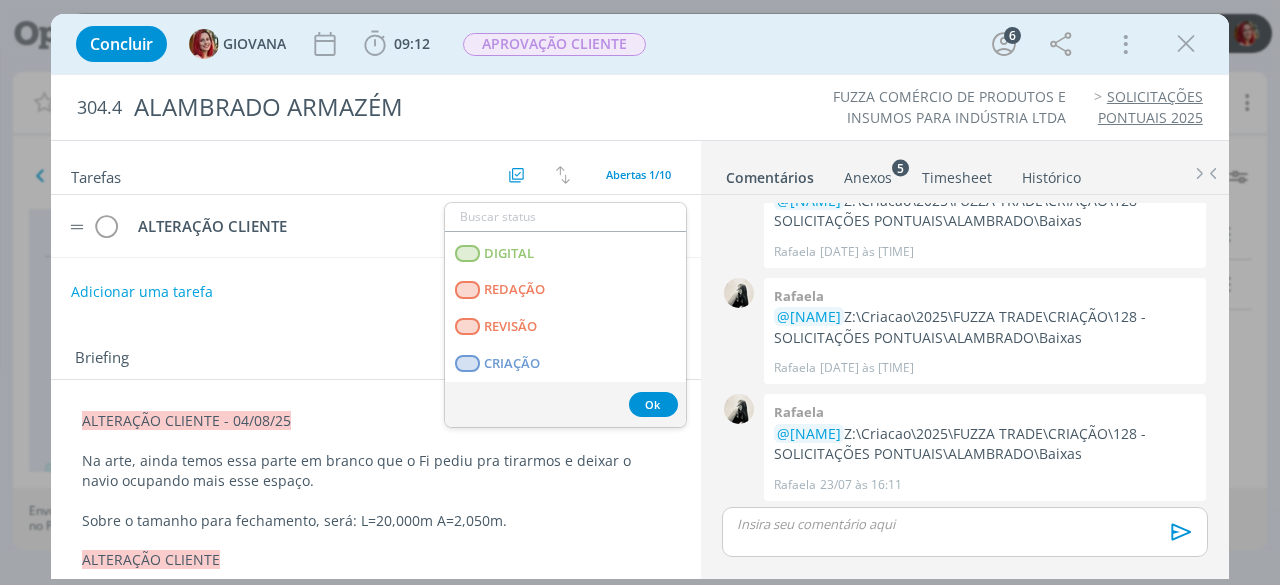 scroll, scrollTop: 0, scrollLeft: 0, axis: both 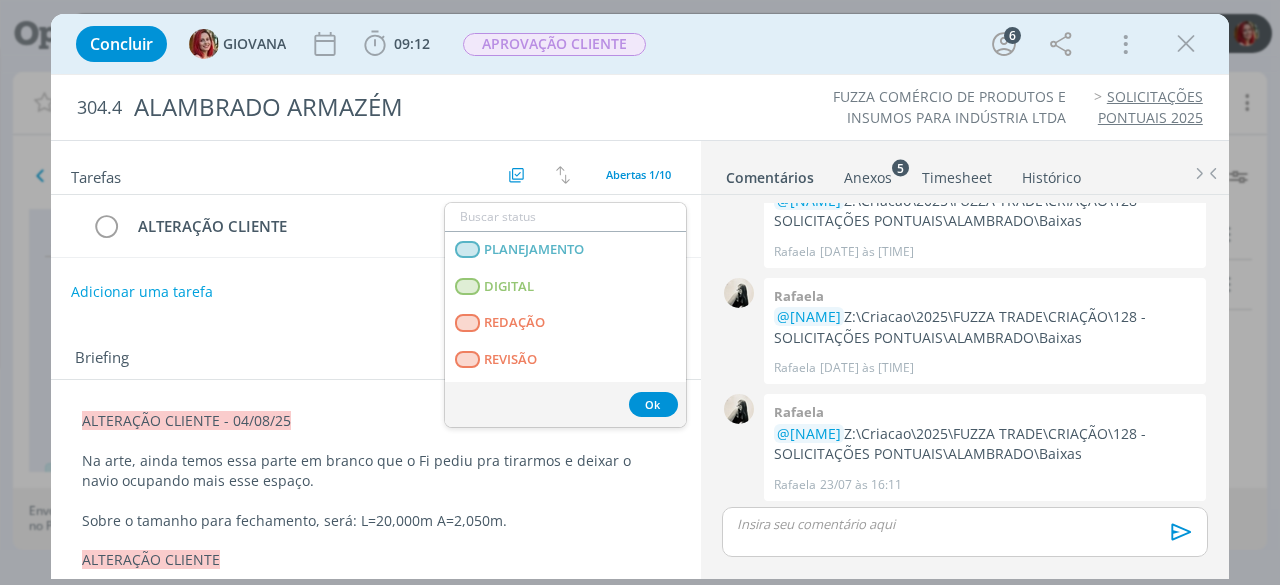 click on "Briefing
Briefings Predefinidos
Versões do Briefing
Ver Briefing do Projeto" at bounding box center (376, 353) 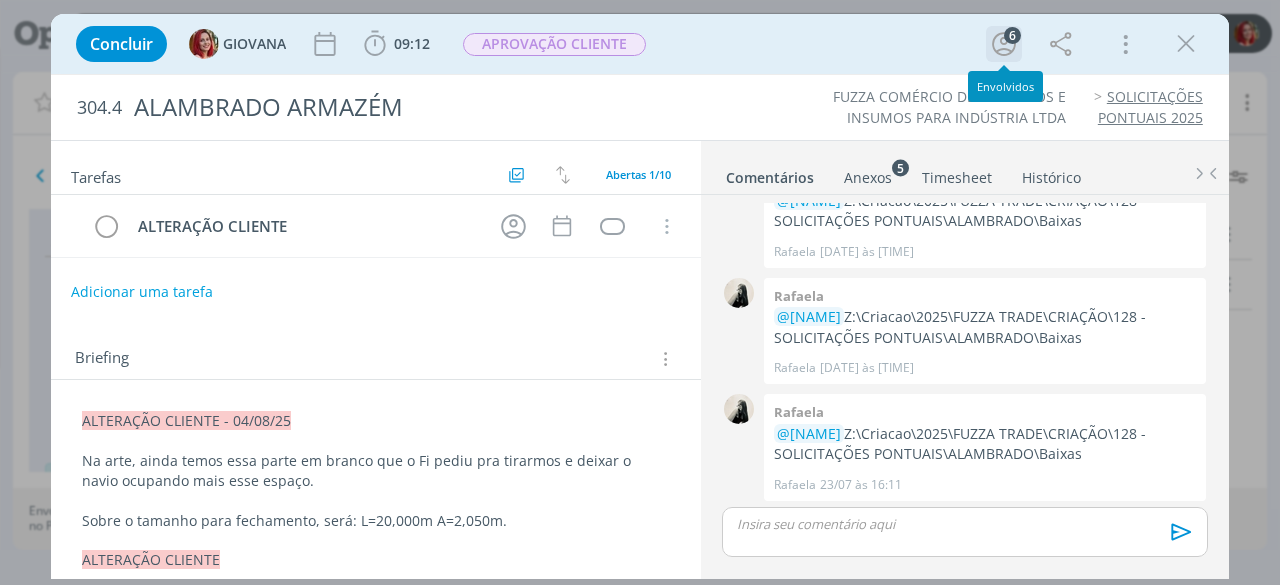 click 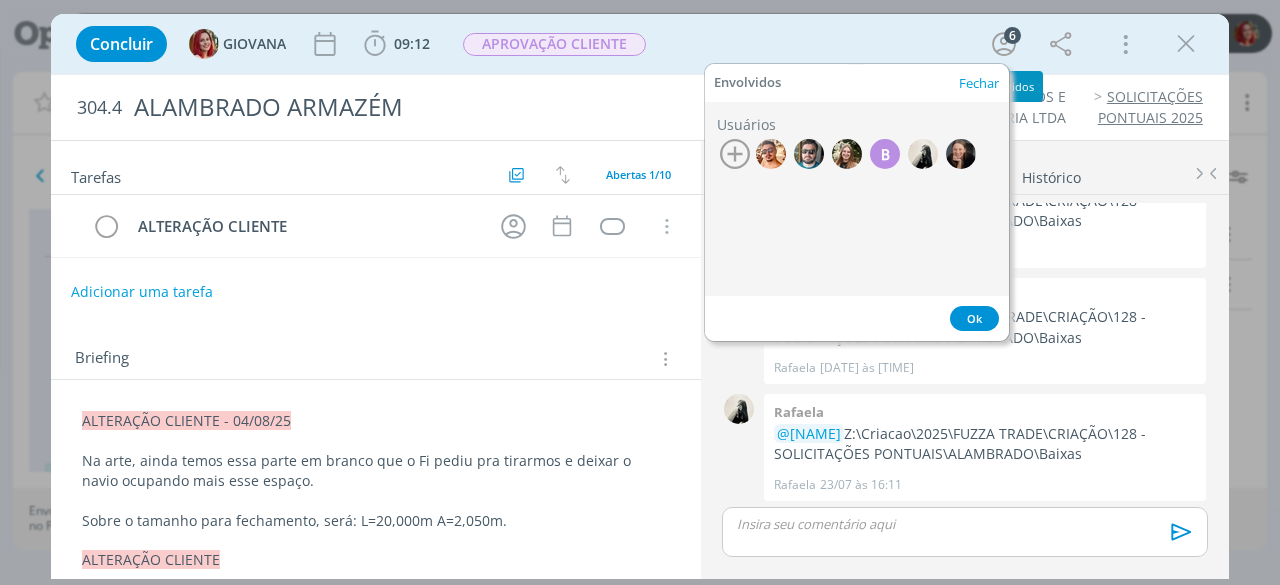 click on "Concluir
GIOVANA
09:12
Iniciar
Apontar
Data * 04/08/2025 Horas * 00:00 Tarefa Selecione a tarefa Descrição *  Retrabalho  Apontar Realizado Estimado 09:12 / 00:00 APROVAÇÃO CLIENTE 6 Mais Informações
Copiar Link
Duplicar Job Mover Job de Projeto Exportar/Imprimir Job
Cancelar" at bounding box center [640, 44] 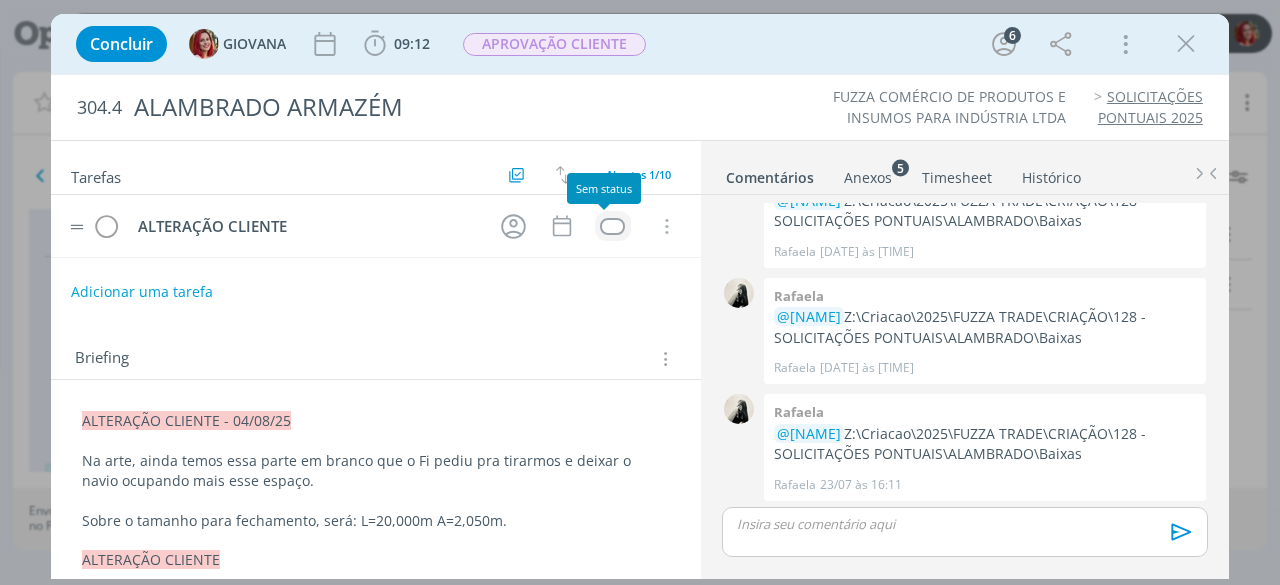 click at bounding box center [612, 226] 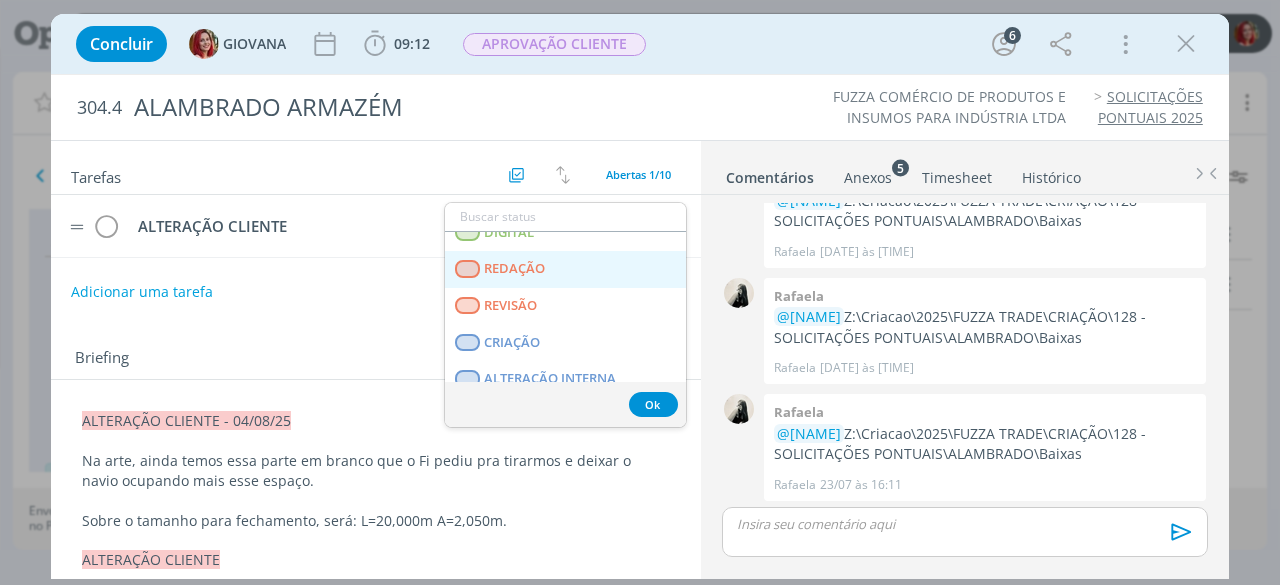 scroll, scrollTop: 100, scrollLeft: 0, axis: vertical 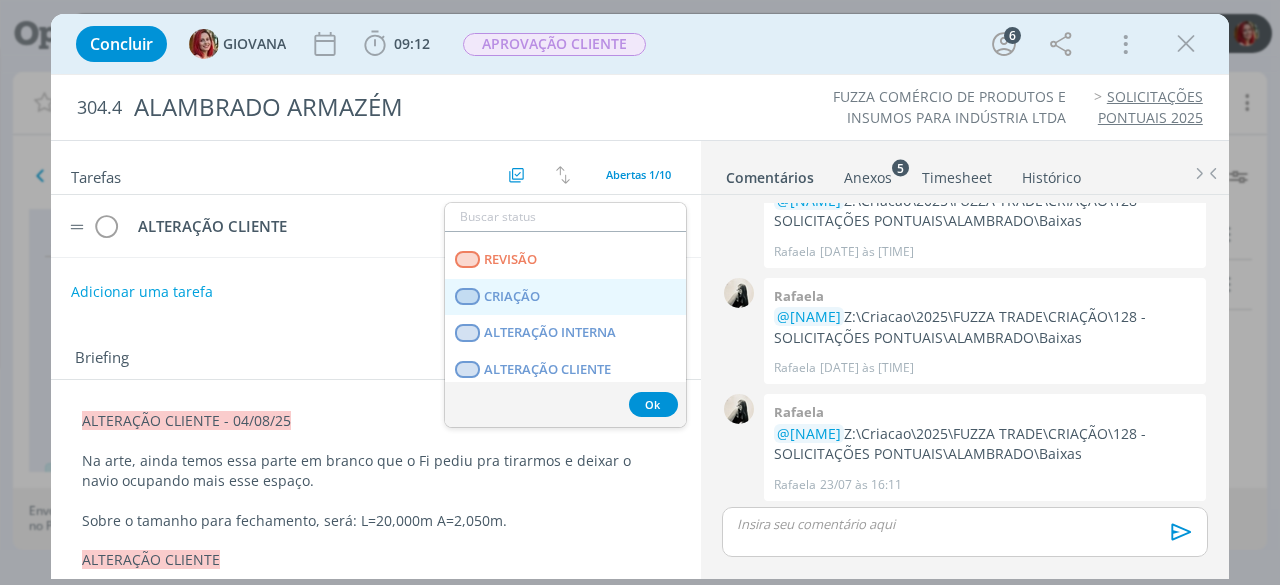 click on "CRIAÇÃO" at bounding box center [565, 297] 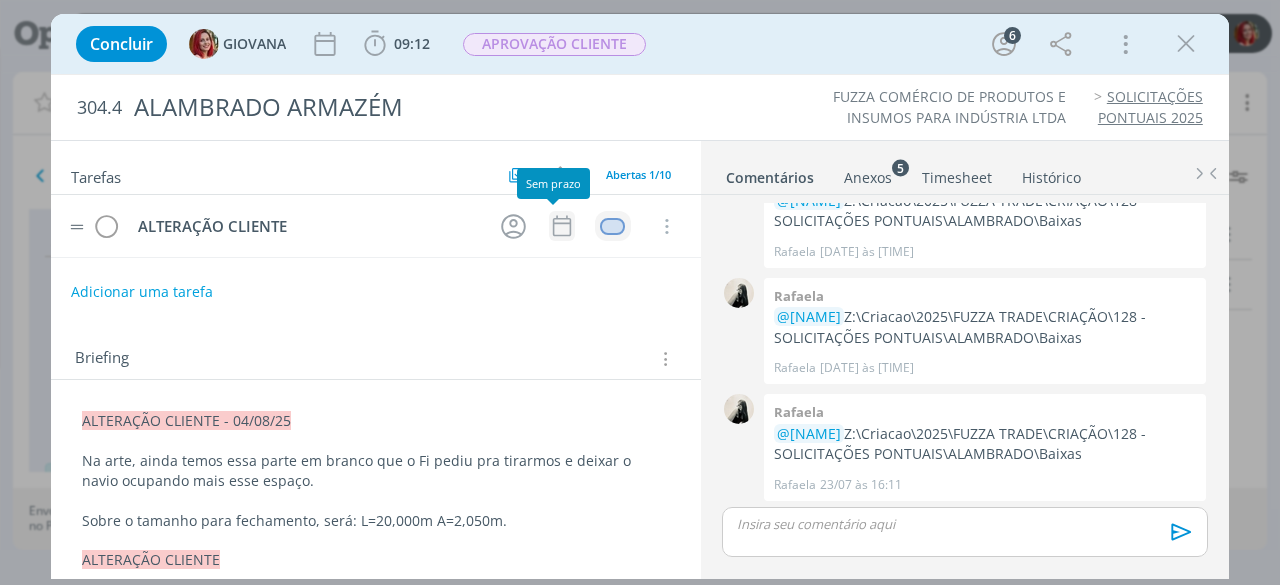 click 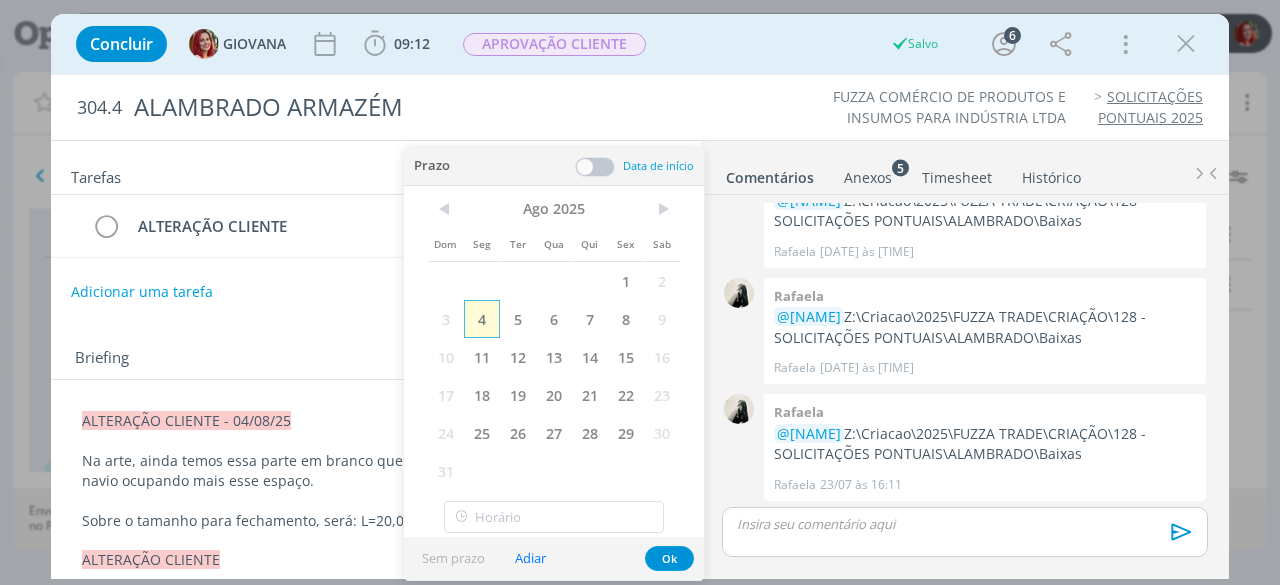 click on "4" at bounding box center (482, 319) 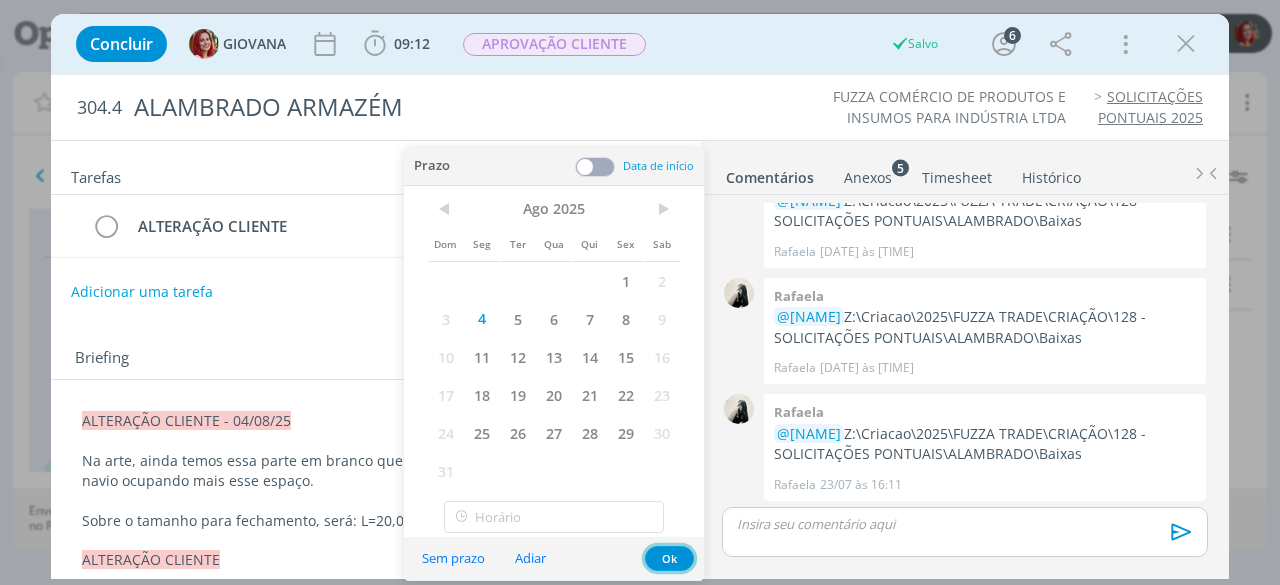 click on "Ok" at bounding box center [669, 558] 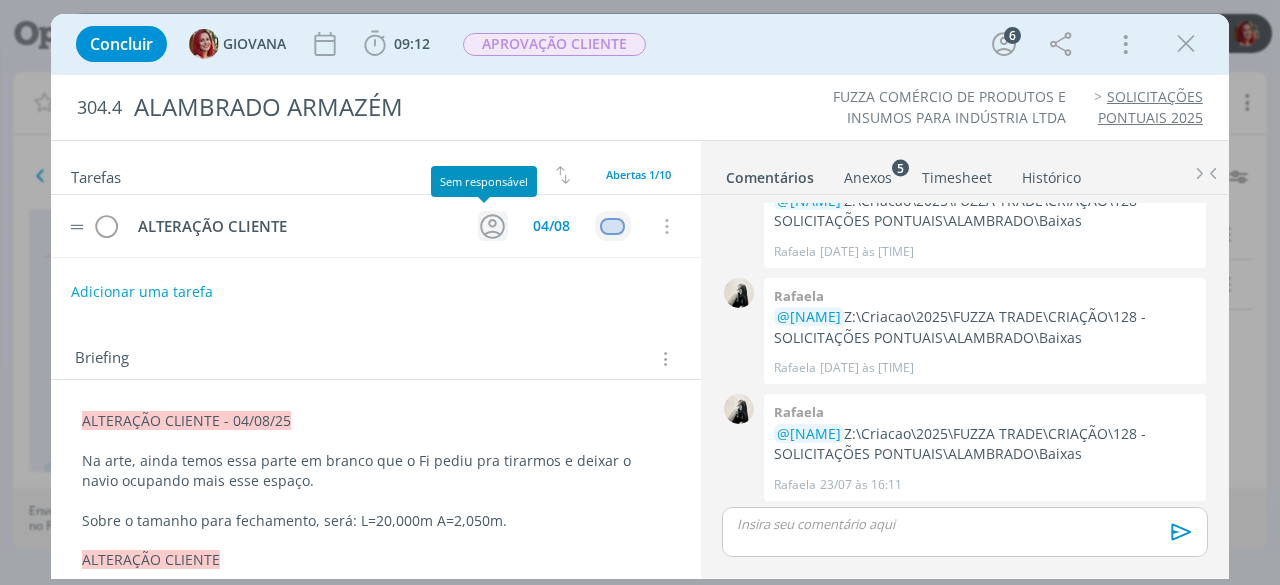 click 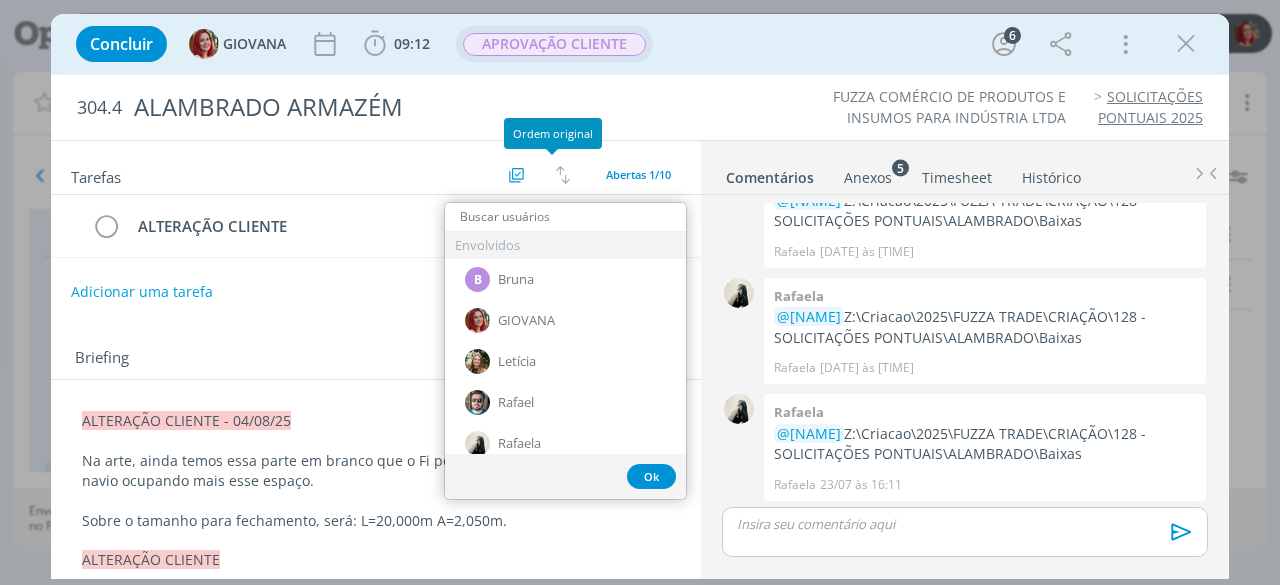 click on "APROVAÇÃO CLIENTE" at bounding box center (554, 44) 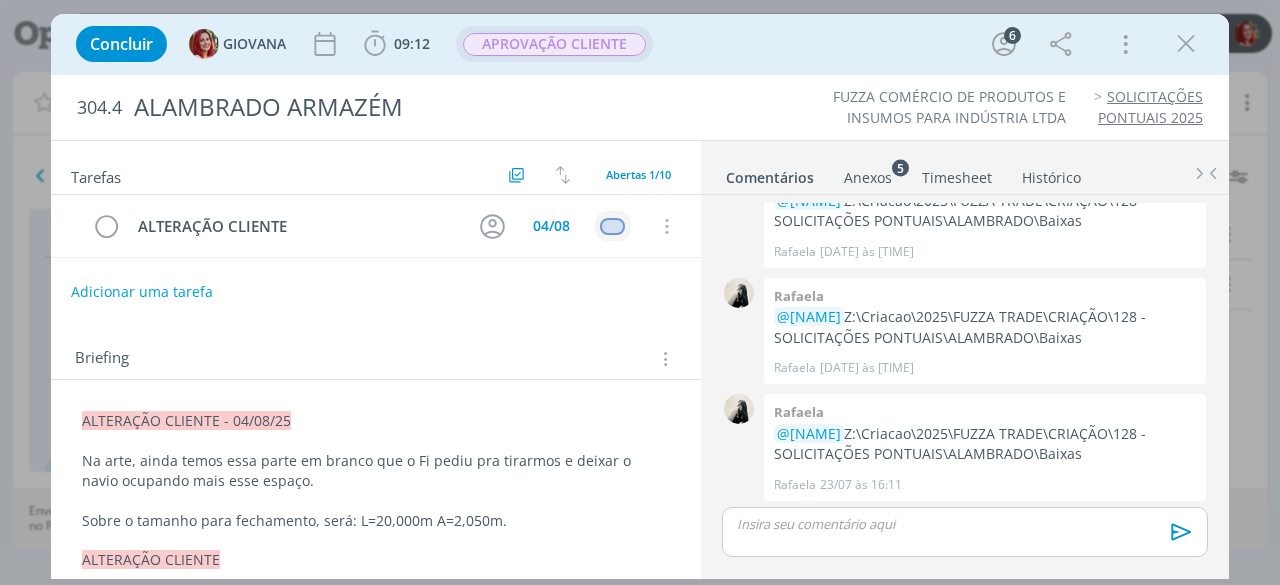 click on "APROVAÇÃO CLIENTE" at bounding box center (554, 44) 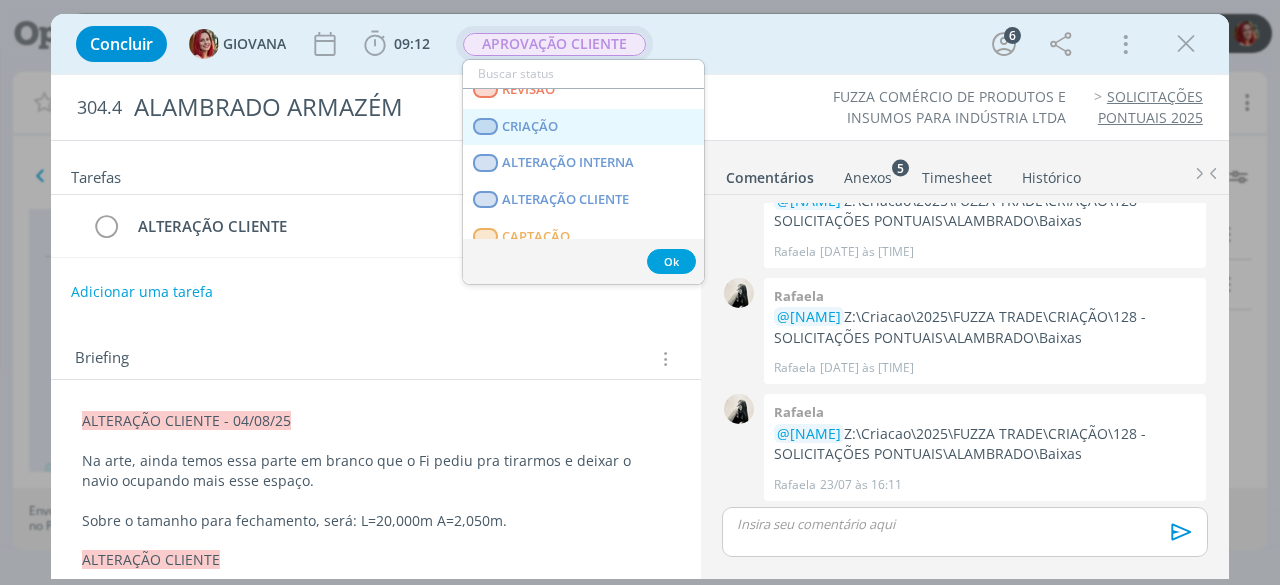scroll, scrollTop: 100, scrollLeft: 0, axis: vertical 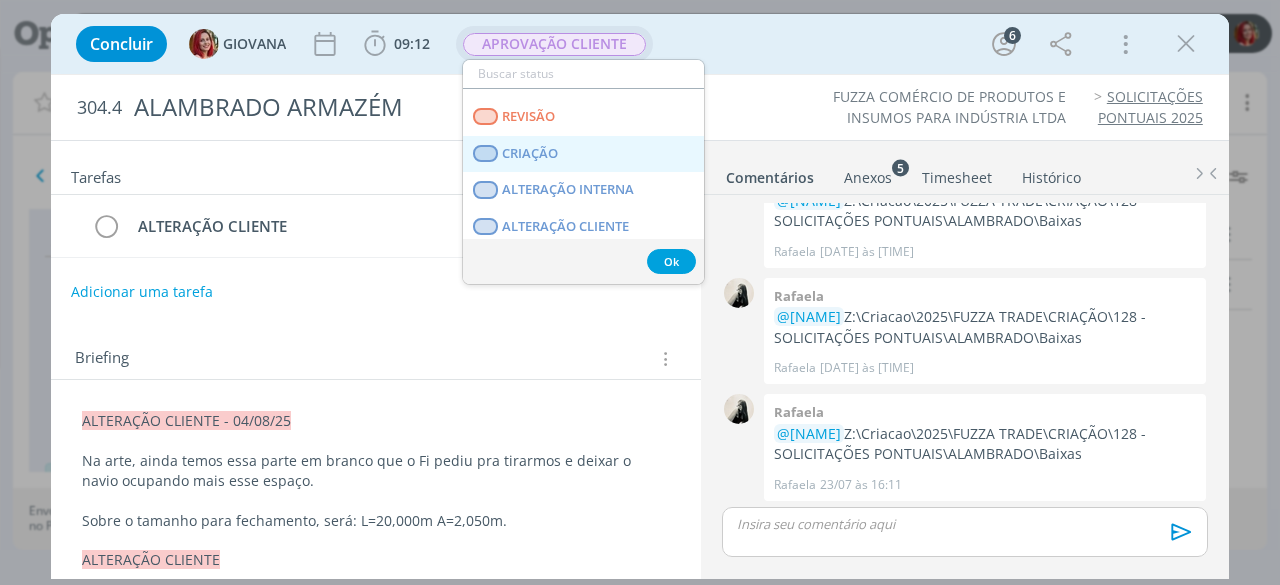 click on "CRIAÇÃO" at bounding box center (531, 154) 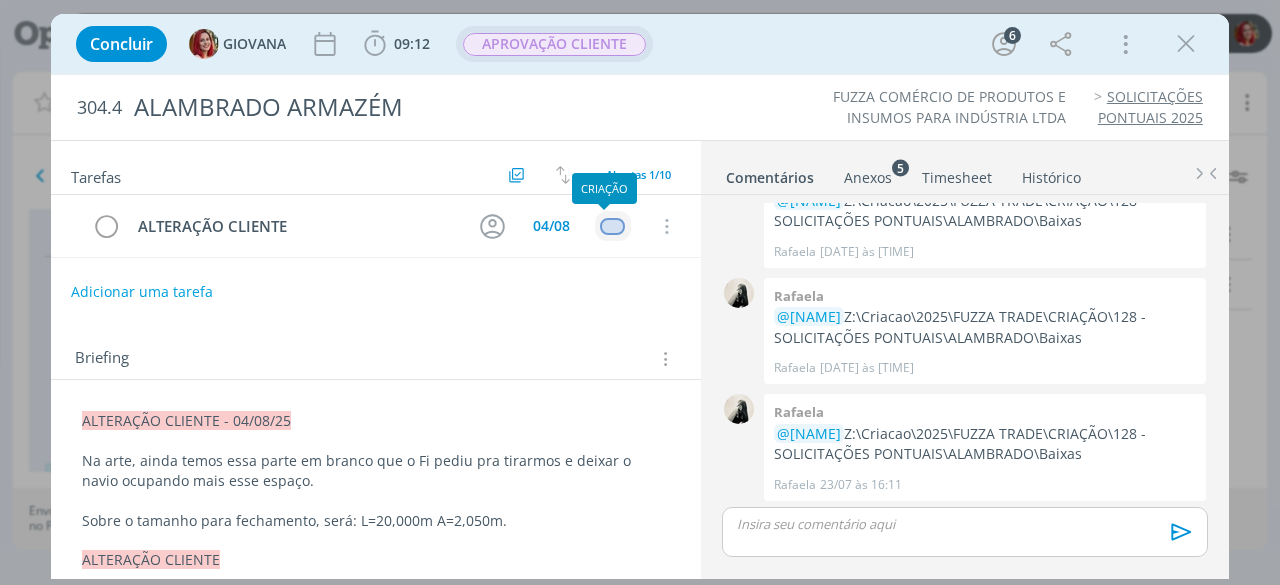 click at bounding box center (612, 226) 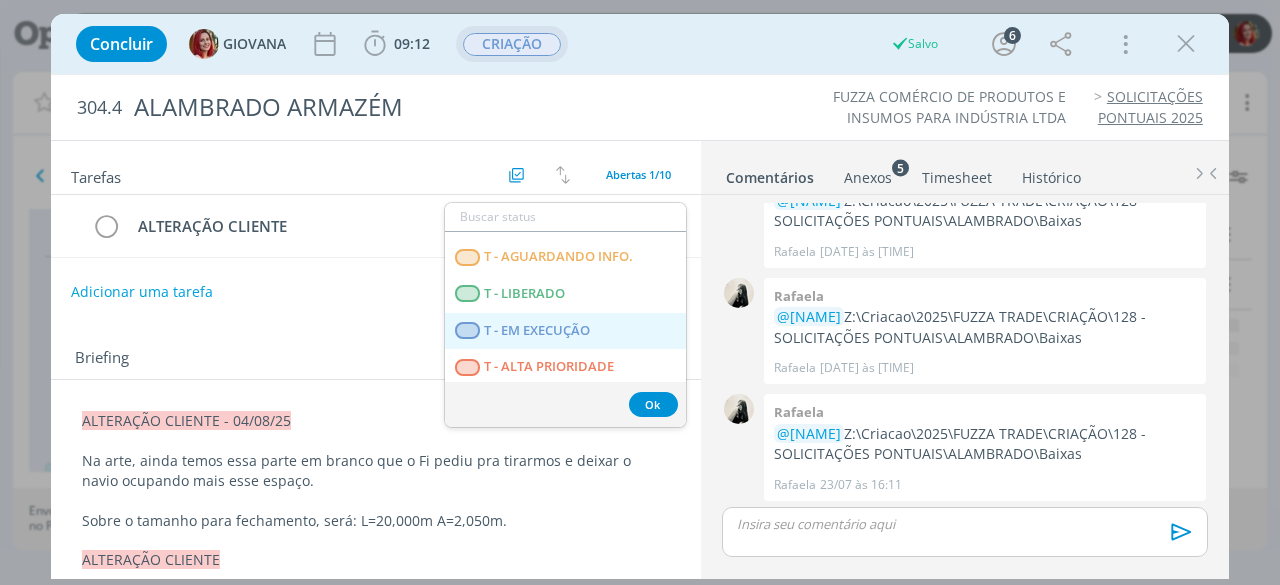 scroll, scrollTop: 510, scrollLeft: 0, axis: vertical 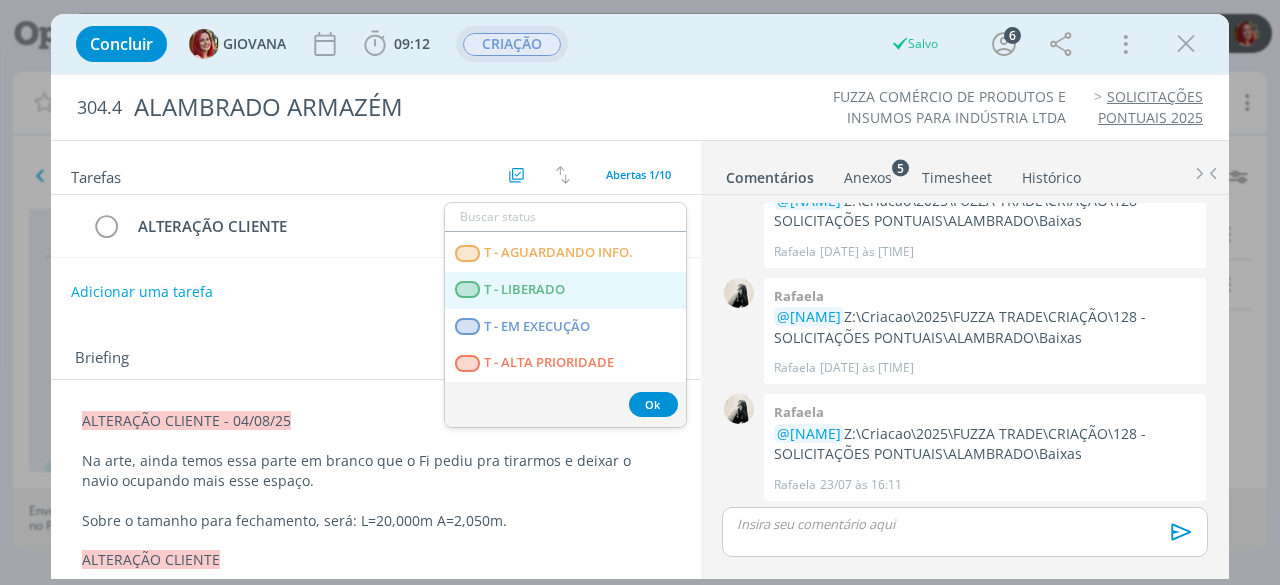 click on "T - LIBERADO" at bounding box center (565, 290) 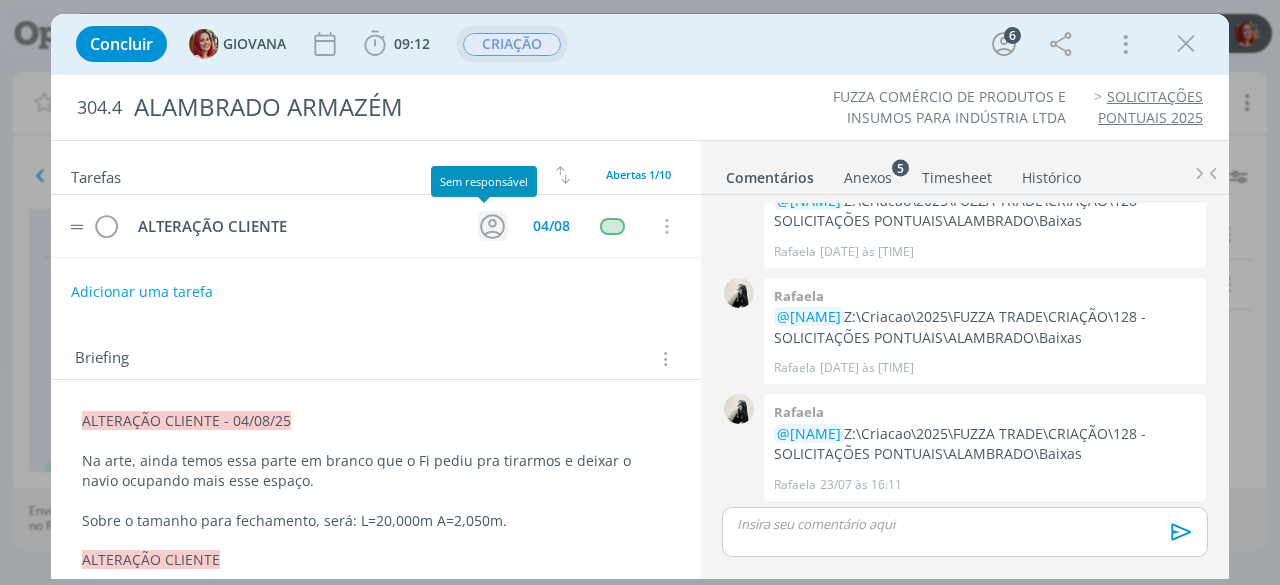 click 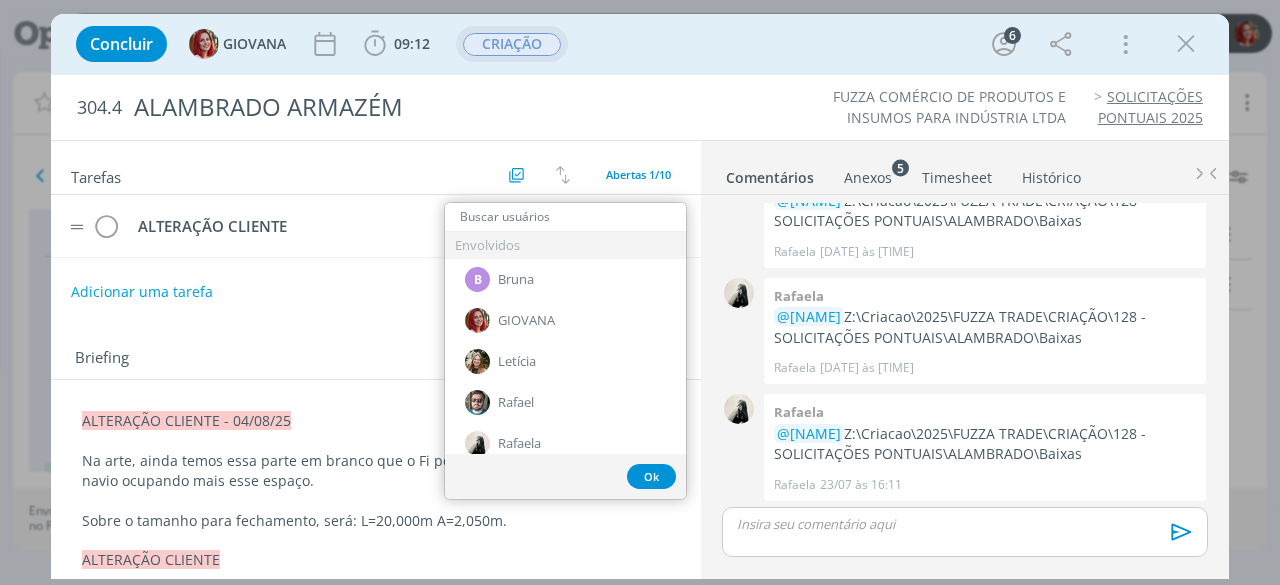 type on "V" 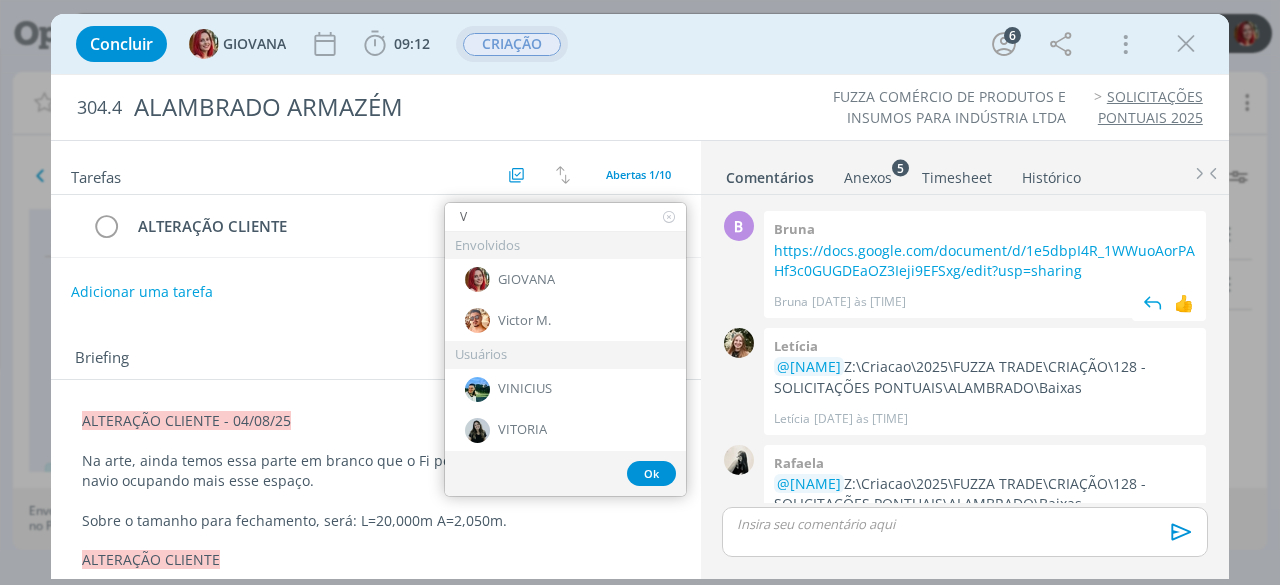 scroll, scrollTop: 534, scrollLeft: 0, axis: vertical 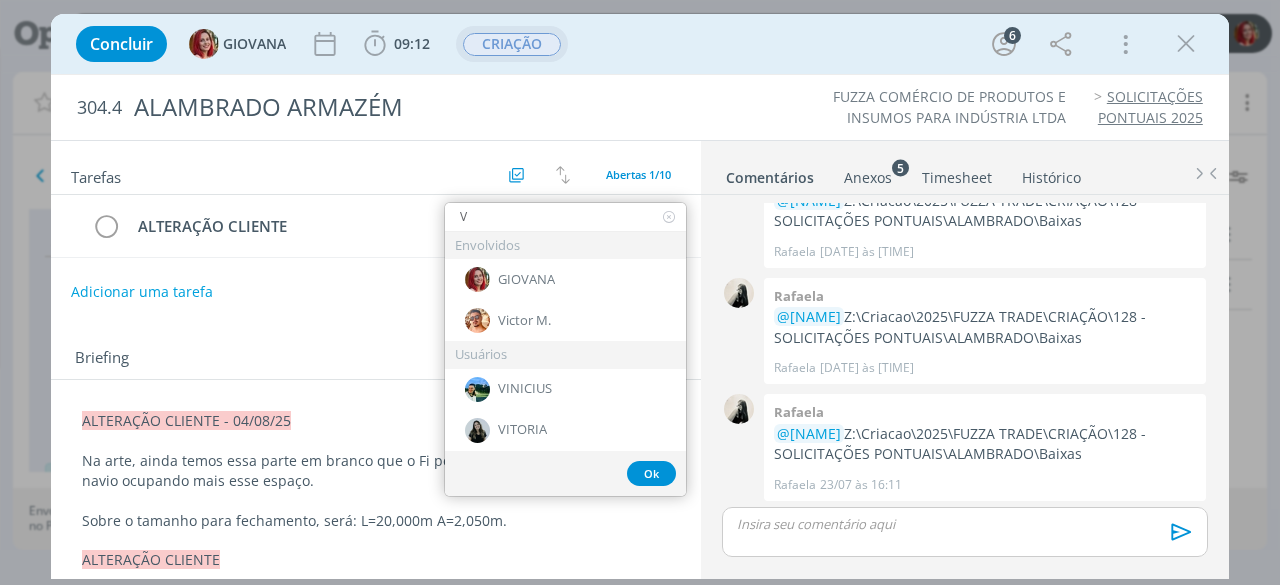 type 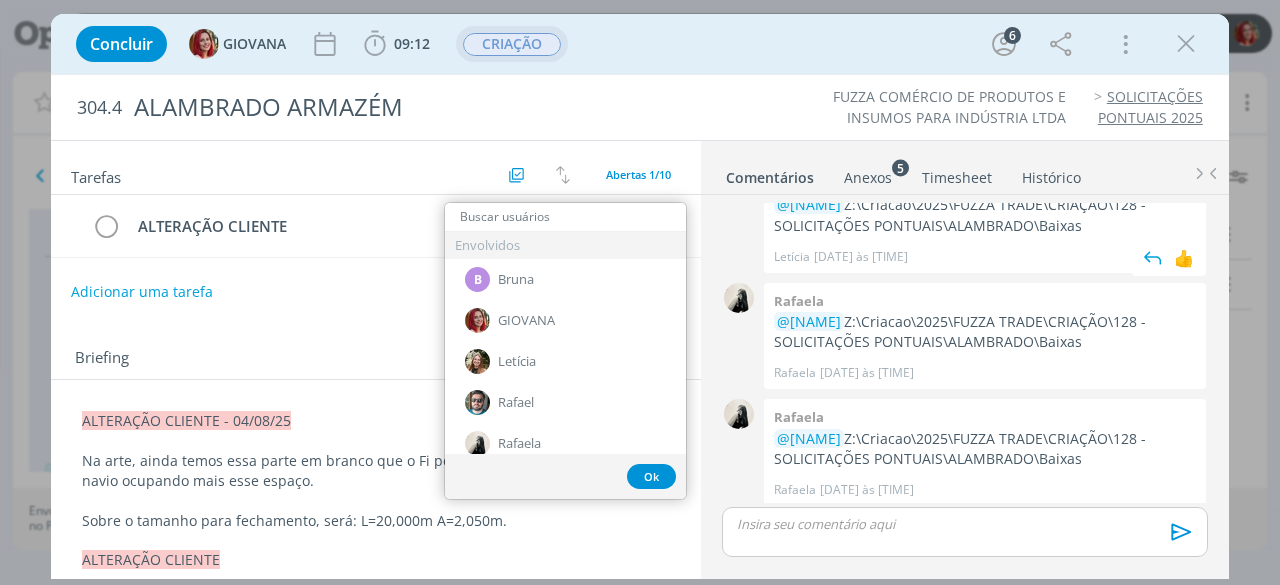 scroll, scrollTop: 534, scrollLeft: 0, axis: vertical 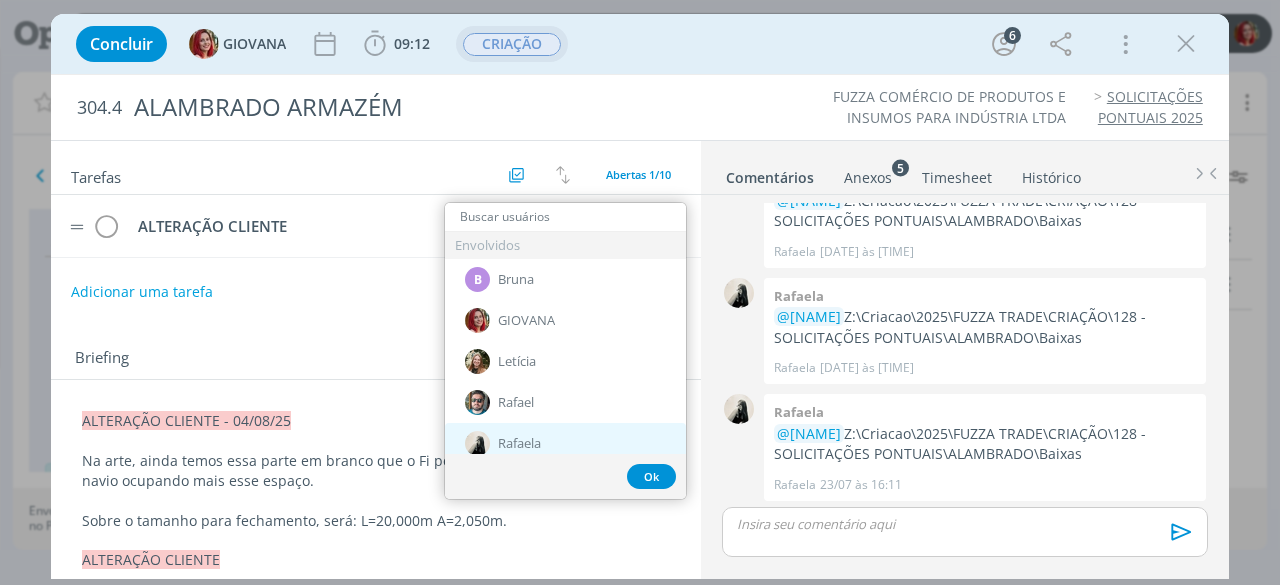 click on "Rafaela" at bounding box center (565, 443) 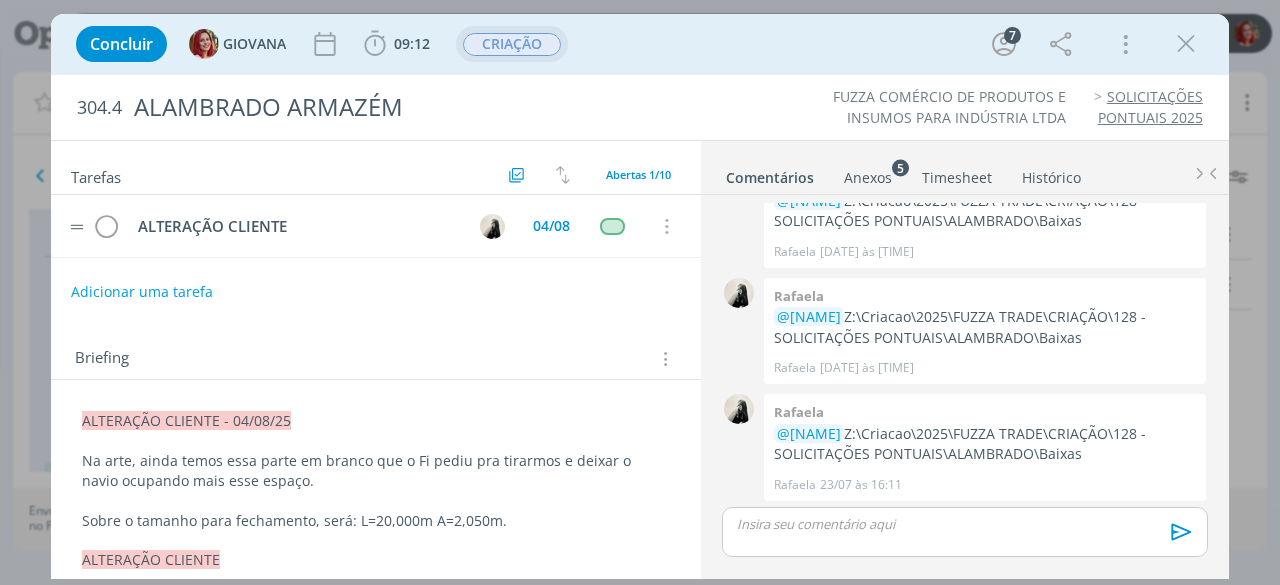 scroll, scrollTop: 100, scrollLeft: 0, axis: vertical 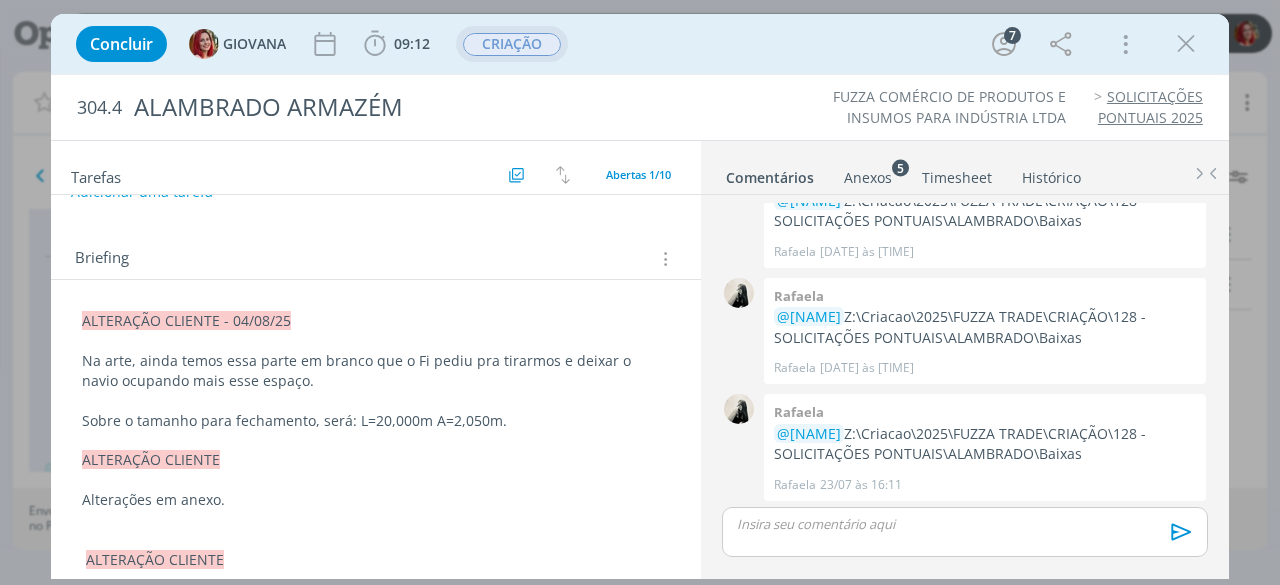 click on "Concluir
GIOVANA
09:12
Iniciar
Apontar
Data * 04/08/2025 Horas * 00:00 Tarefa Selecione a tarefa Descrição *  Retrabalho  Apontar Realizado Estimado 09:12 / 00:00 CRIAÇÃO 7 Mais Informações
Copiar Link
Duplicar Job Mover Job de Projeto Exportar/Imprimir Job
Cancelar" at bounding box center [640, 44] 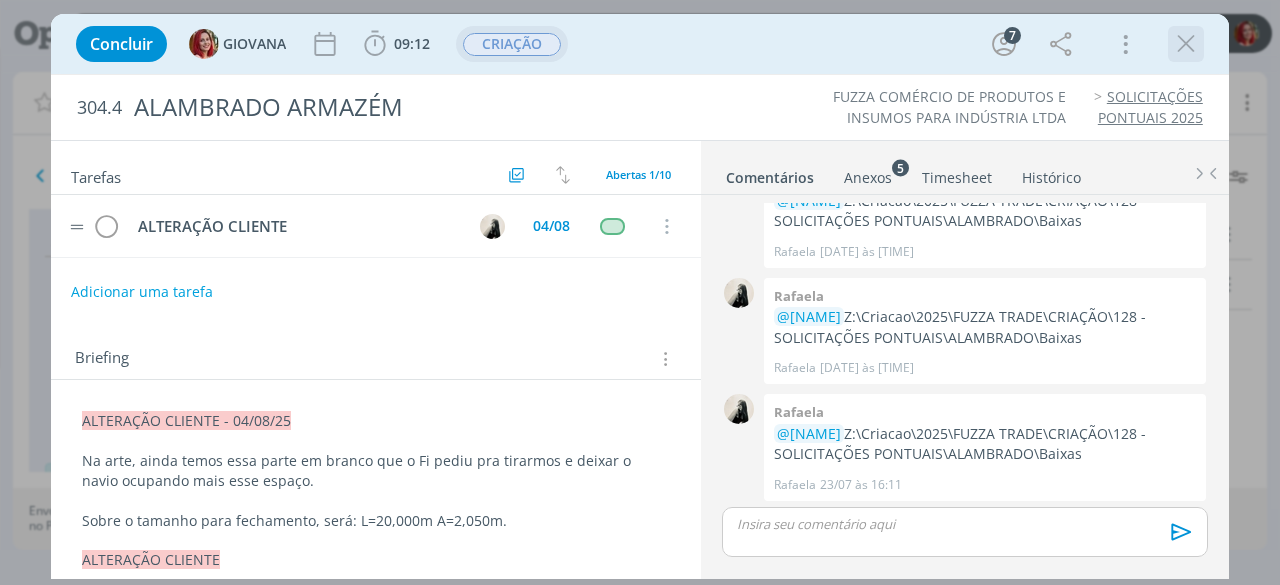 click at bounding box center [1186, 44] 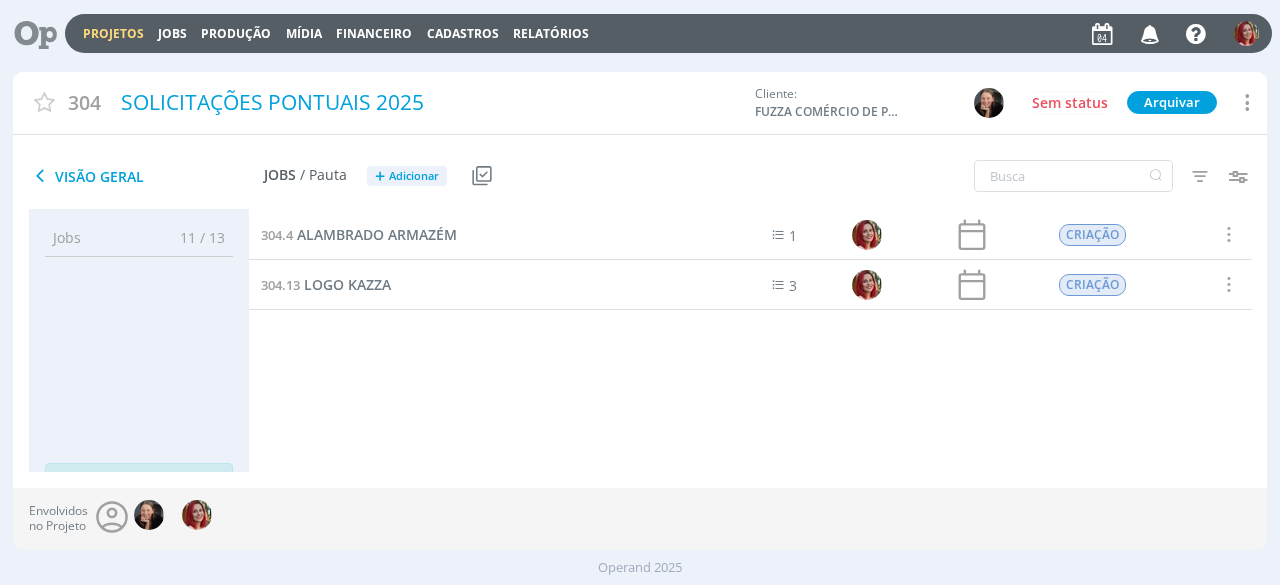 click at bounding box center [28, 33] 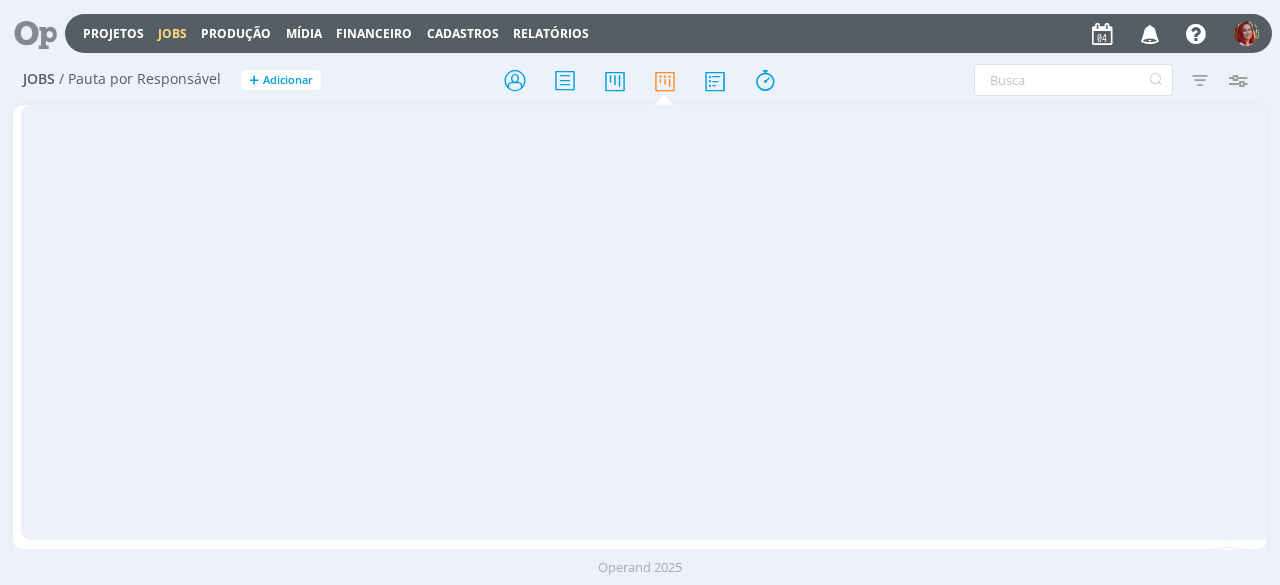 scroll, scrollTop: 0, scrollLeft: 0, axis: both 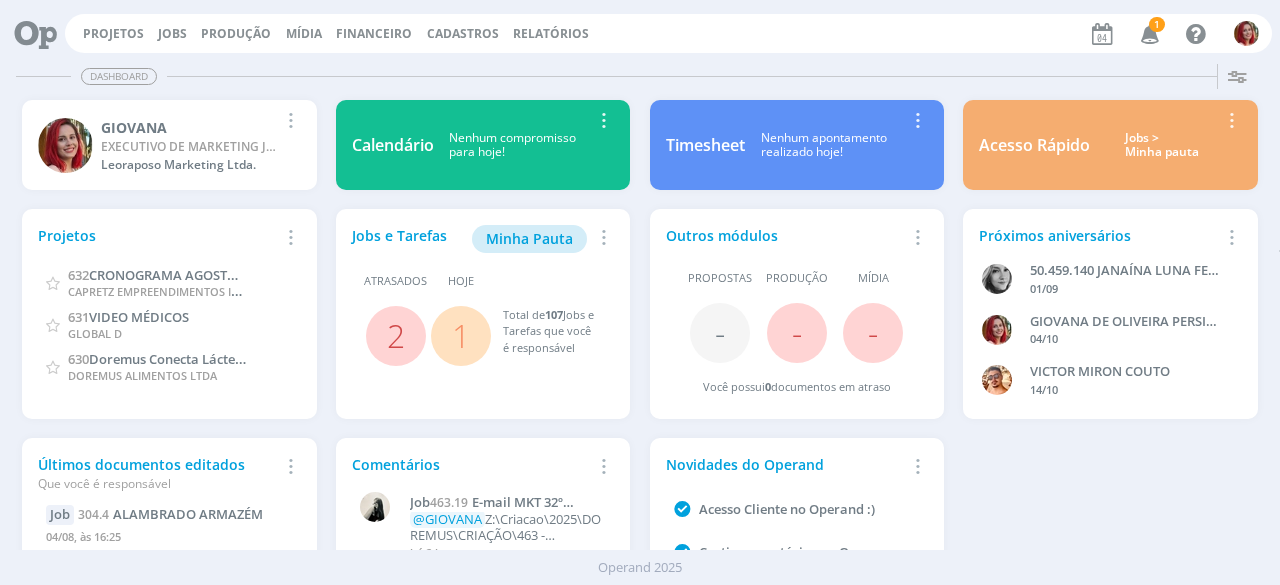 click on "1" at bounding box center (1148, 34) 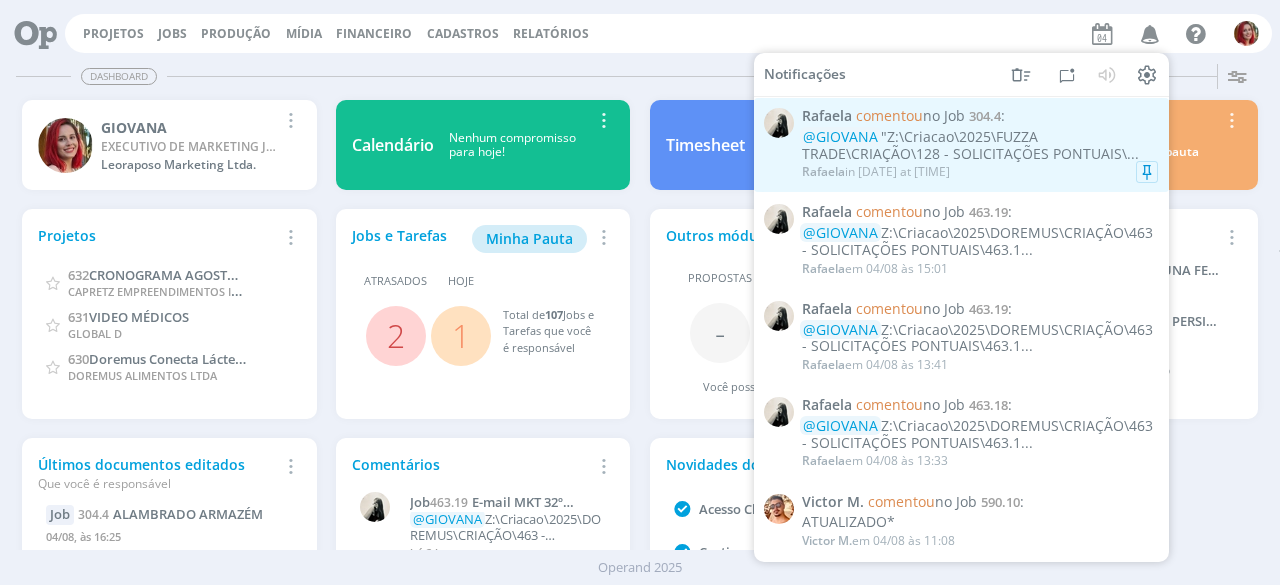 click on "[FIRST]
in [DATE] at [TIME]" at bounding box center (876, 172) 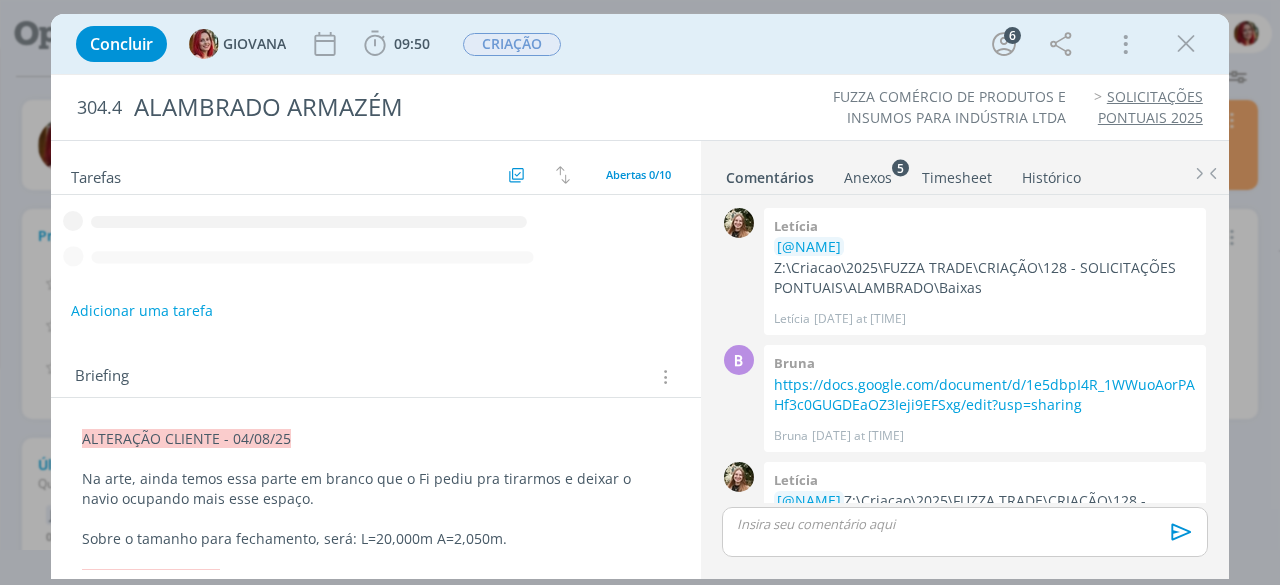 scroll, scrollTop: 651, scrollLeft: 0, axis: vertical 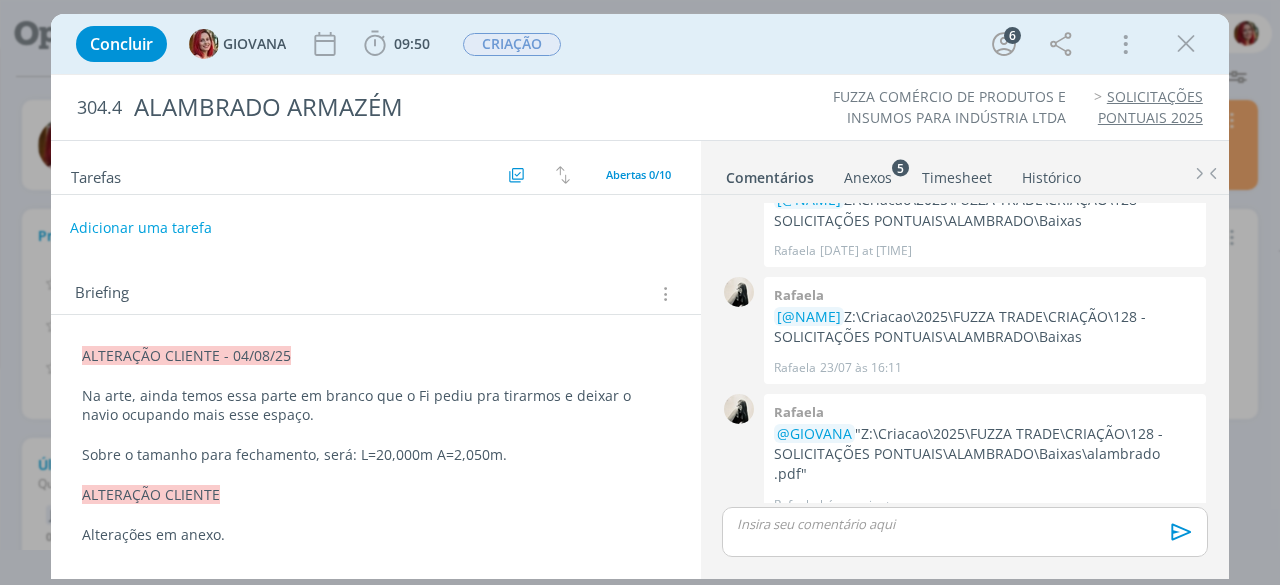 click on "Adicionar uma tarefa" at bounding box center [141, 228] 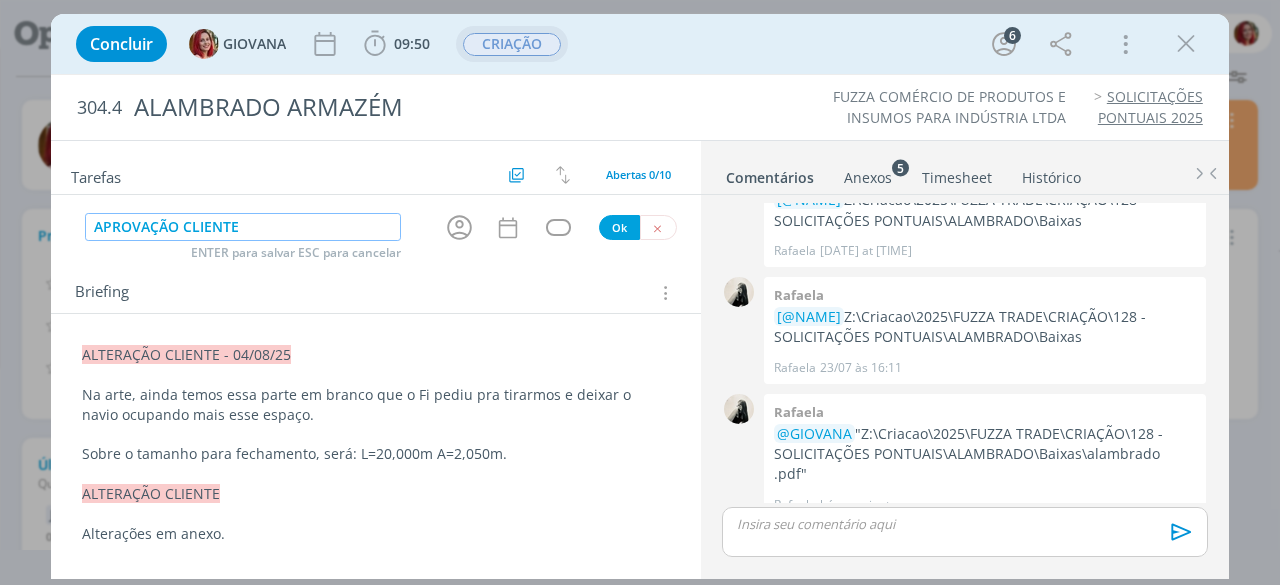 type on "APROVAÇÃO CLIENTE" 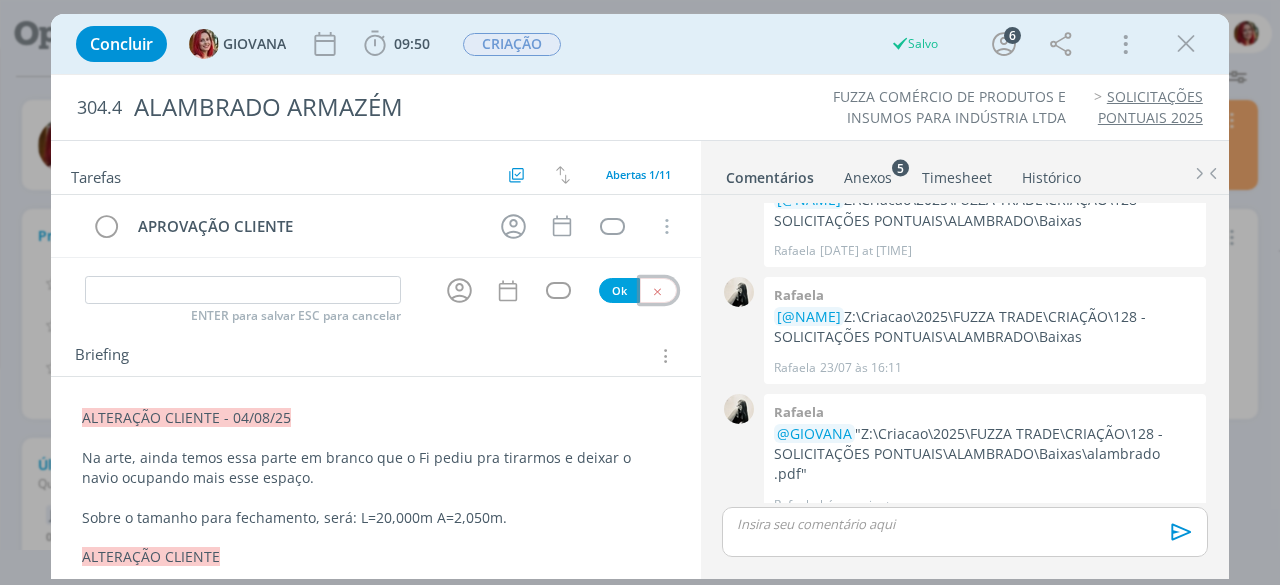 click at bounding box center [658, 290] 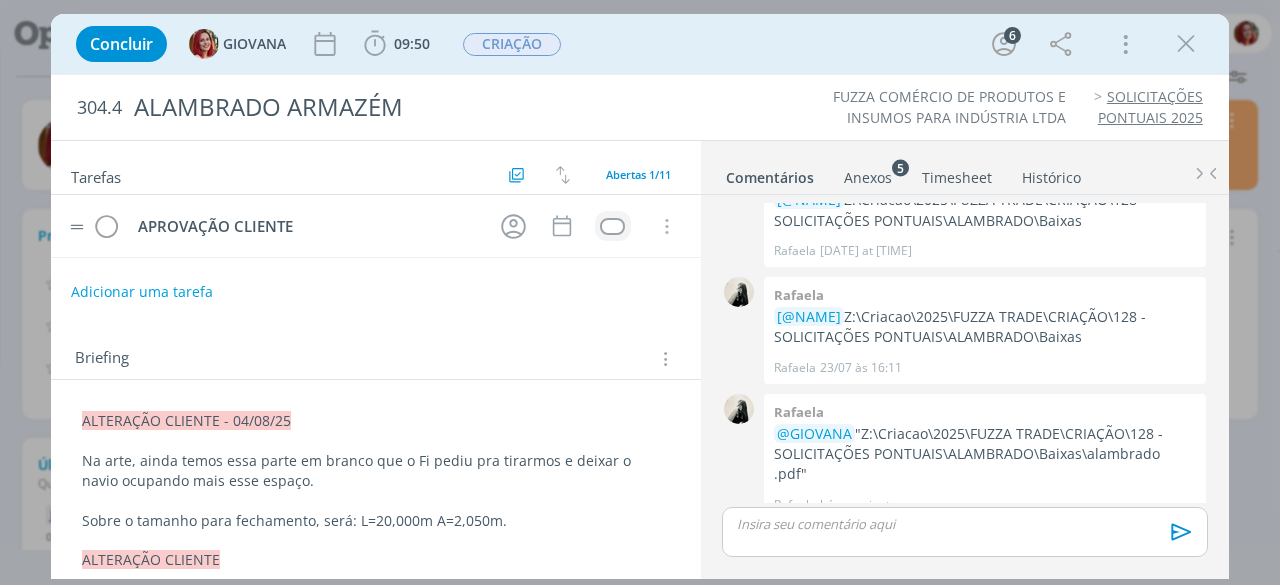 click at bounding box center (613, 226) 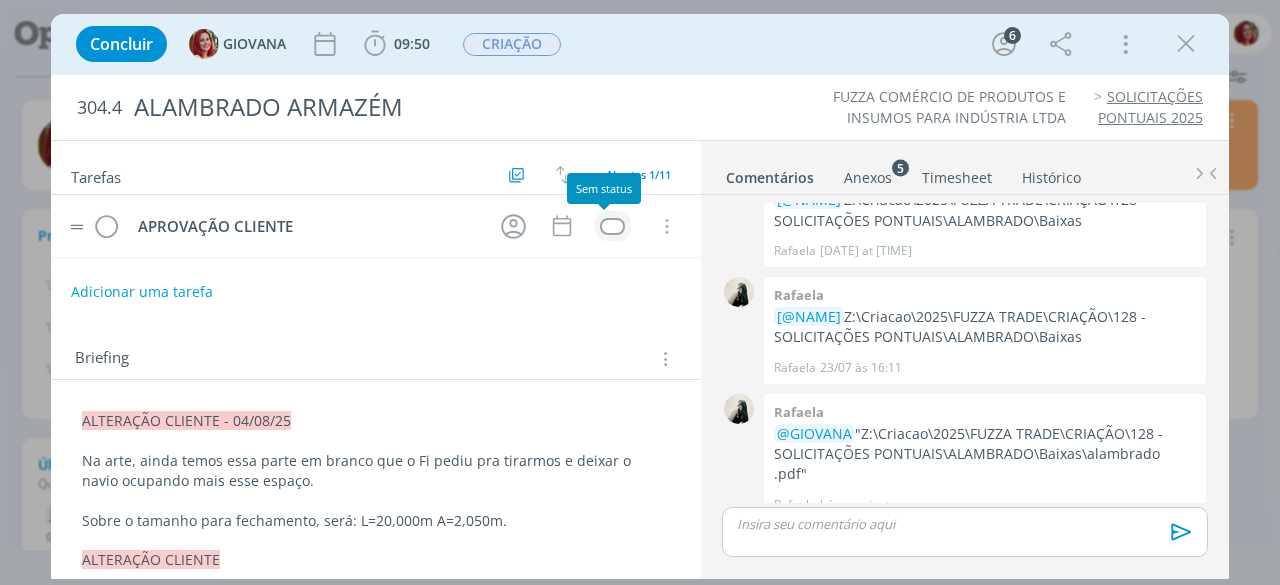click at bounding box center [612, 226] 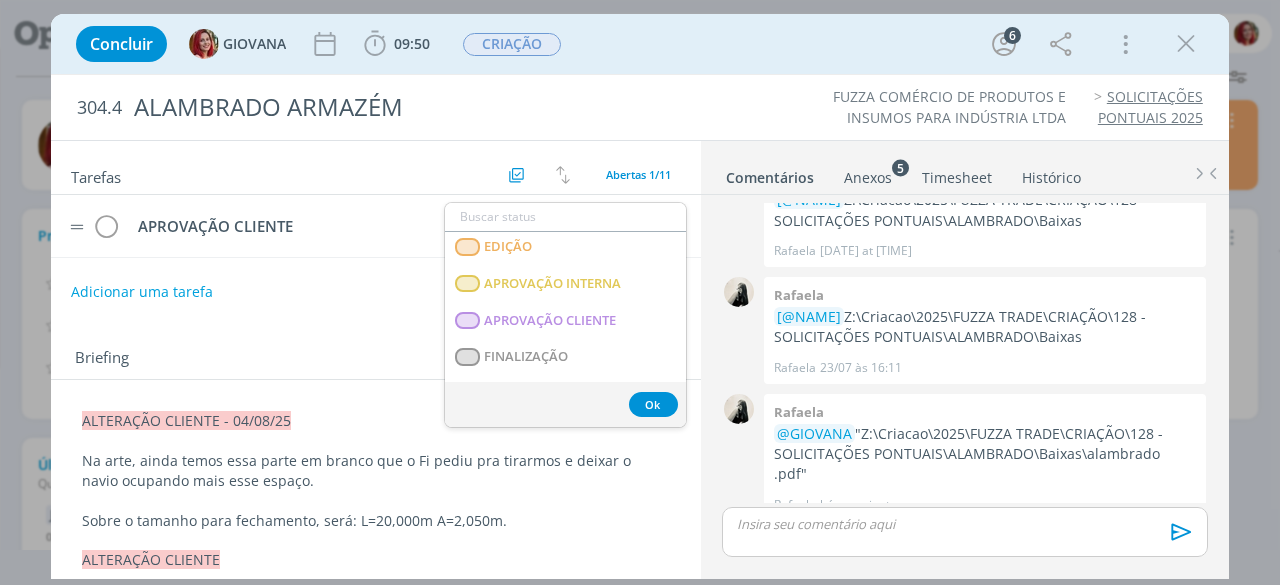 scroll, scrollTop: 300, scrollLeft: 0, axis: vertical 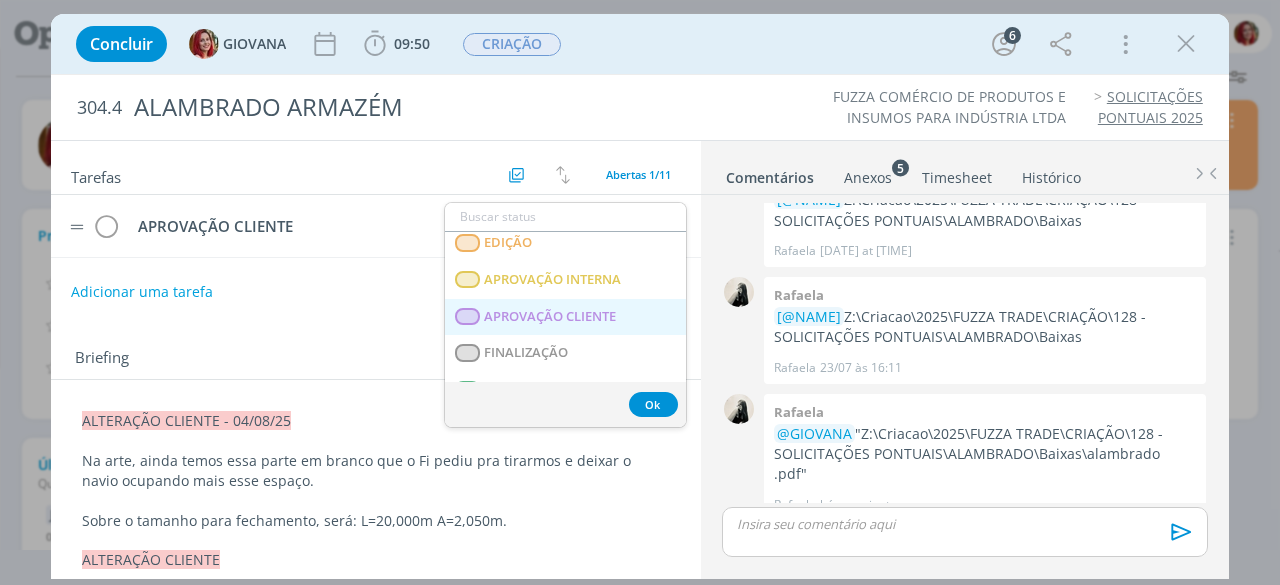 click on "APROVAÇÃO CLIENTE" at bounding box center [551, 317] 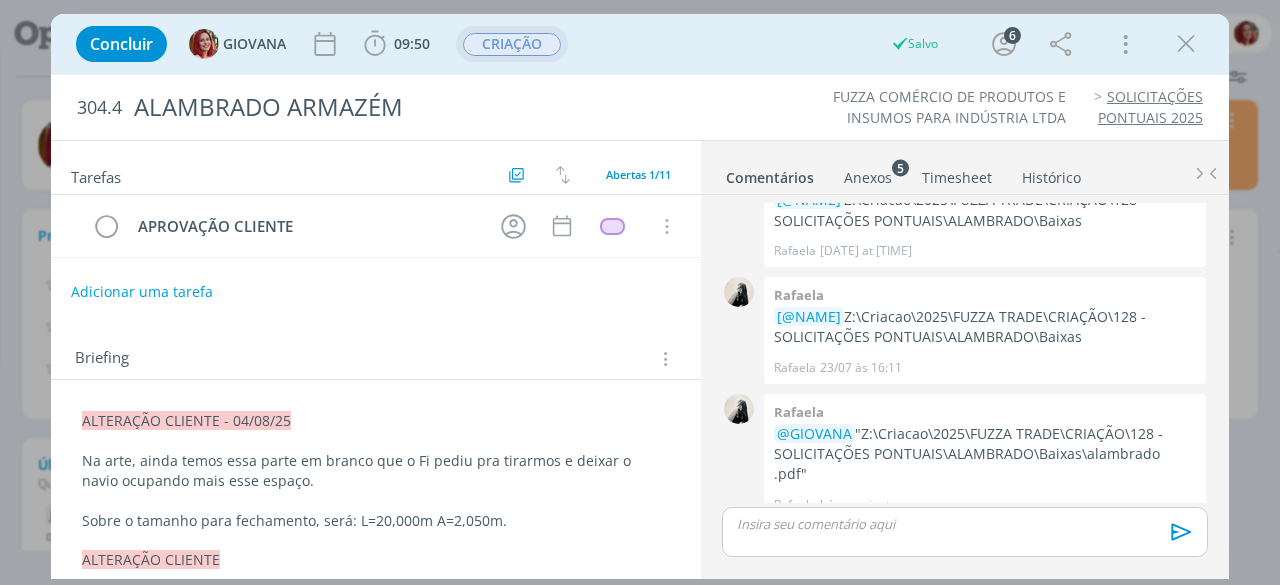 click on "CRIAÇÃO" at bounding box center (512, 44) 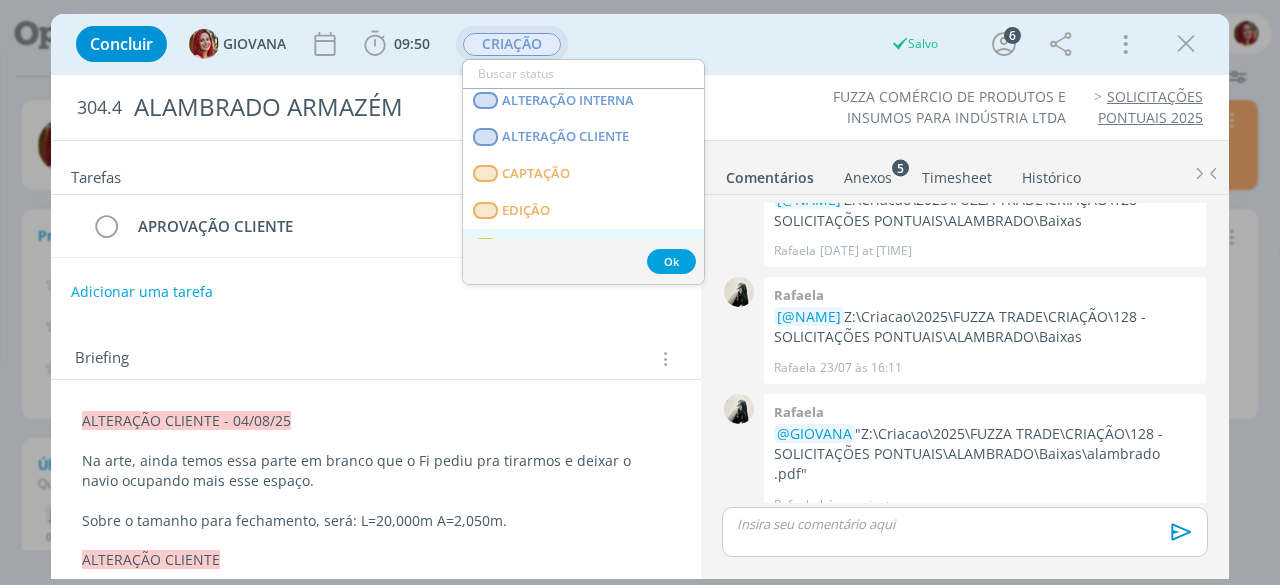 scroll, scrollTop: 300, scrollLeft: 0, axis: vertical 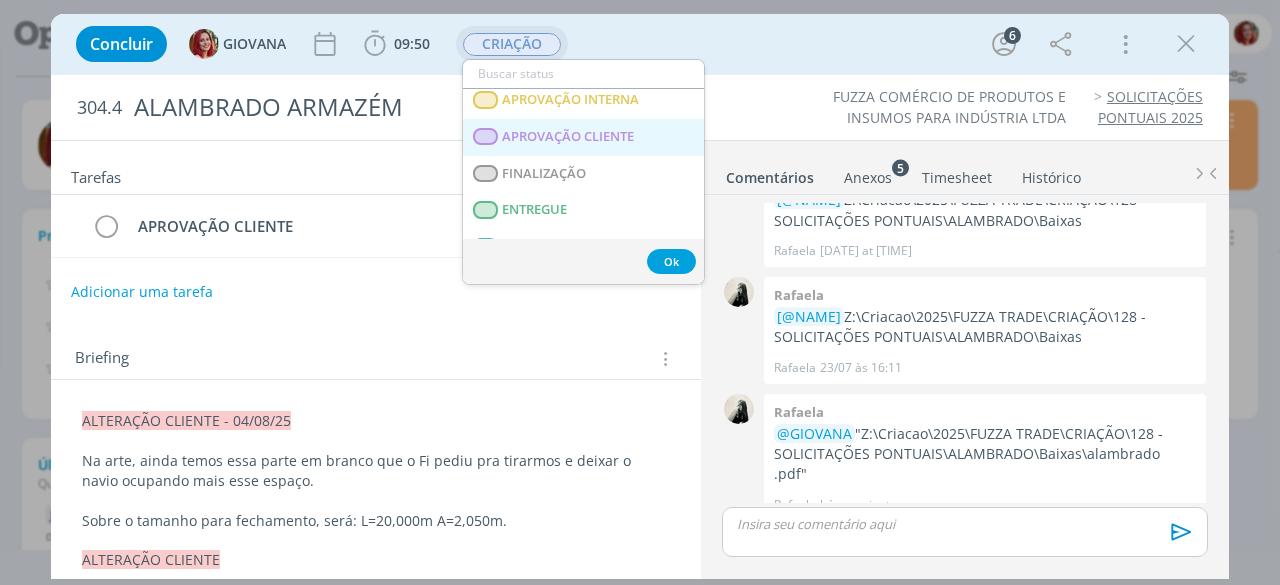 click on "APROVAÇÃO CLIENTE" at bounding box center [569, 137] 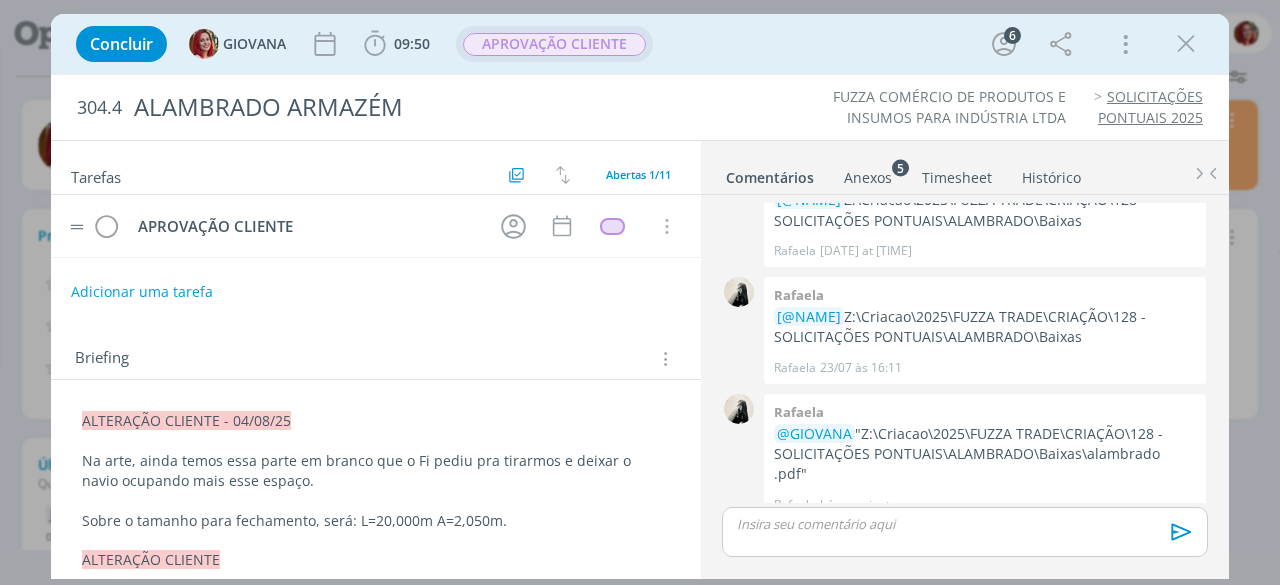 scroll, scrollTop: 0, scrollLeft: 0, axis: both 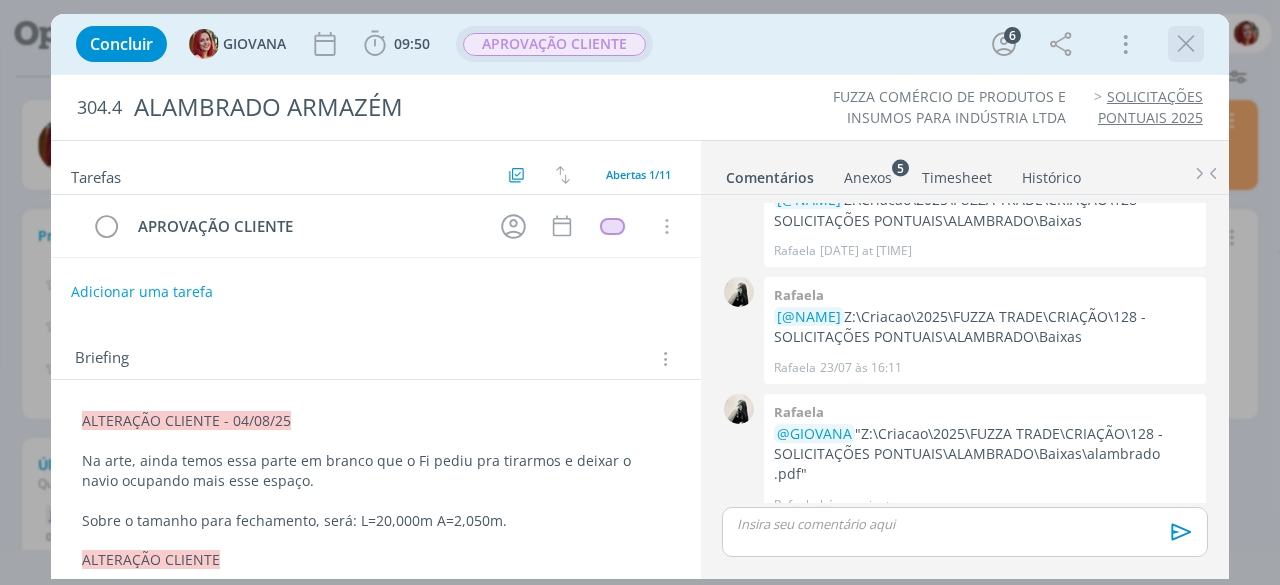 click at bounding box center (1186, 44) 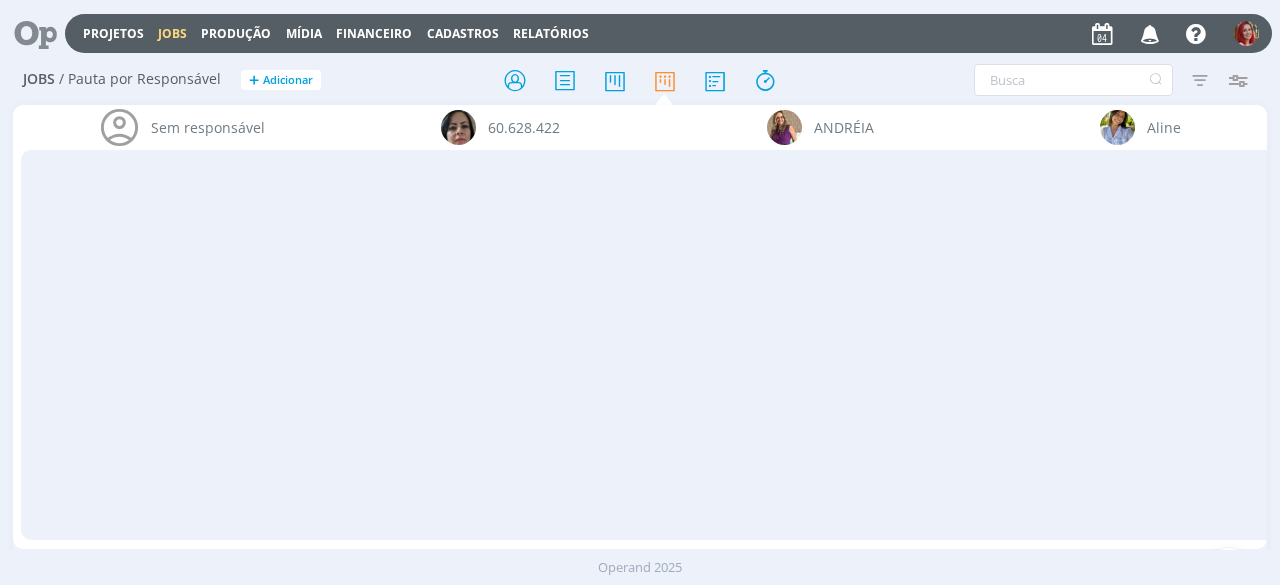 scroll, scrollTop: 0, scrollLeft: 0, axis: both 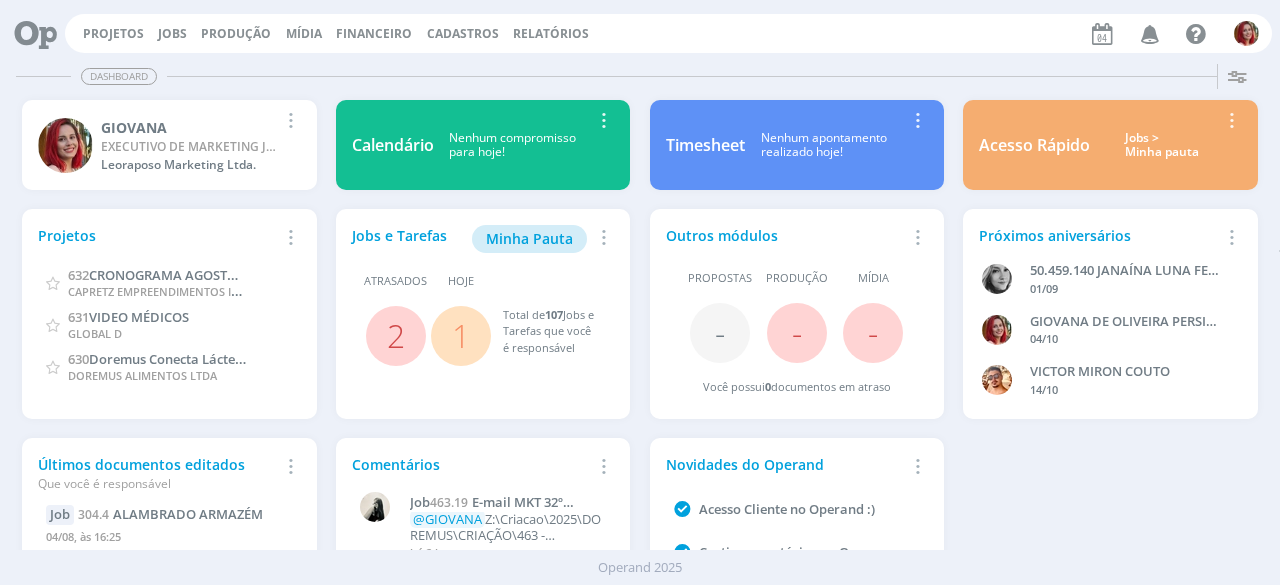 click at bounding box center [1150, 33] 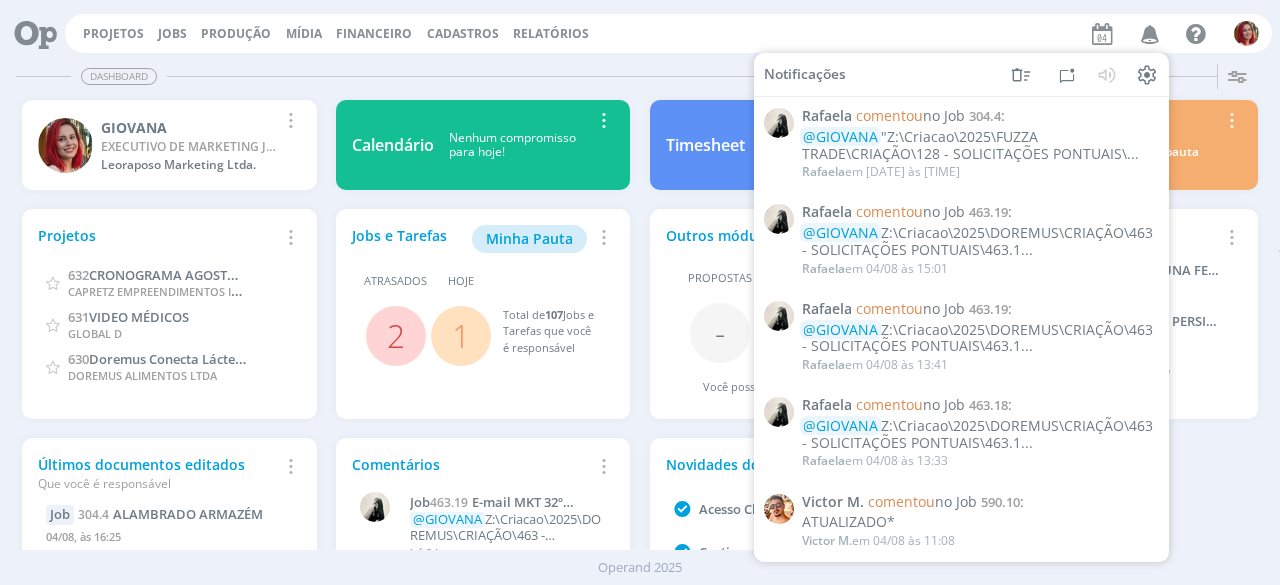 click on "Dashboard" at bounding box center (640, 76) 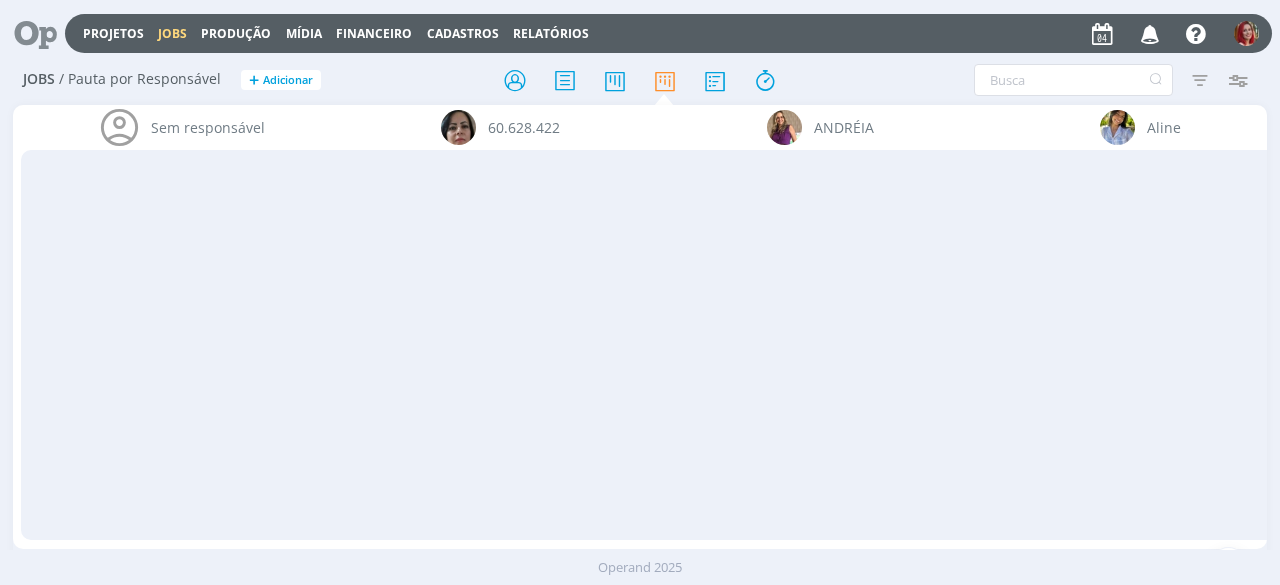 scroll, scrollTop: 0, scrollLeft: 0, axis: both 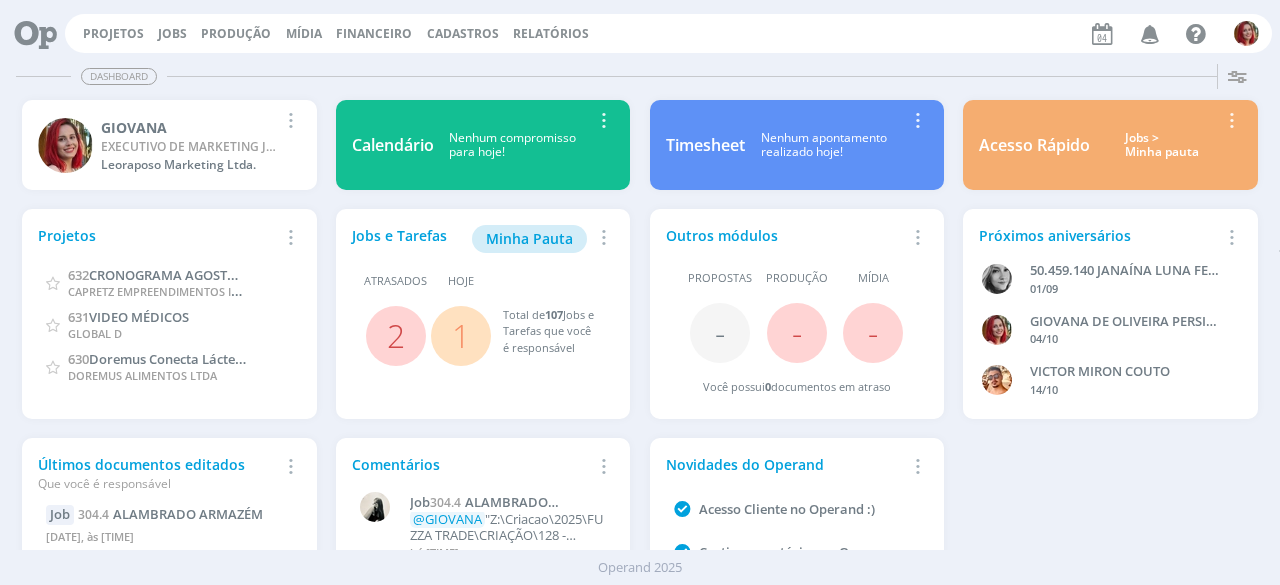 click at bounding box center (1150, 33) 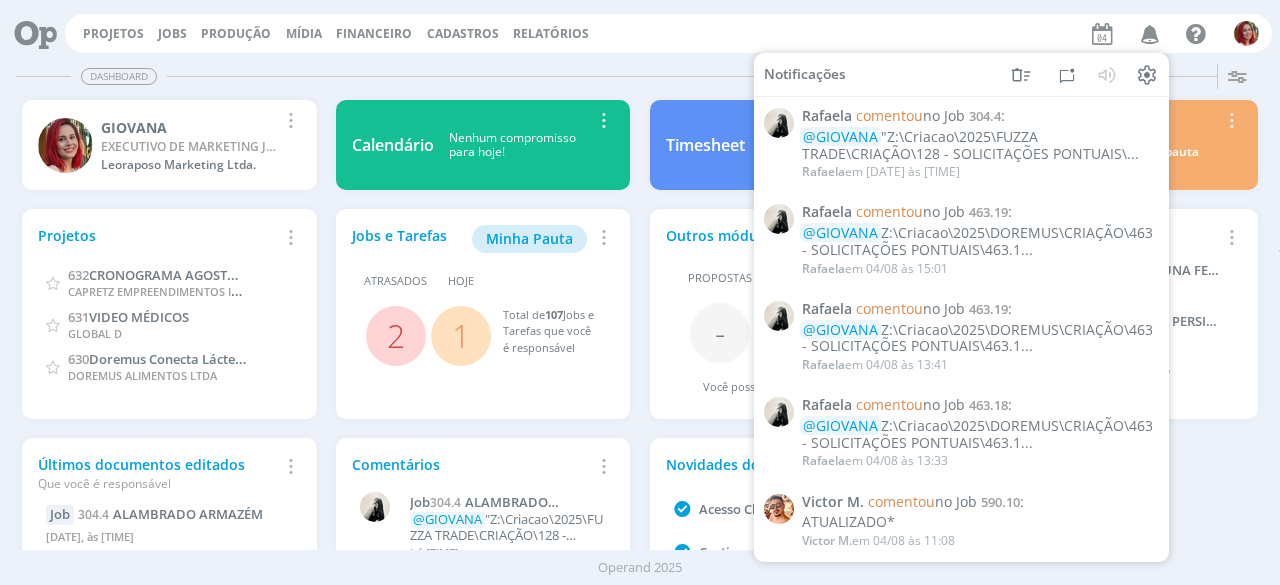click on "Dashboard" at bounding box center (640, 76) 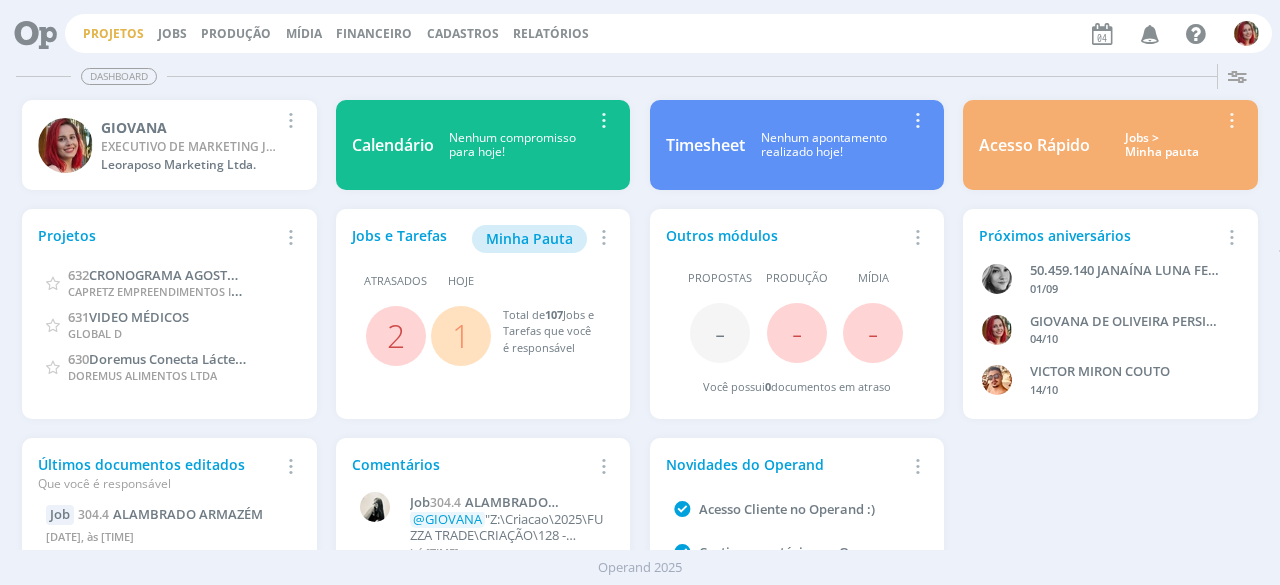 click on "Projetos" at bounding box center [113, 33] 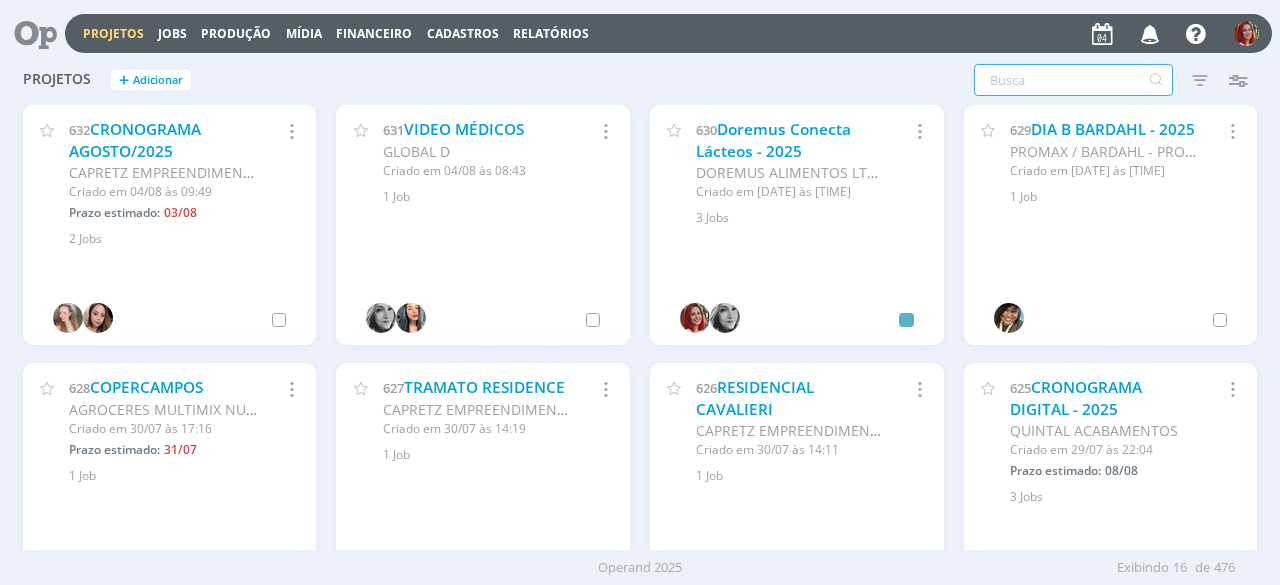 click at bounding box center [1073, 80] 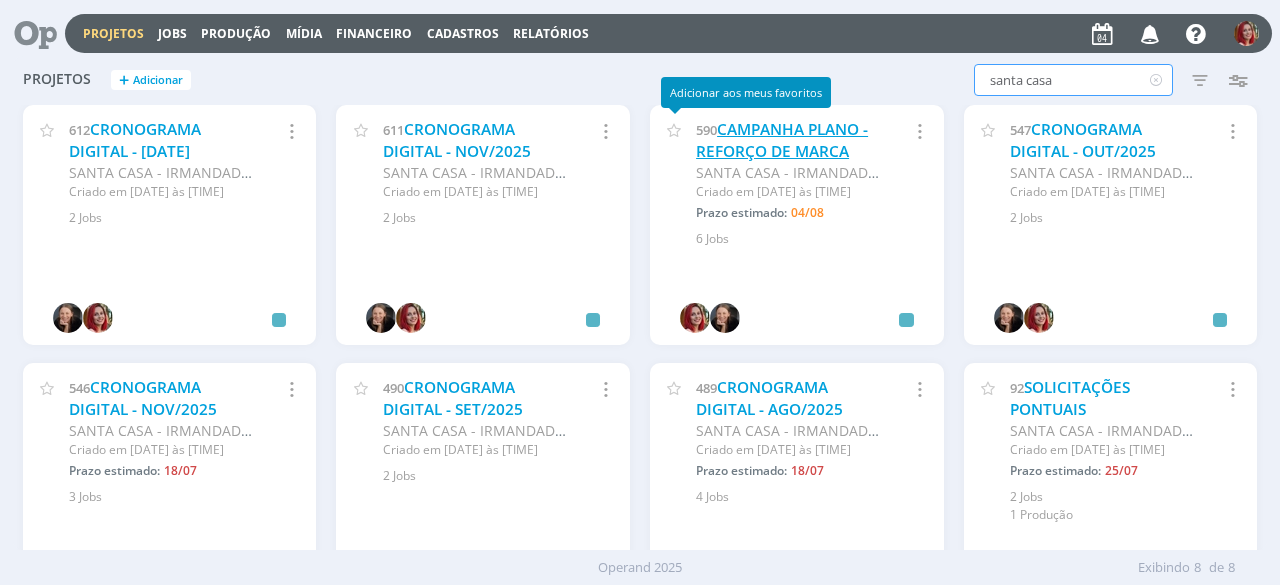 type on "santa casa" 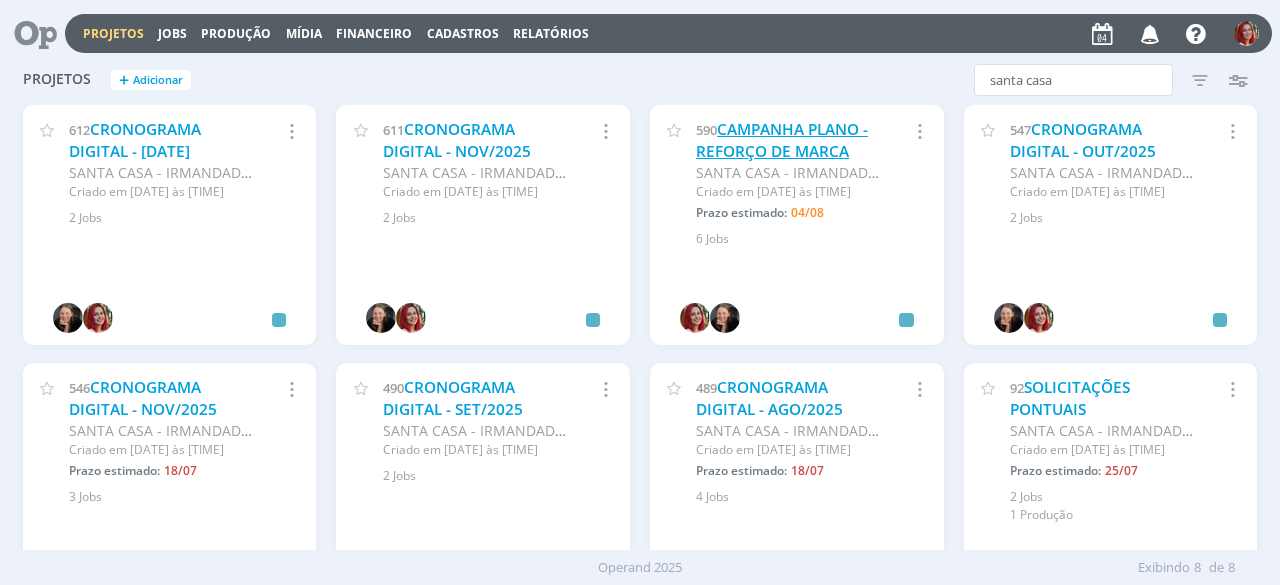 click on "CAMPANHA PLANO - REFORÇO DE MARCA" at bounding box center [782, 140] 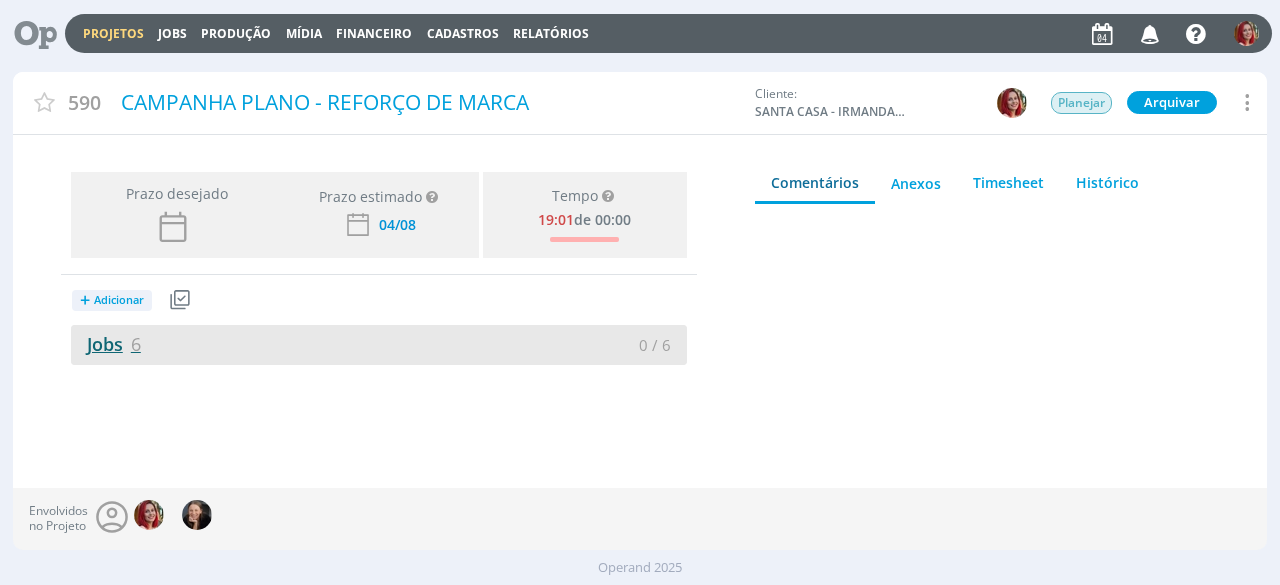 click on "Jobs 6" at bounding box center (106, 344) 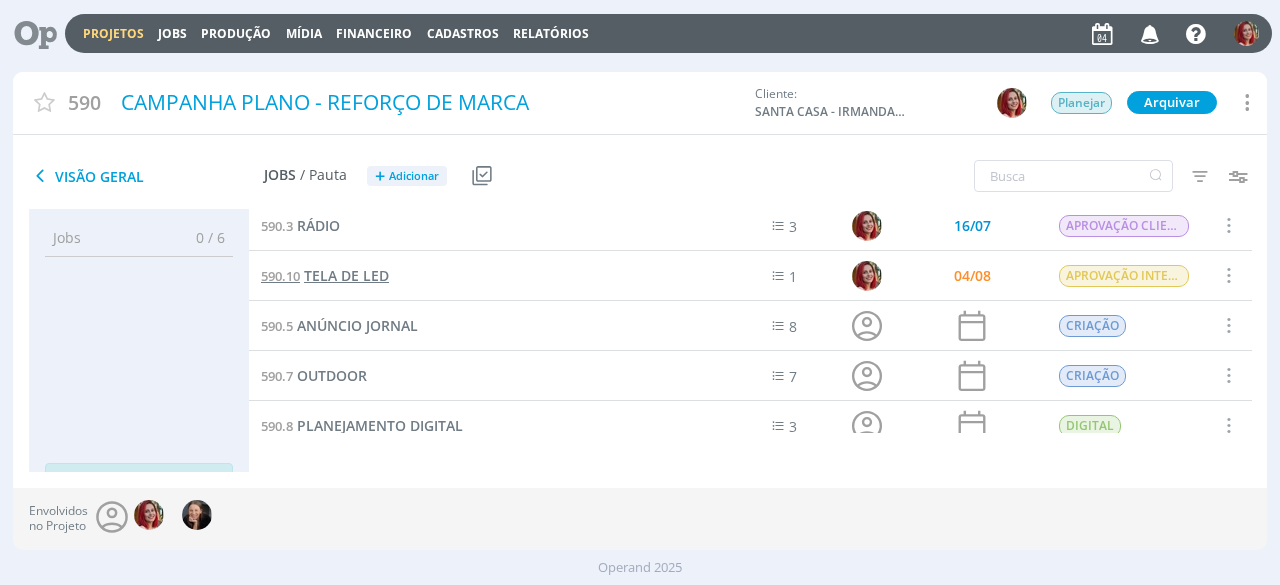 scroll, scrollTop: 76, scrollLeft: 0, axis: vertical 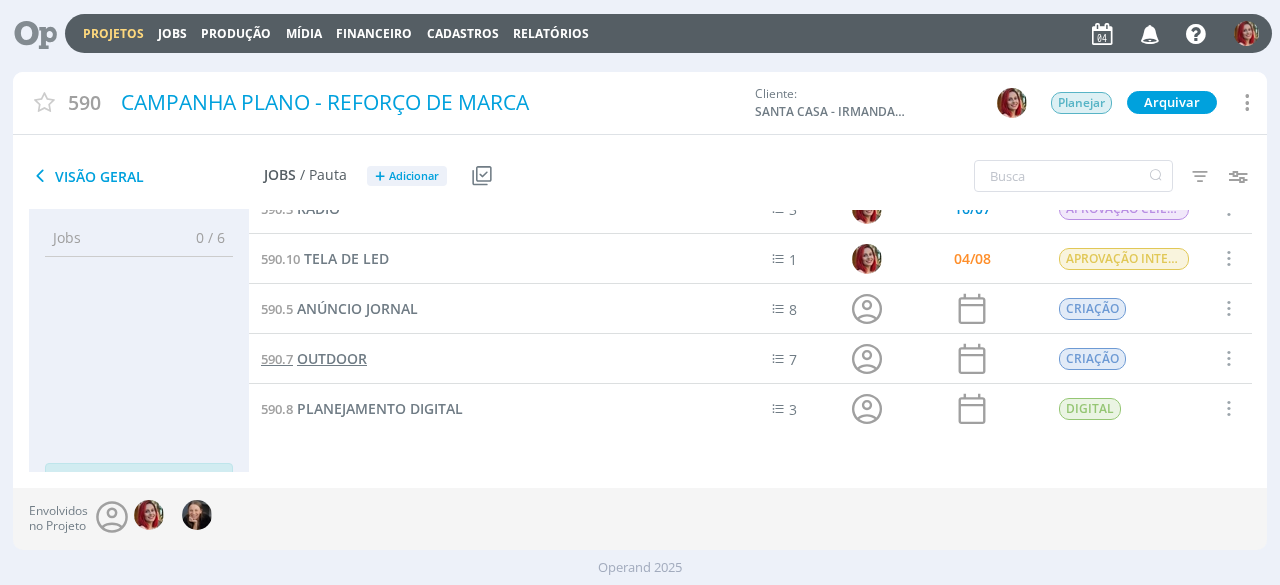 click on "OUTDOOR" at bounding box center (332, 358) 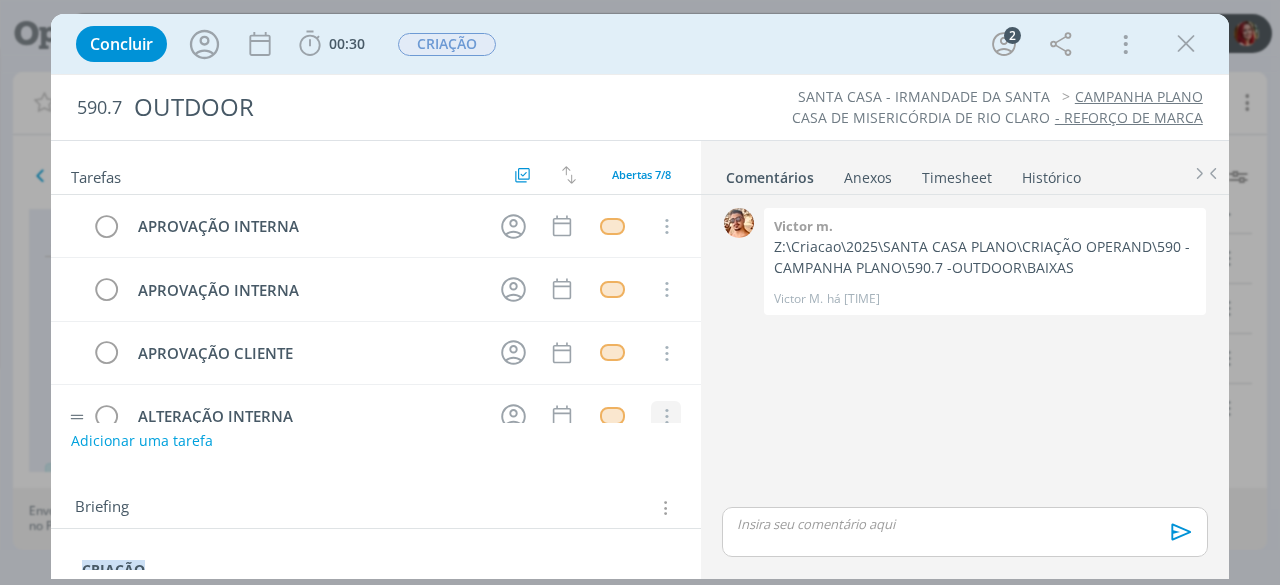 click at bounding box center (665, 417) 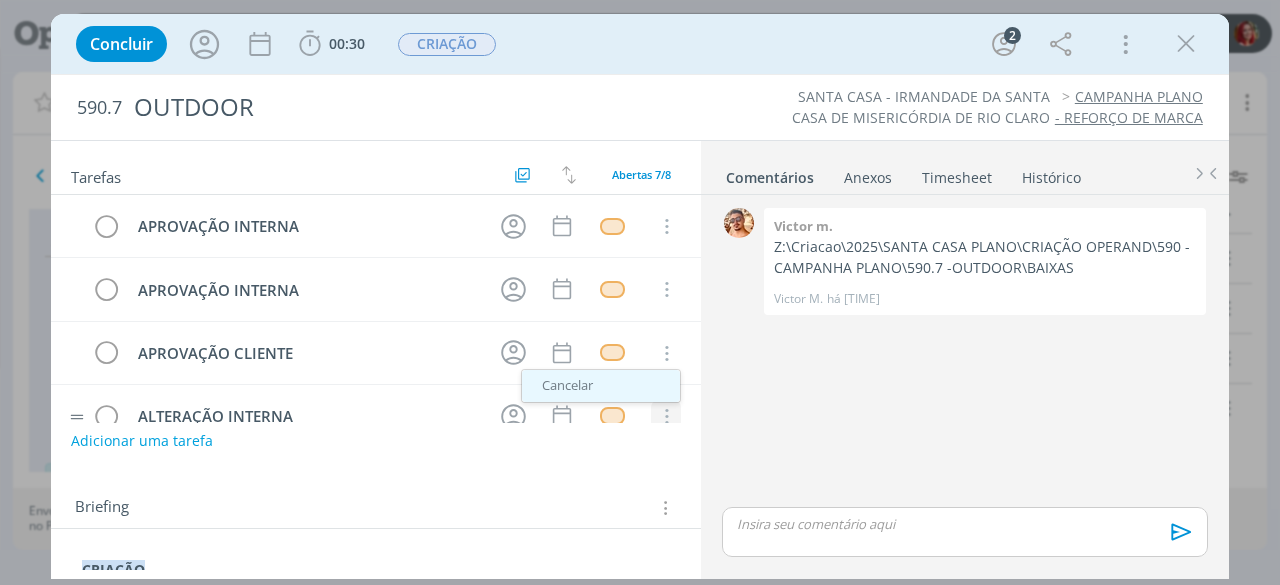 click on "Cancelar" at bounding box center [601, 386] 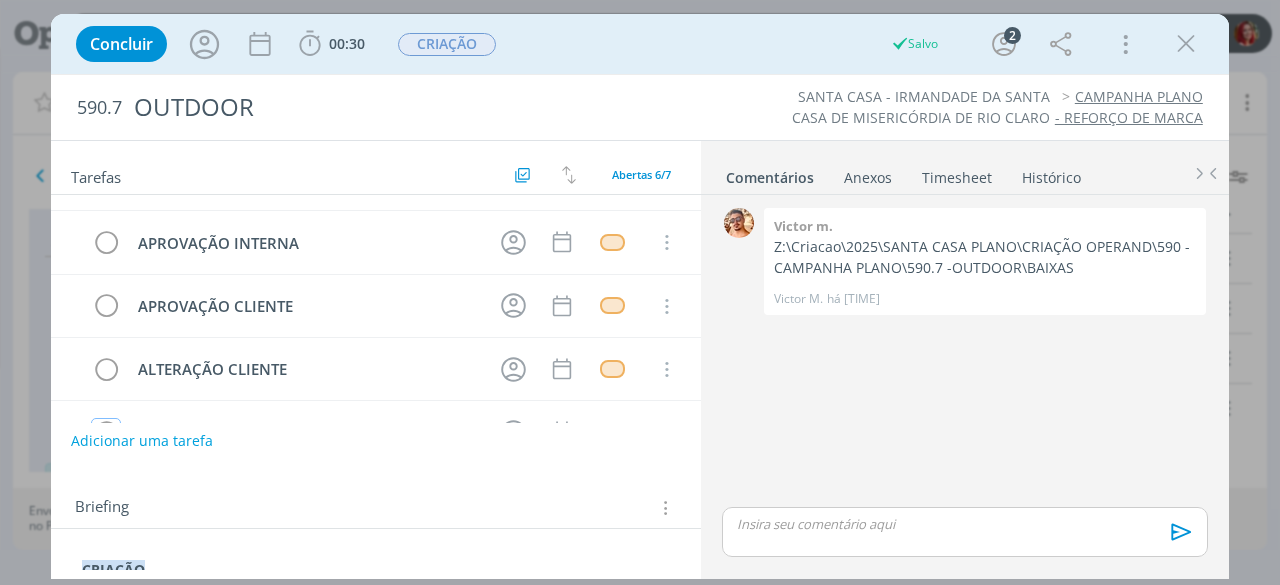 scroll, scrollTop: 0, scrollLeft: 0, axis: both 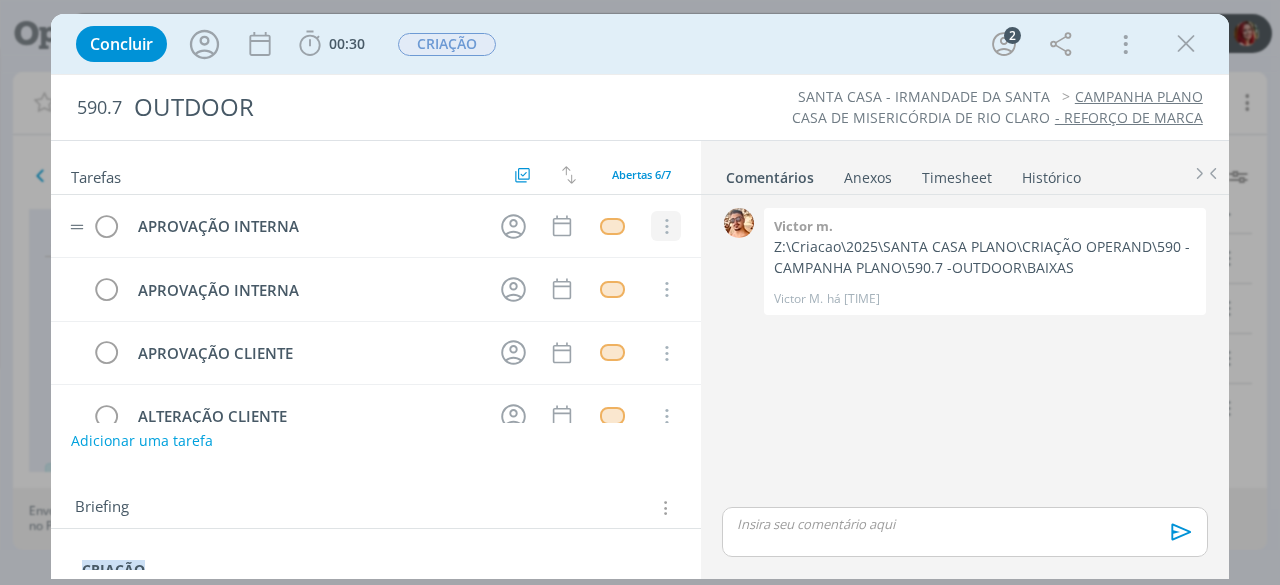 click at bounding box center [665, 227] 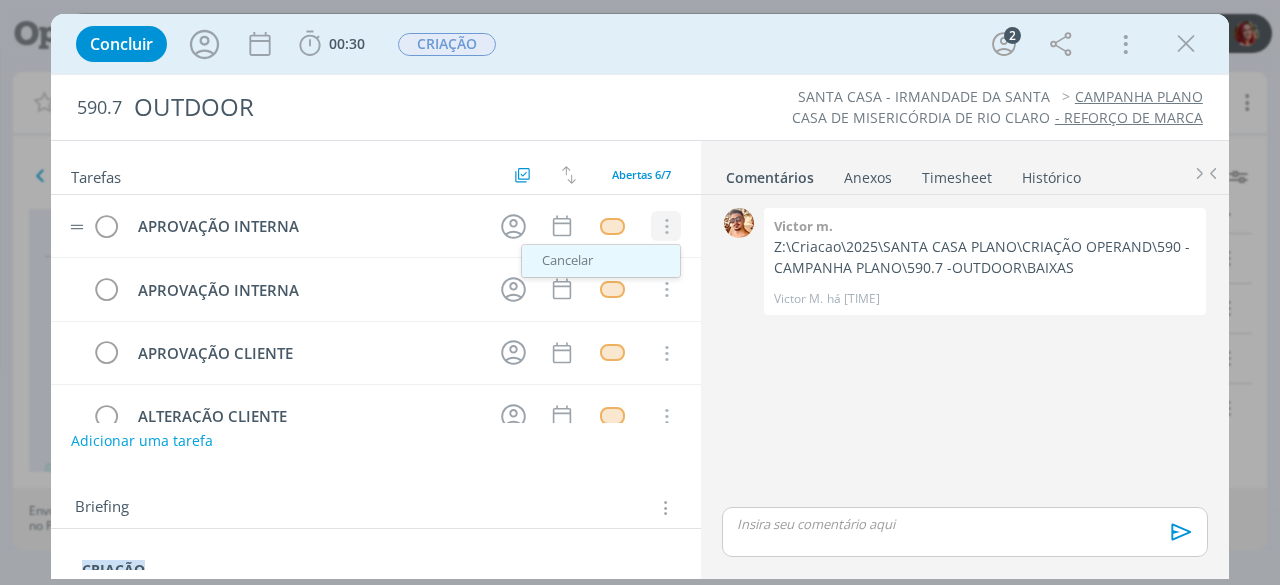 click on "Cancelar" at bounding box center [601, 261] 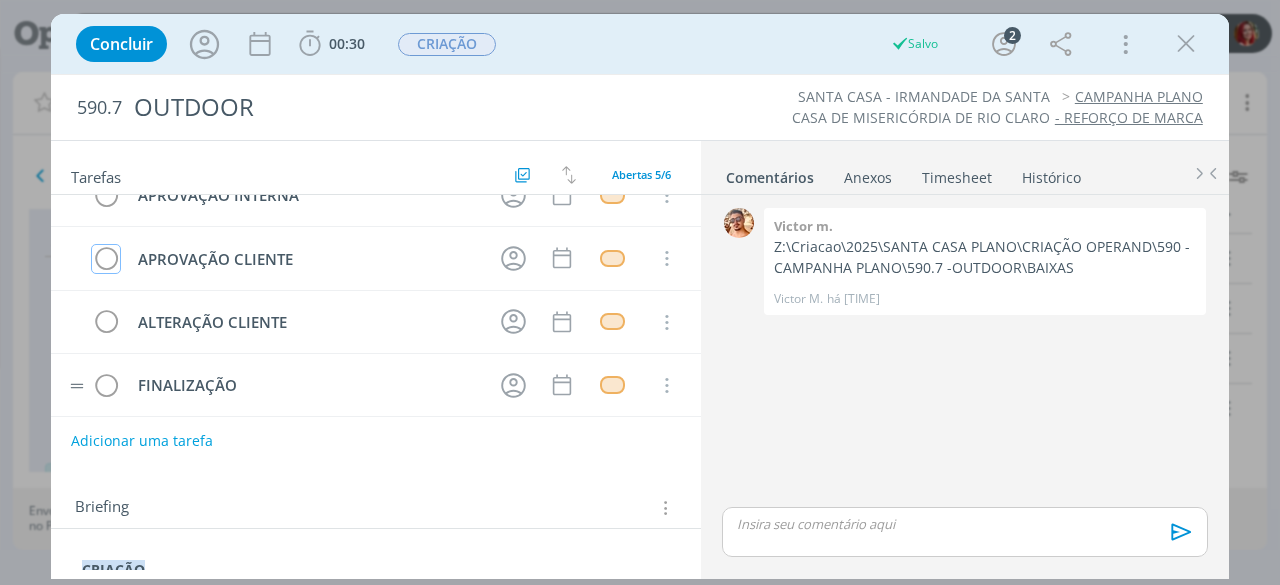 scroll, scrollTop: 0, scrollLeft: 0, axis: both 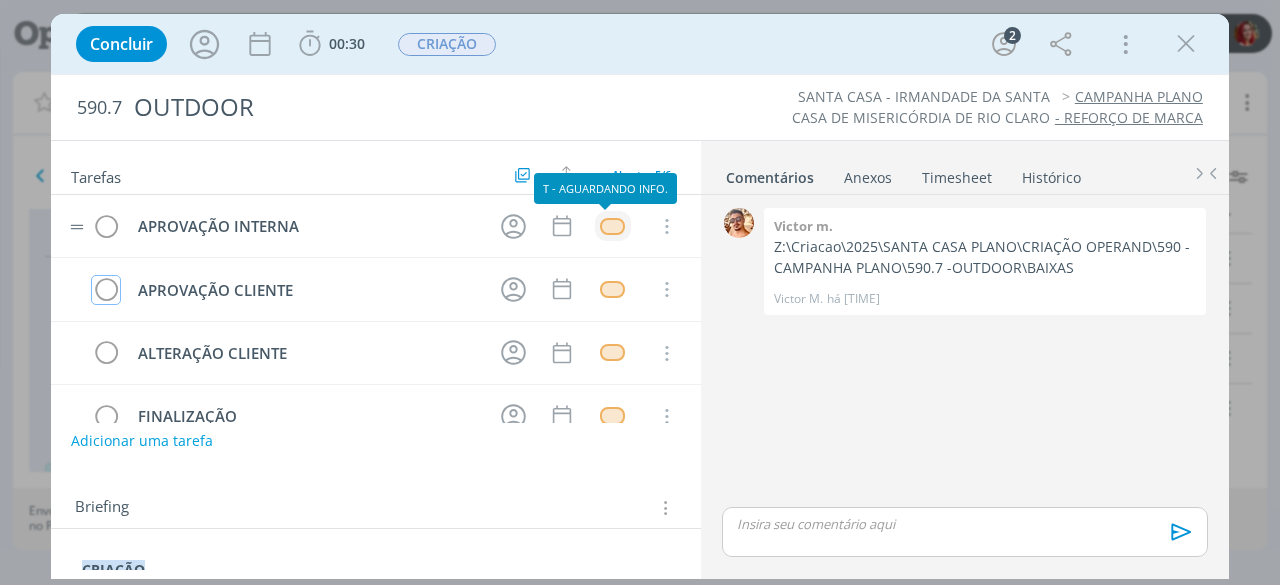 click at bounding box center (612, 226) 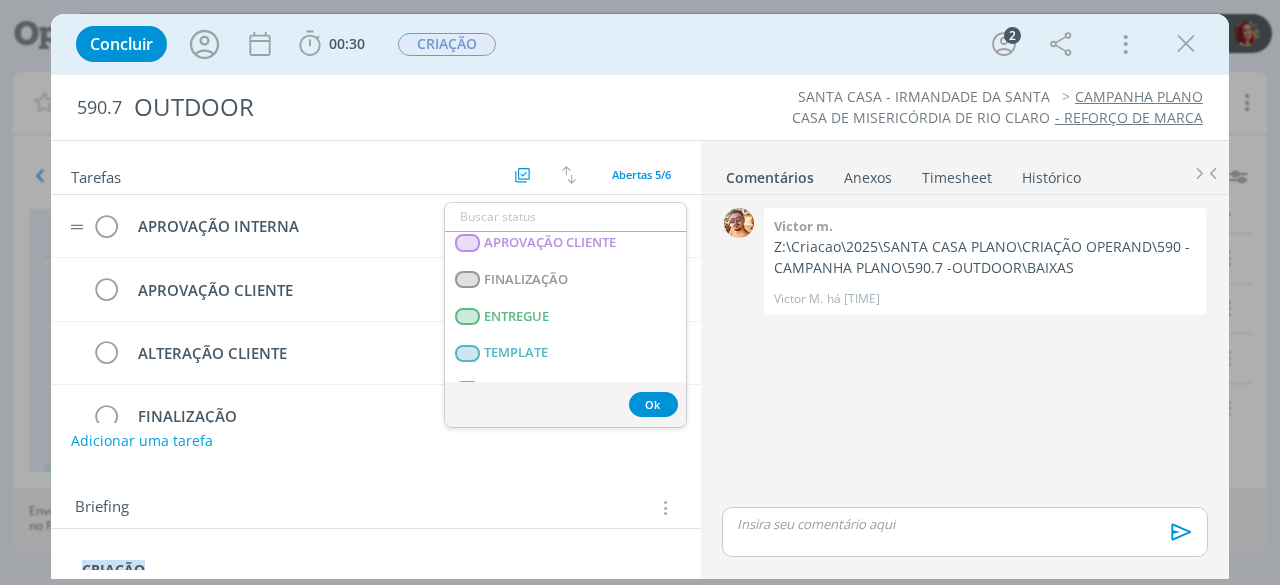 scroll, scrollTop: 310, scrollLeft: 0, axis: vertical 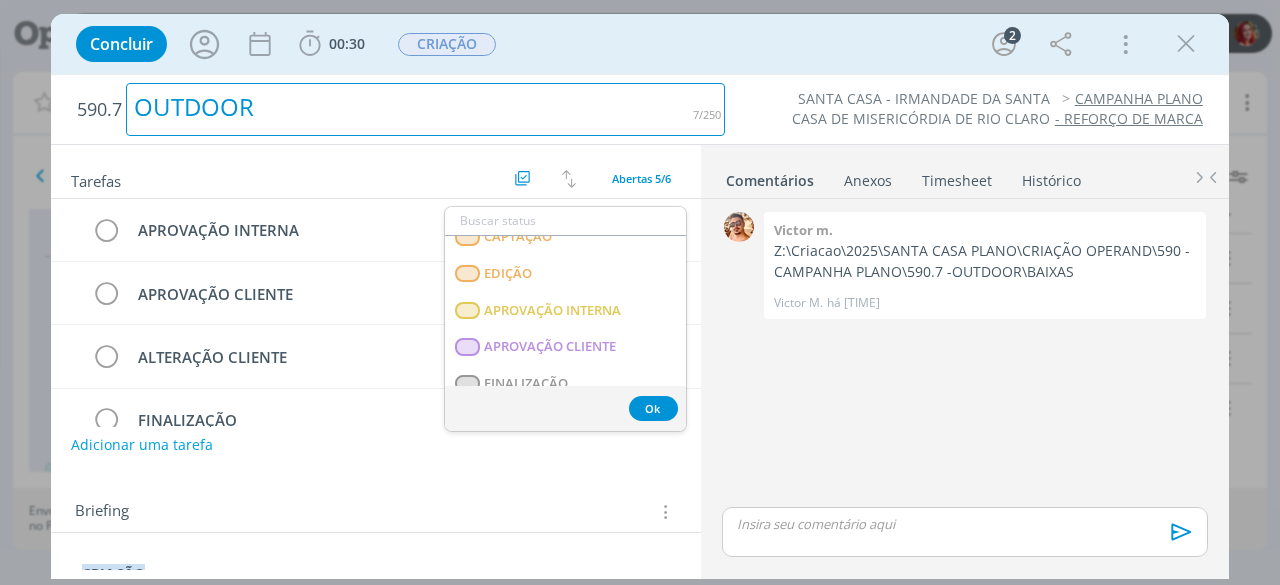 click on "OUTDOOR" at bounding box center (425, 109) 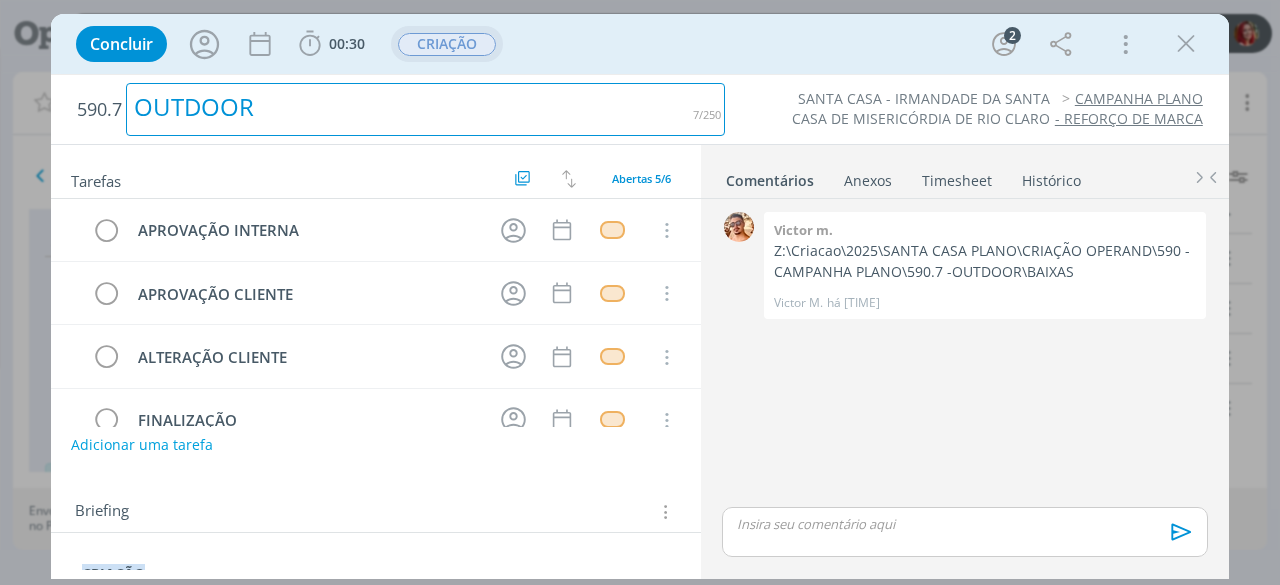 click on "CRIAÇÃO" at bounding box center (447, 44) 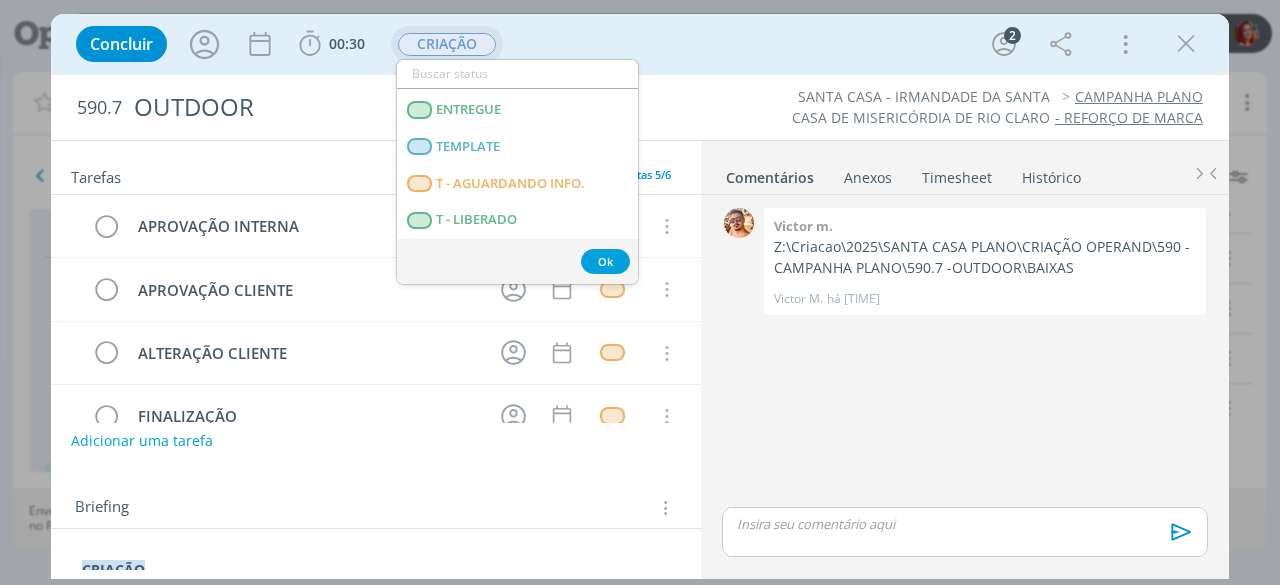 scroll, scrollTop: 300, scrollLeft: 0, axis: vertical 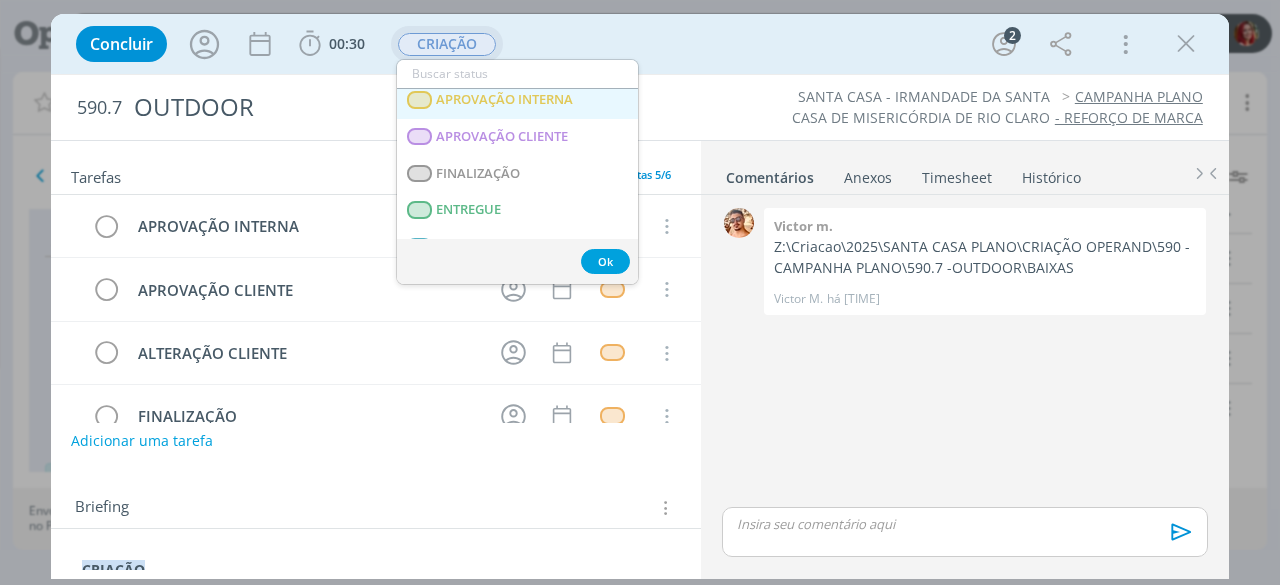 click on "APROVAÇÃO INTERNA" at bounding box center (505, 100) 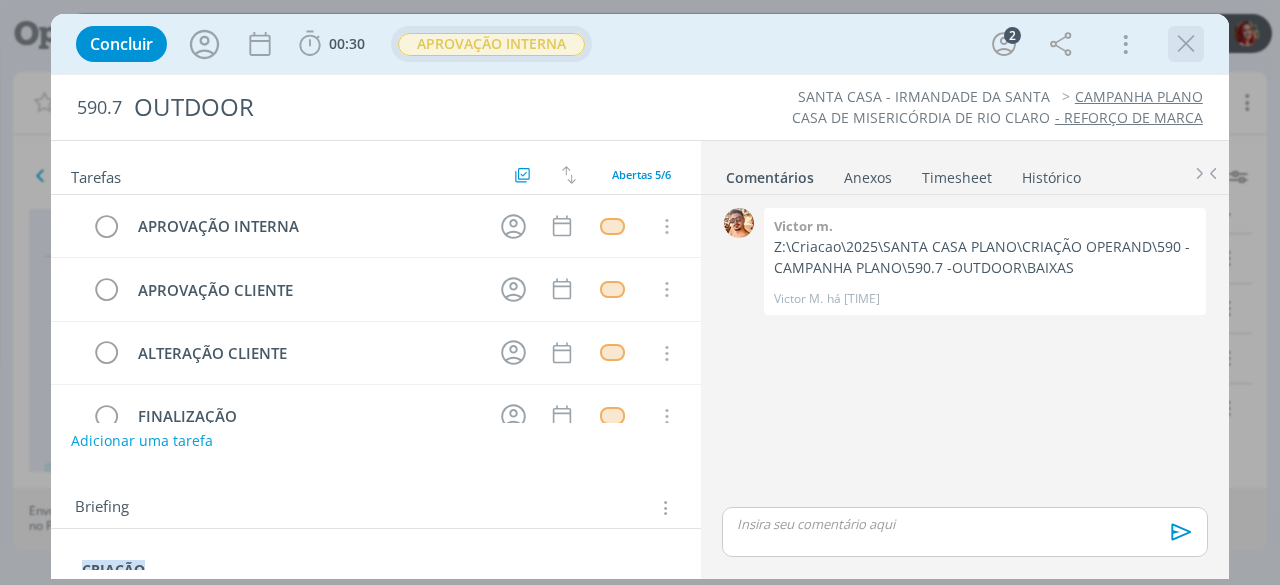 click at bounding box center [1186, 44] 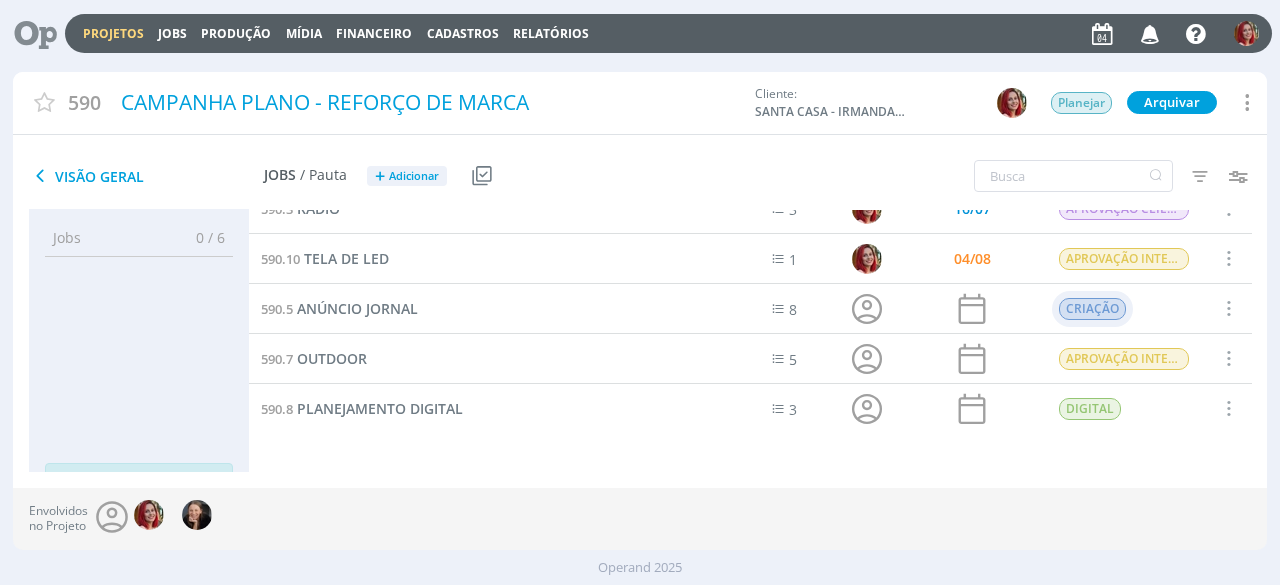 click on "CRIAÇÃO" at bounding box center (1092, 309) 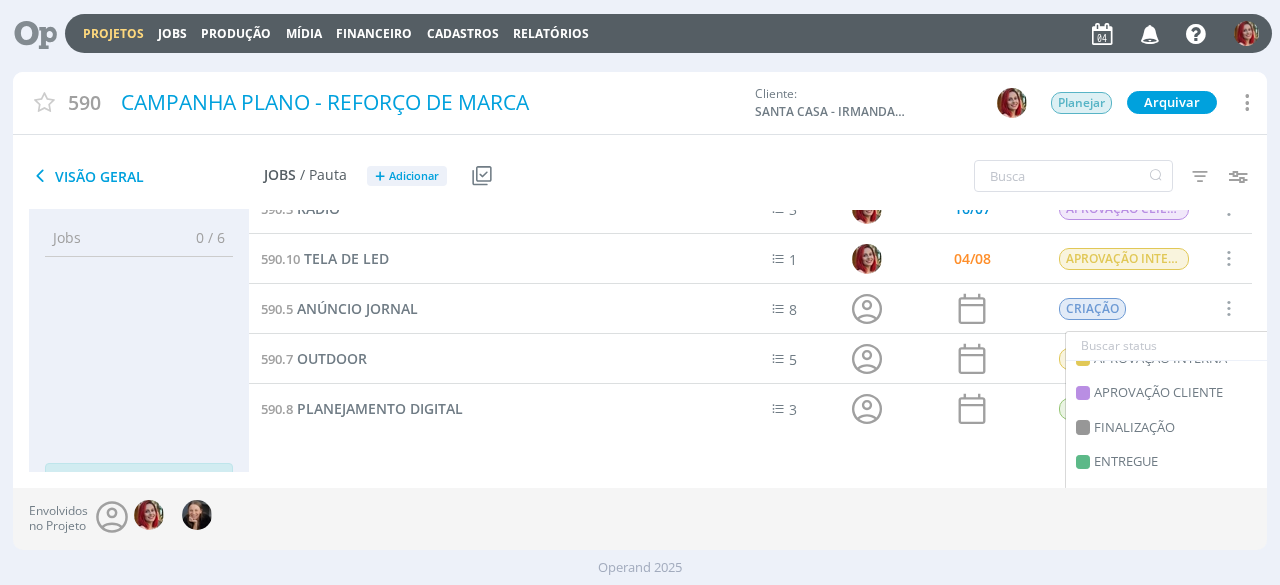 scroll, scrollTop: 300, scrollLeft: 0, axis: vertical 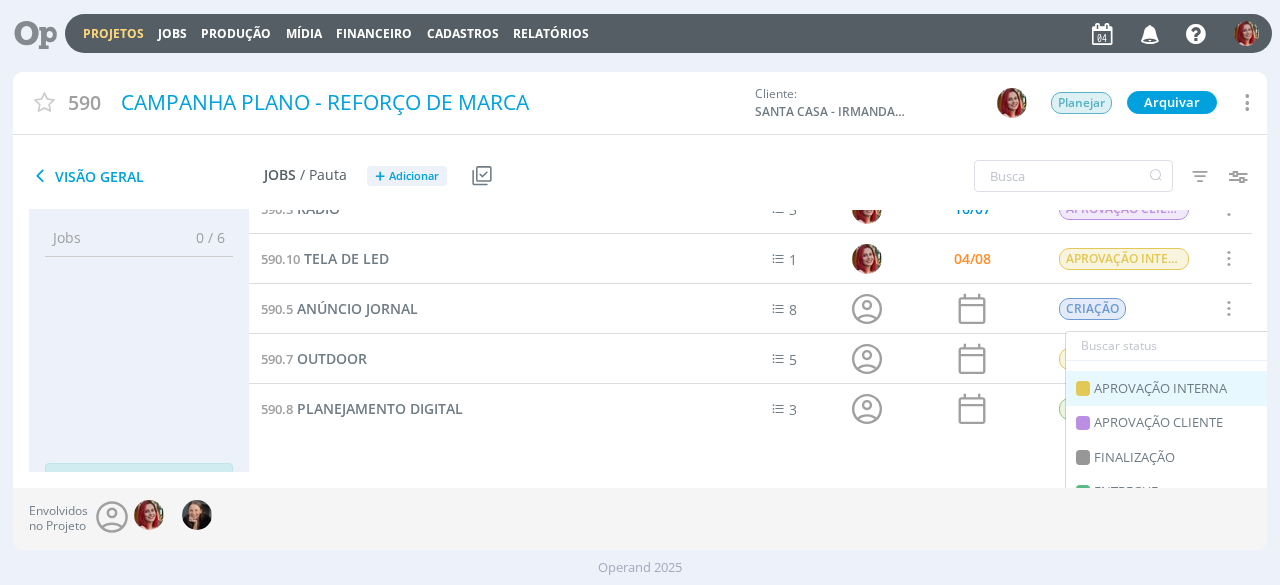 click on "APROVAÇÃO INTERNA" at bounding box center (1182, 388) 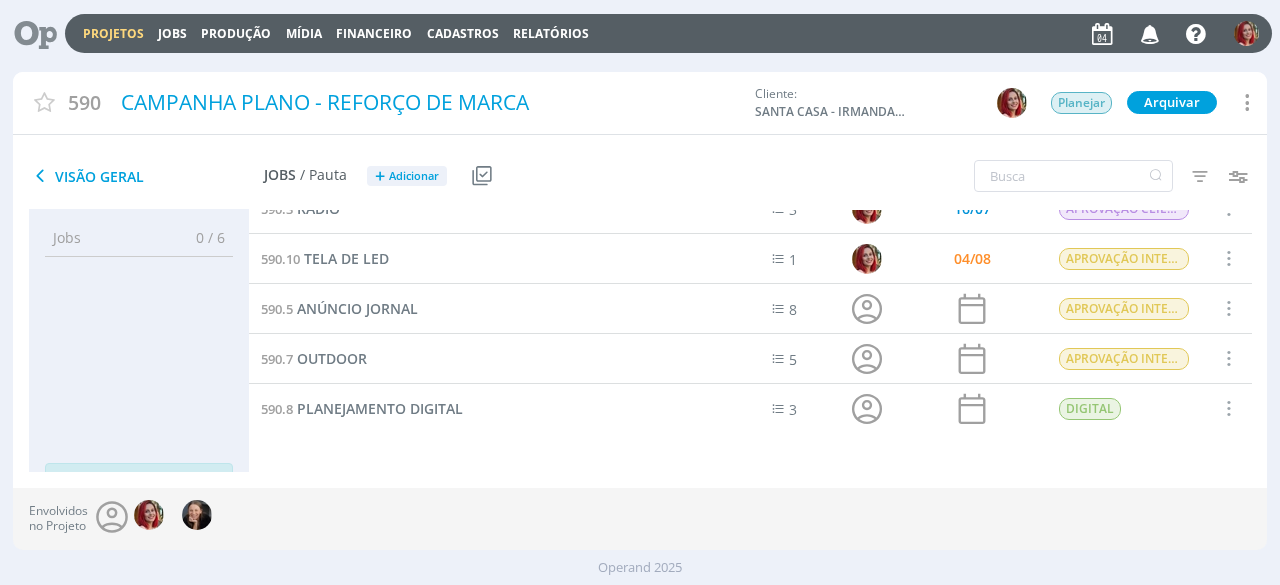 click at bounding box center [28, 33] 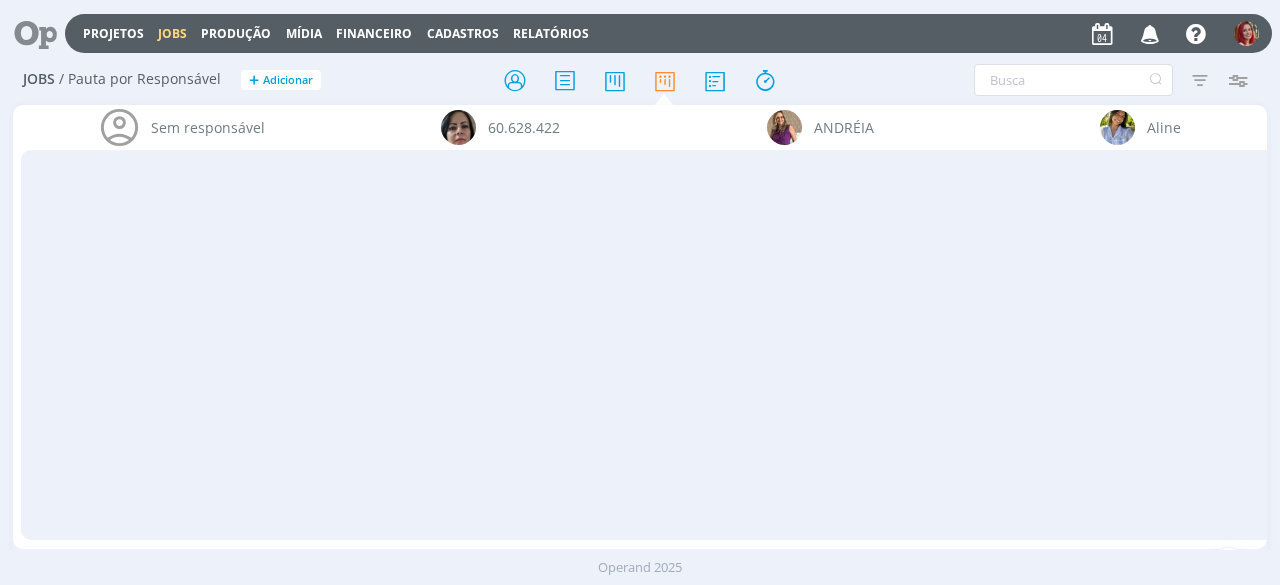 scroll, scrollTop: 0, scrollLeft: 0, axis: both 